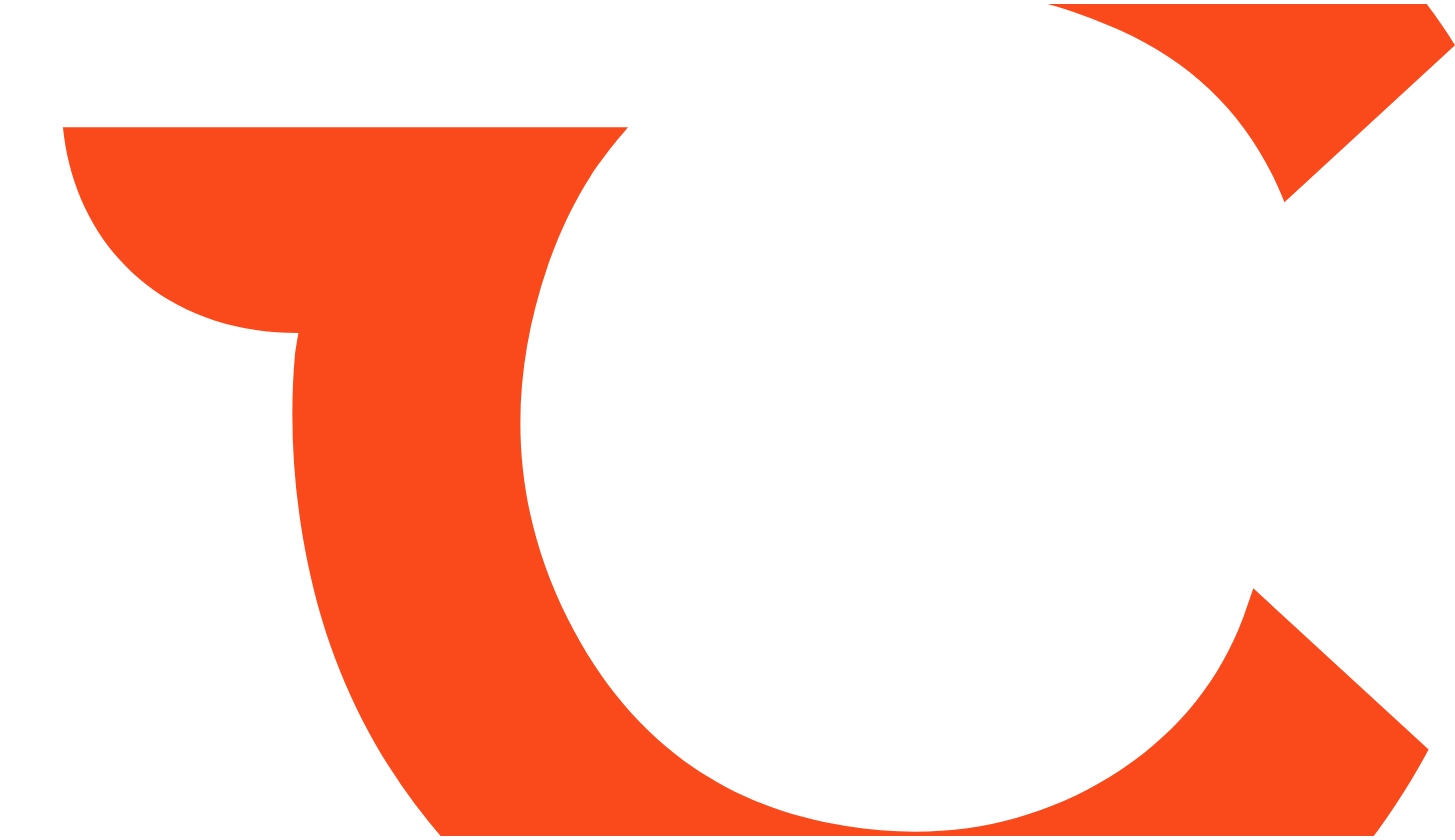 scroll, scrollTop: 0, scrollLeft: 0, axis: both 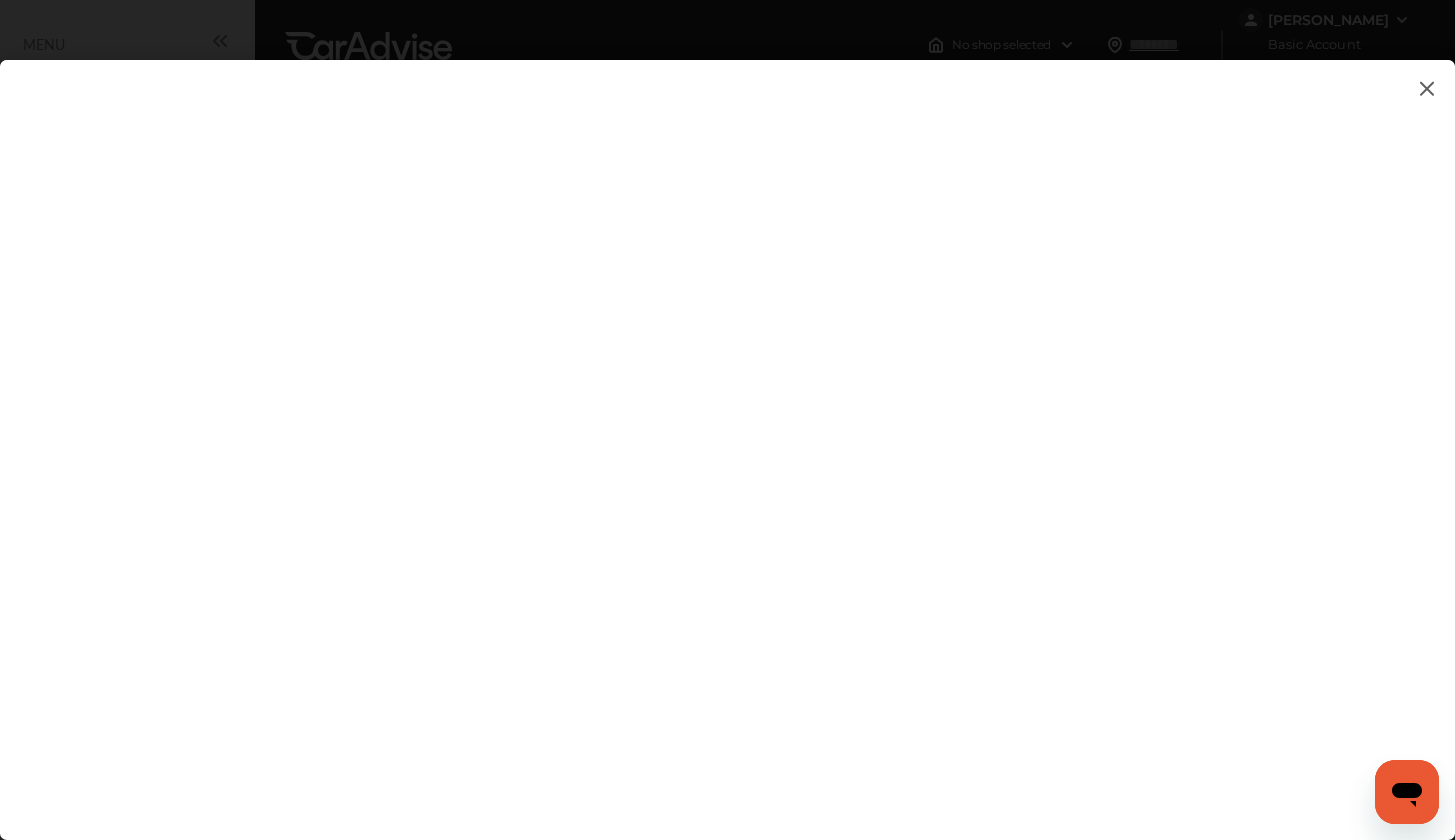 click at bounding box center (1427, 88) 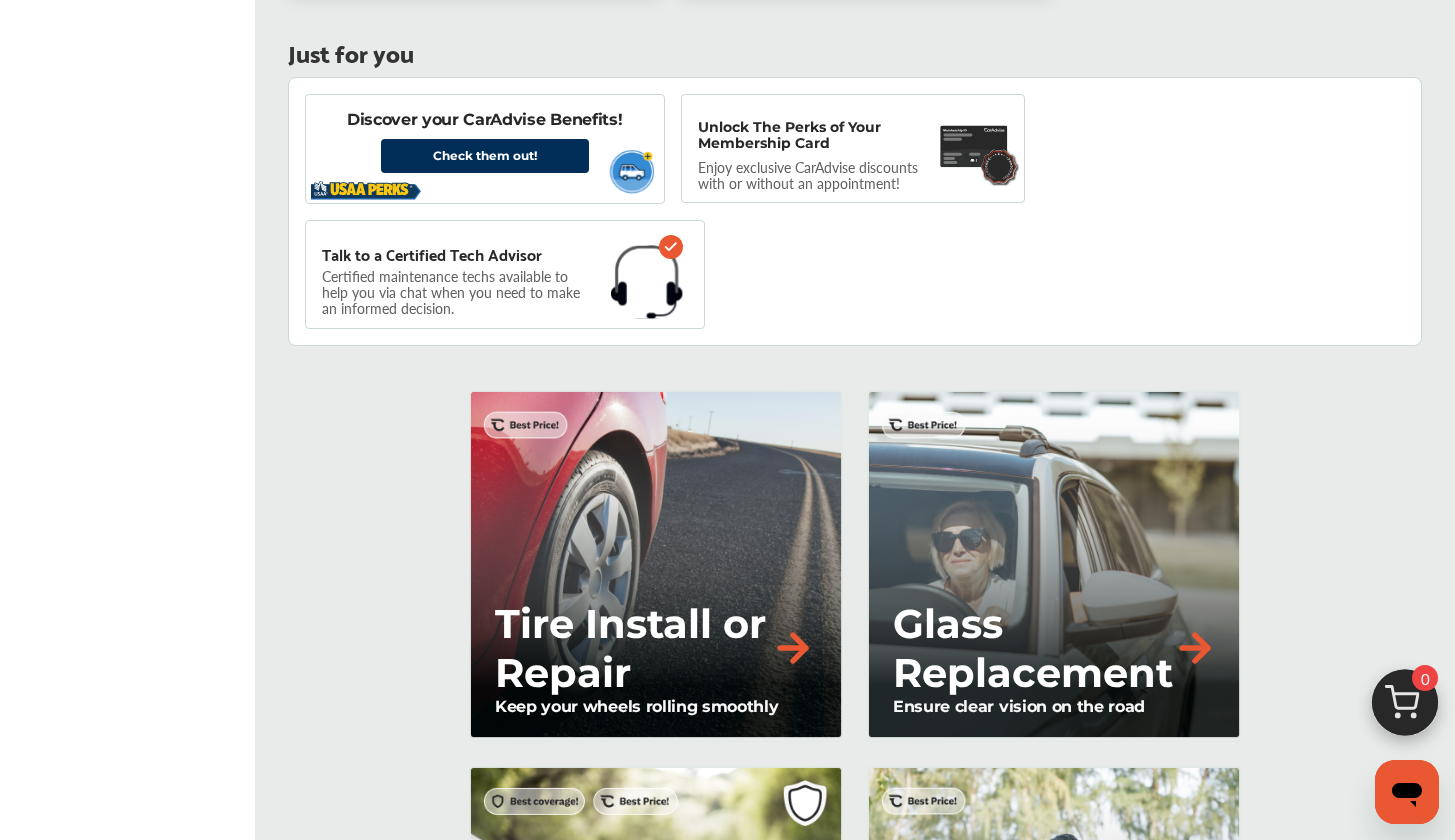 scroll, scrollTop: 1460, scrollLeft: 0, axis: vertical 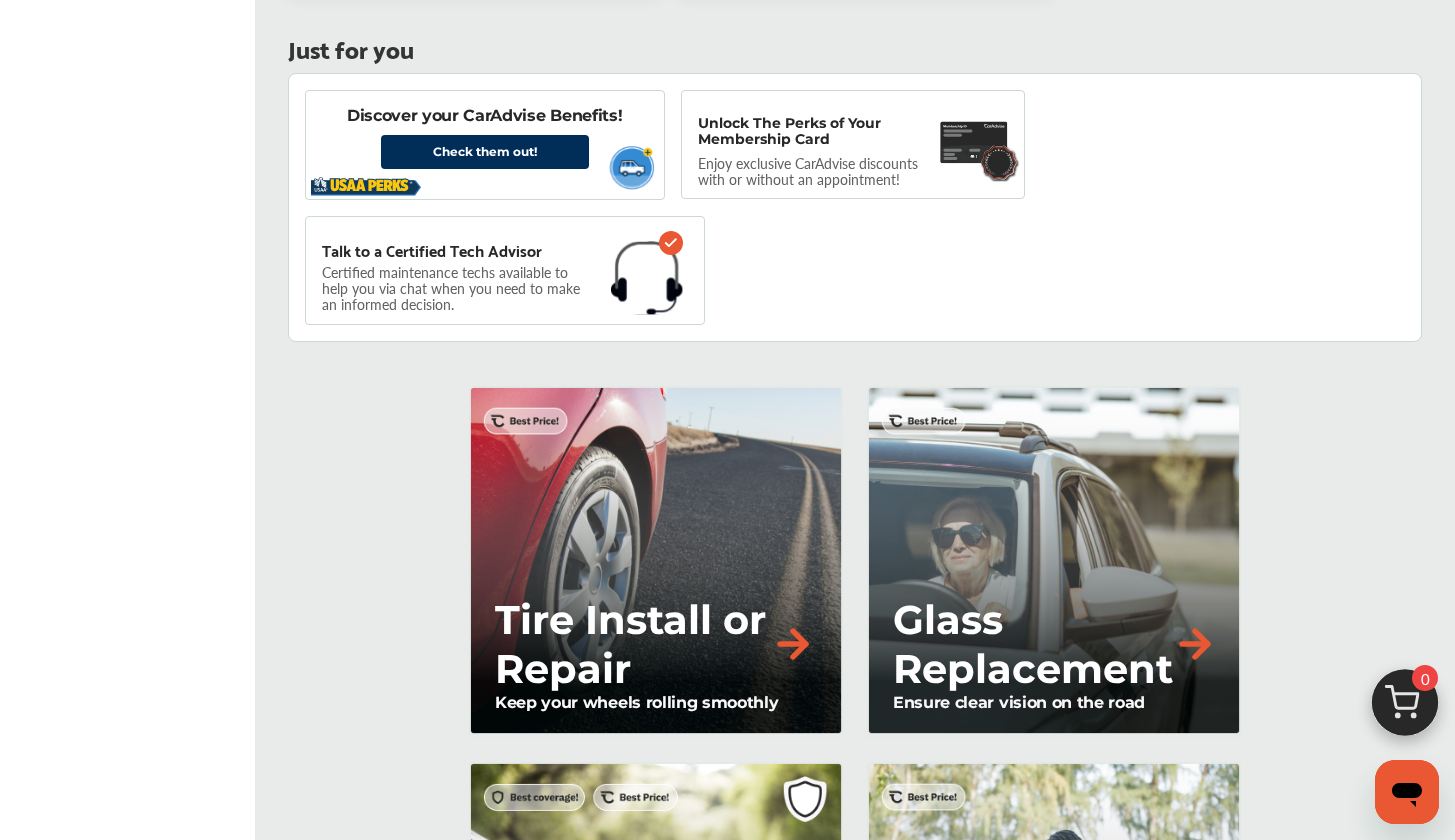 click at bounding box center [793, 644] 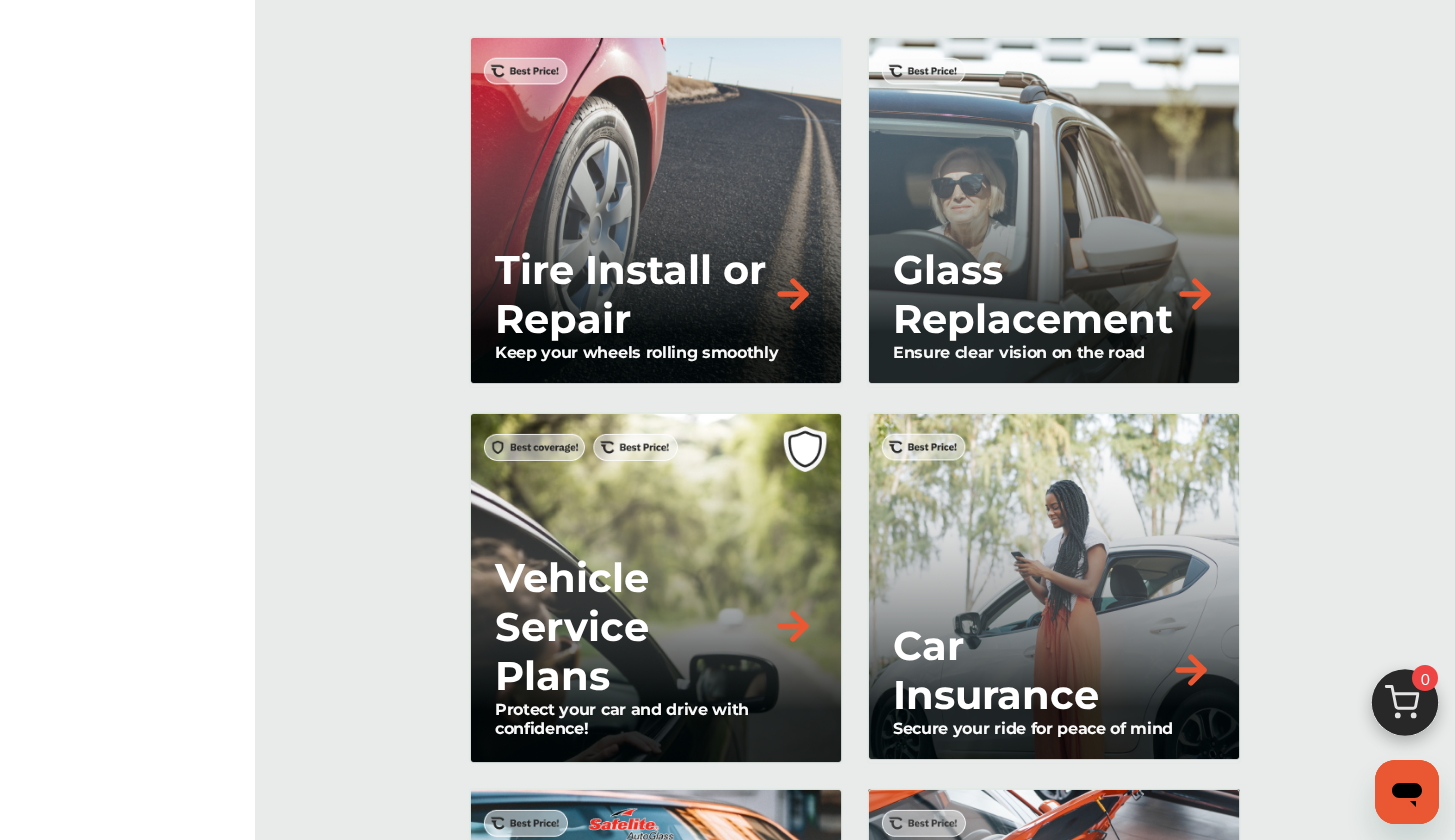 scroll, scrollTop: 1881, scrollLeft: 0, axis: vertical 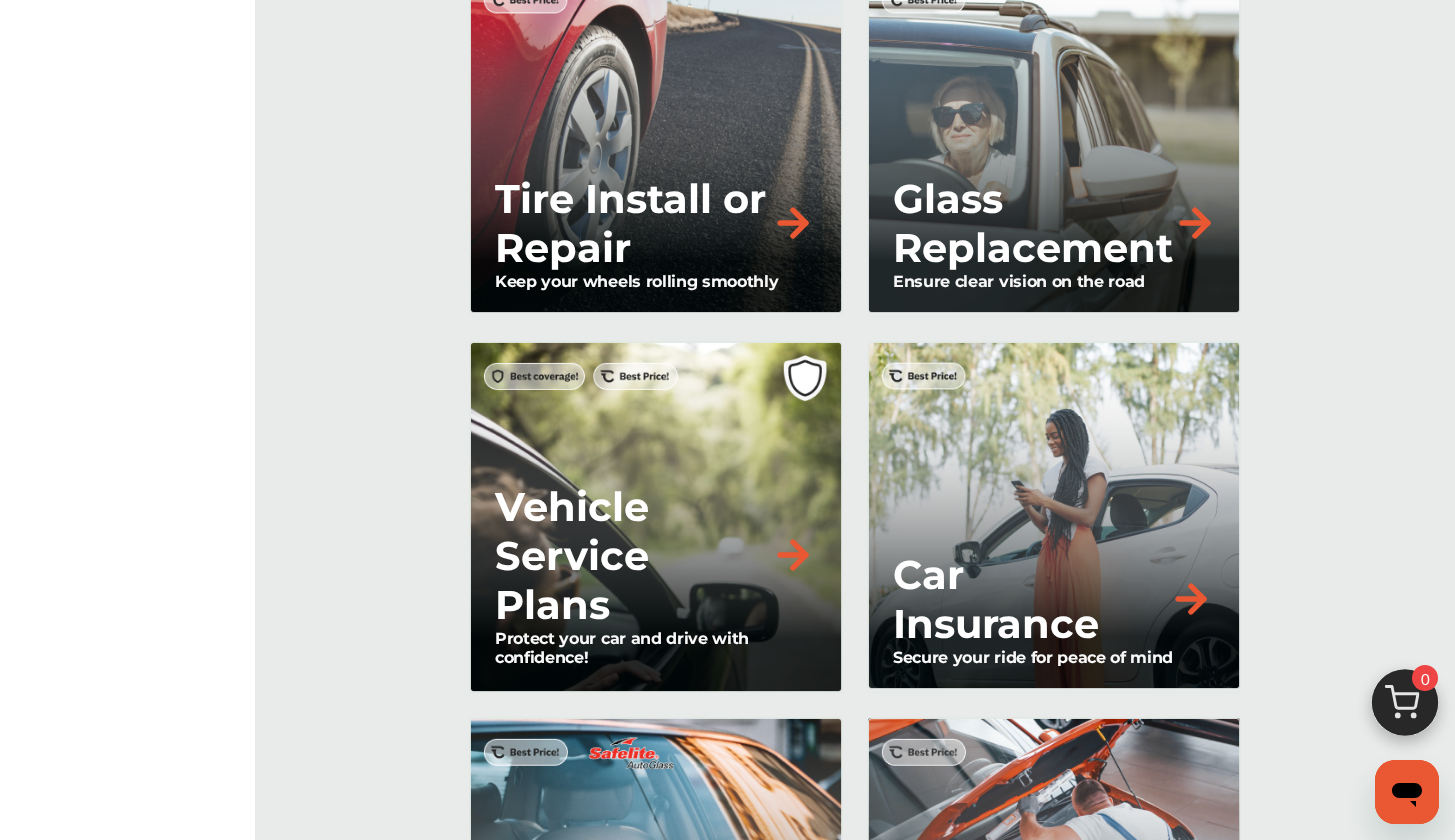 click at bounding box center (793, 223) 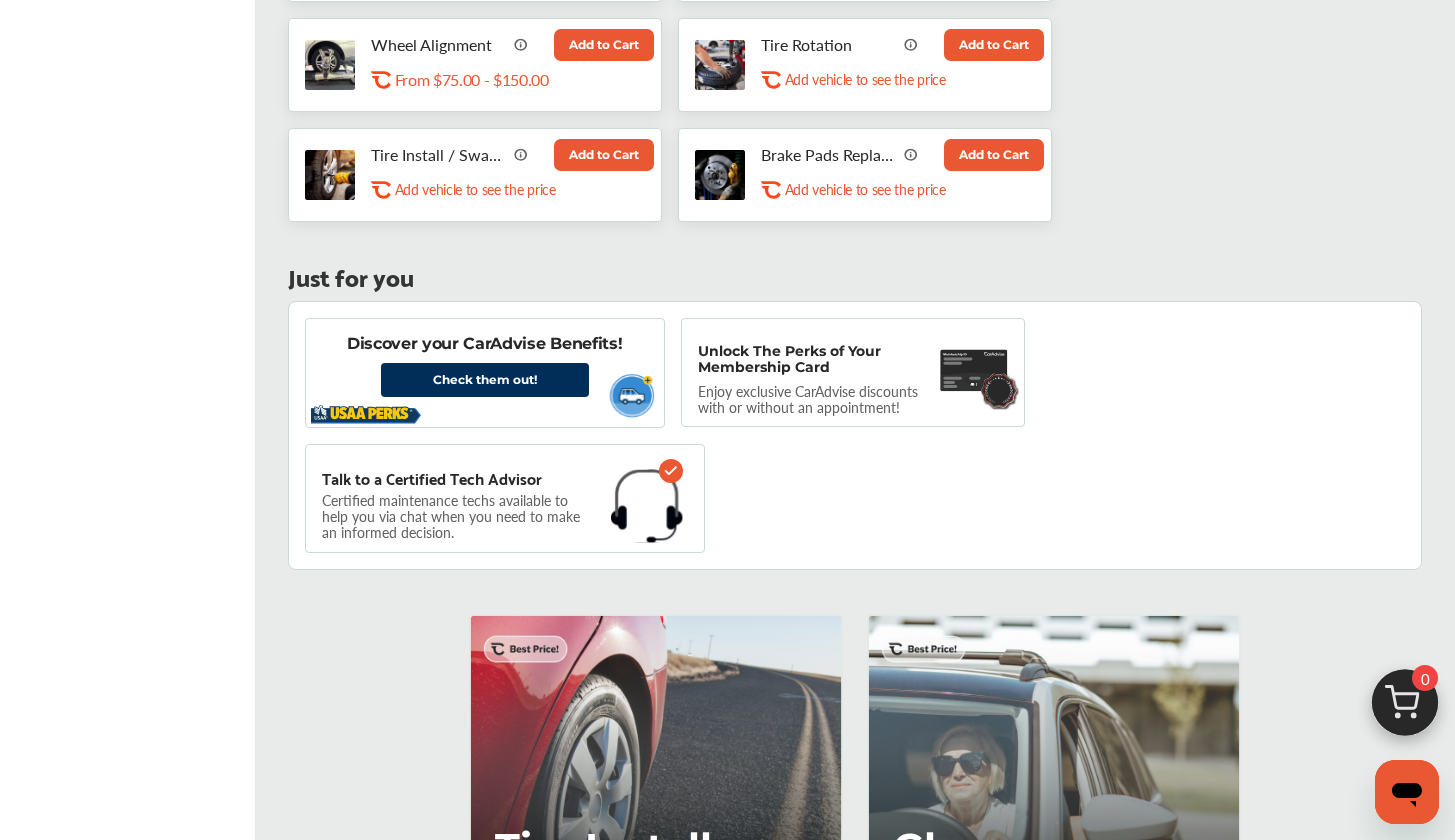 scroll, scrollTop: 1197, scrollLeft: 0, axis: vertical 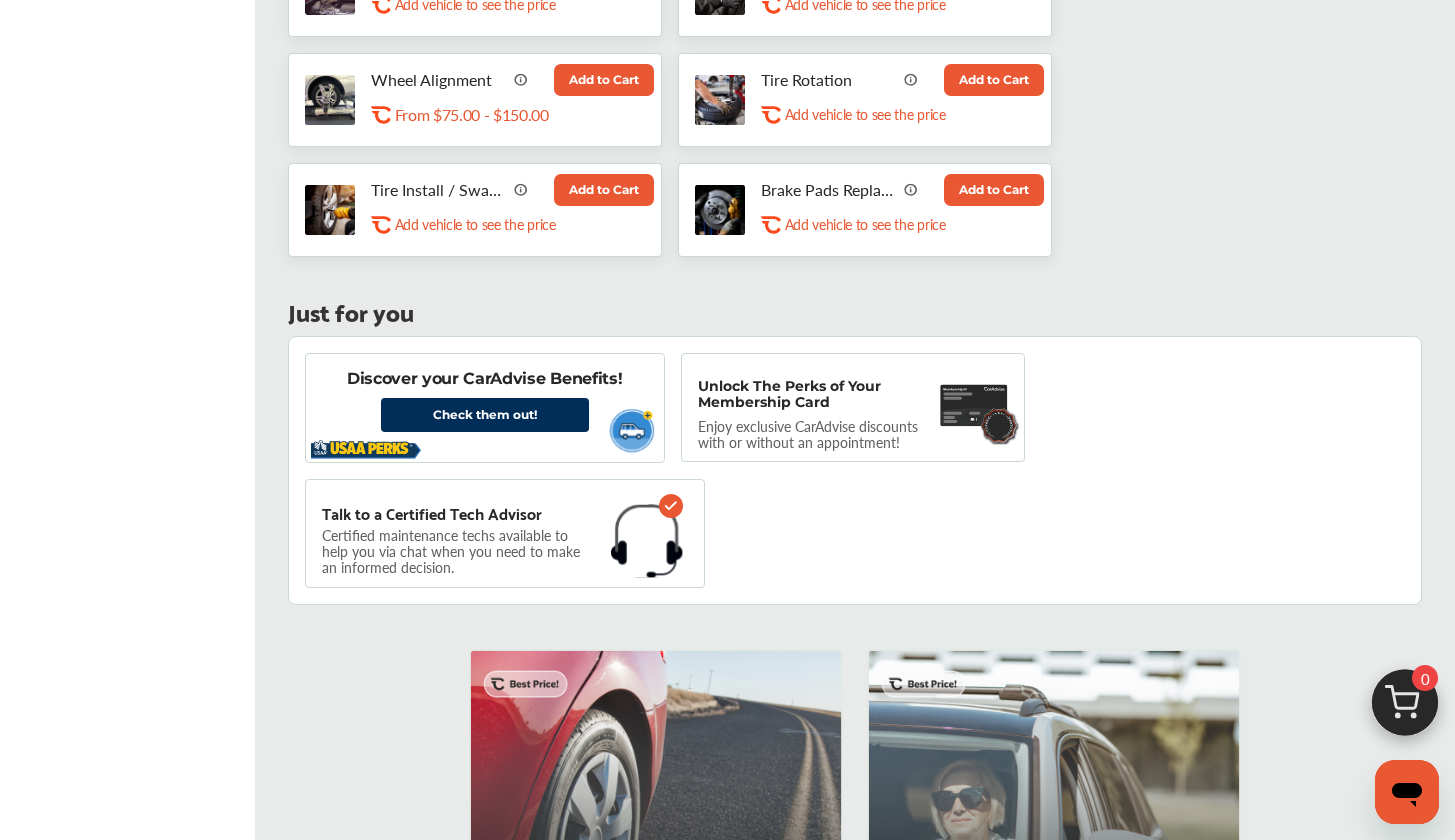click on "Add to Cart" at bounding box center (604, 190) 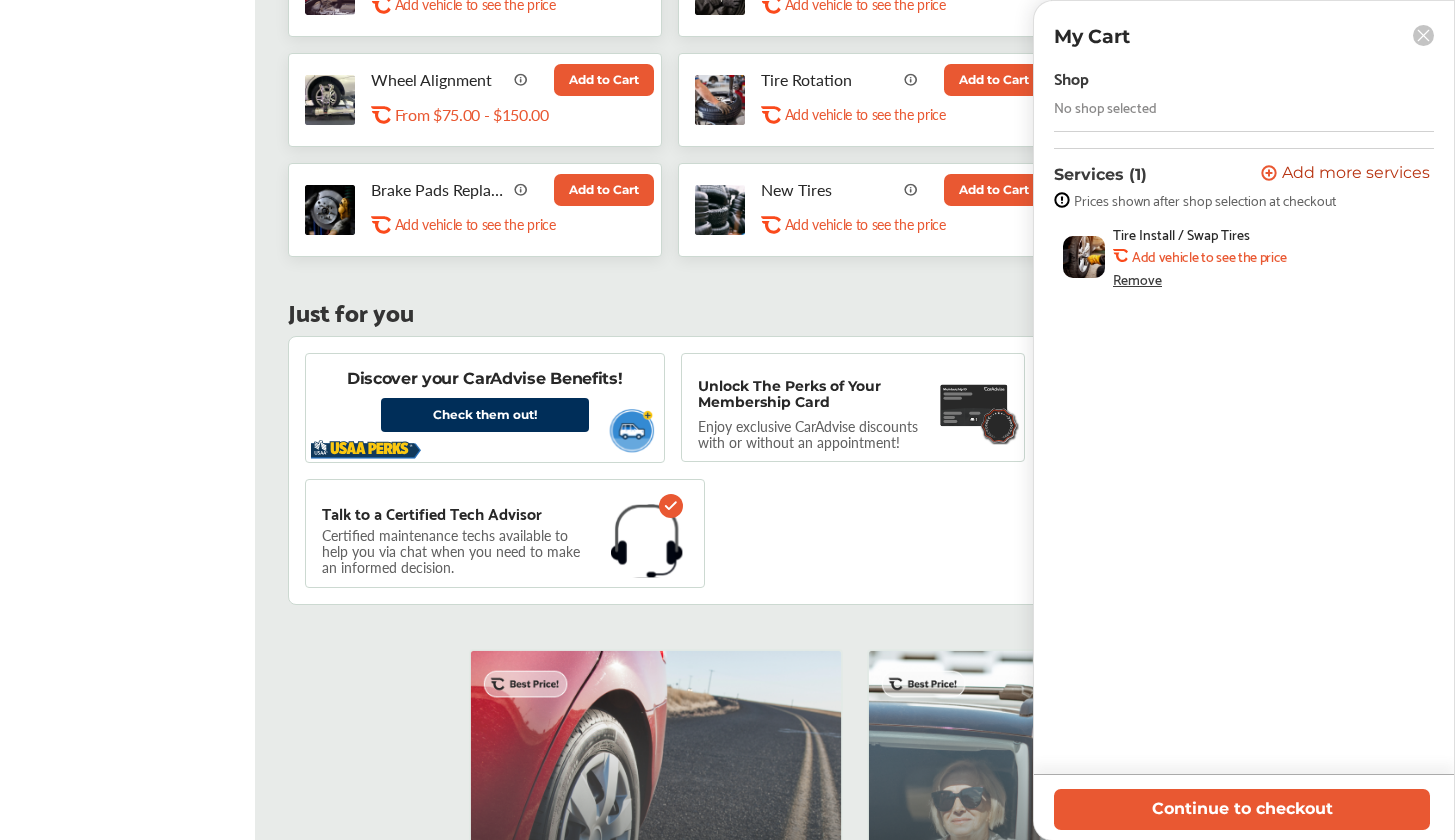 click on "Add vehicle to see the price" at bounding box center [1209, 256] 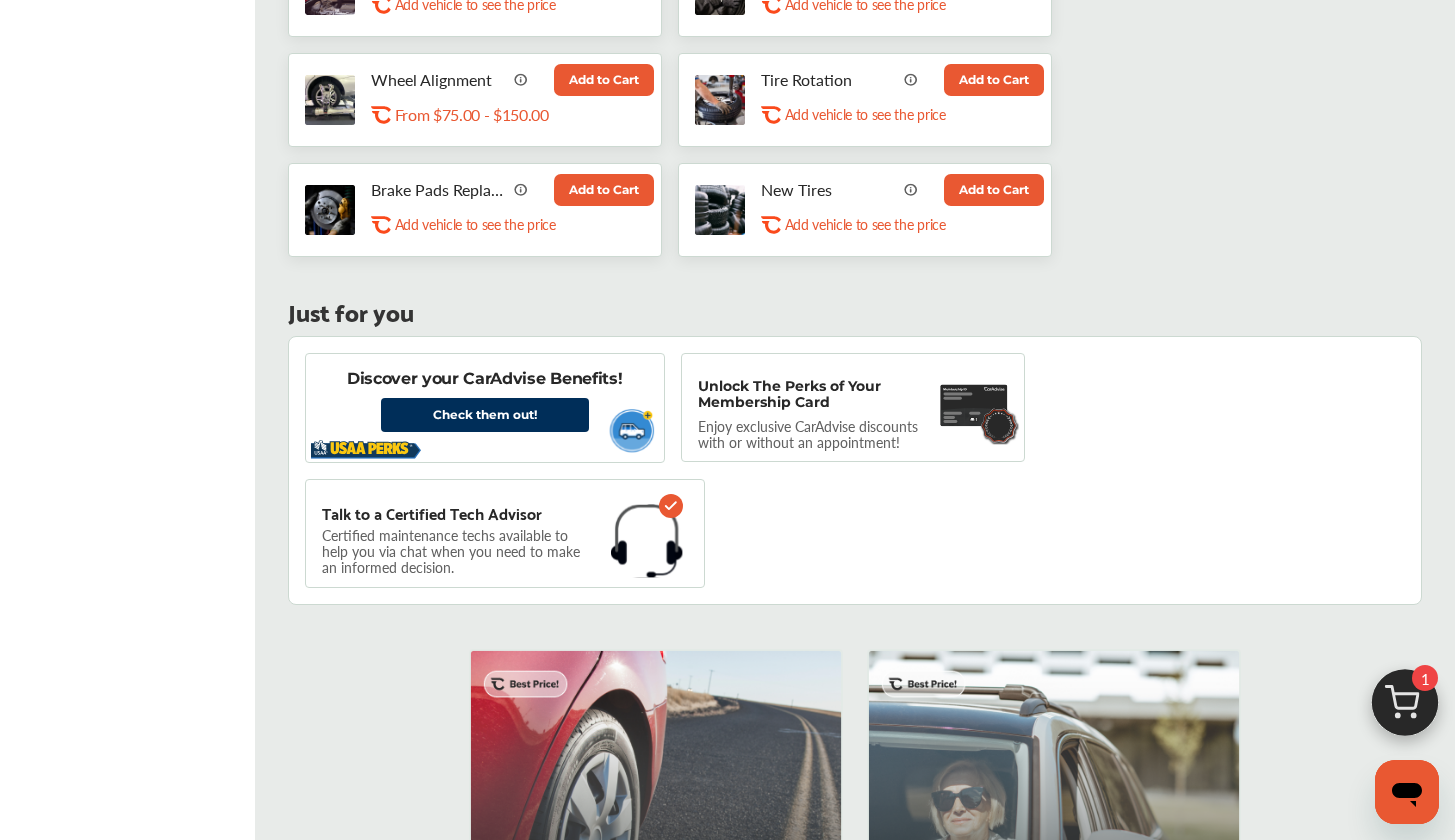 click on "Add to Cart" at bounding box center (994, 190) 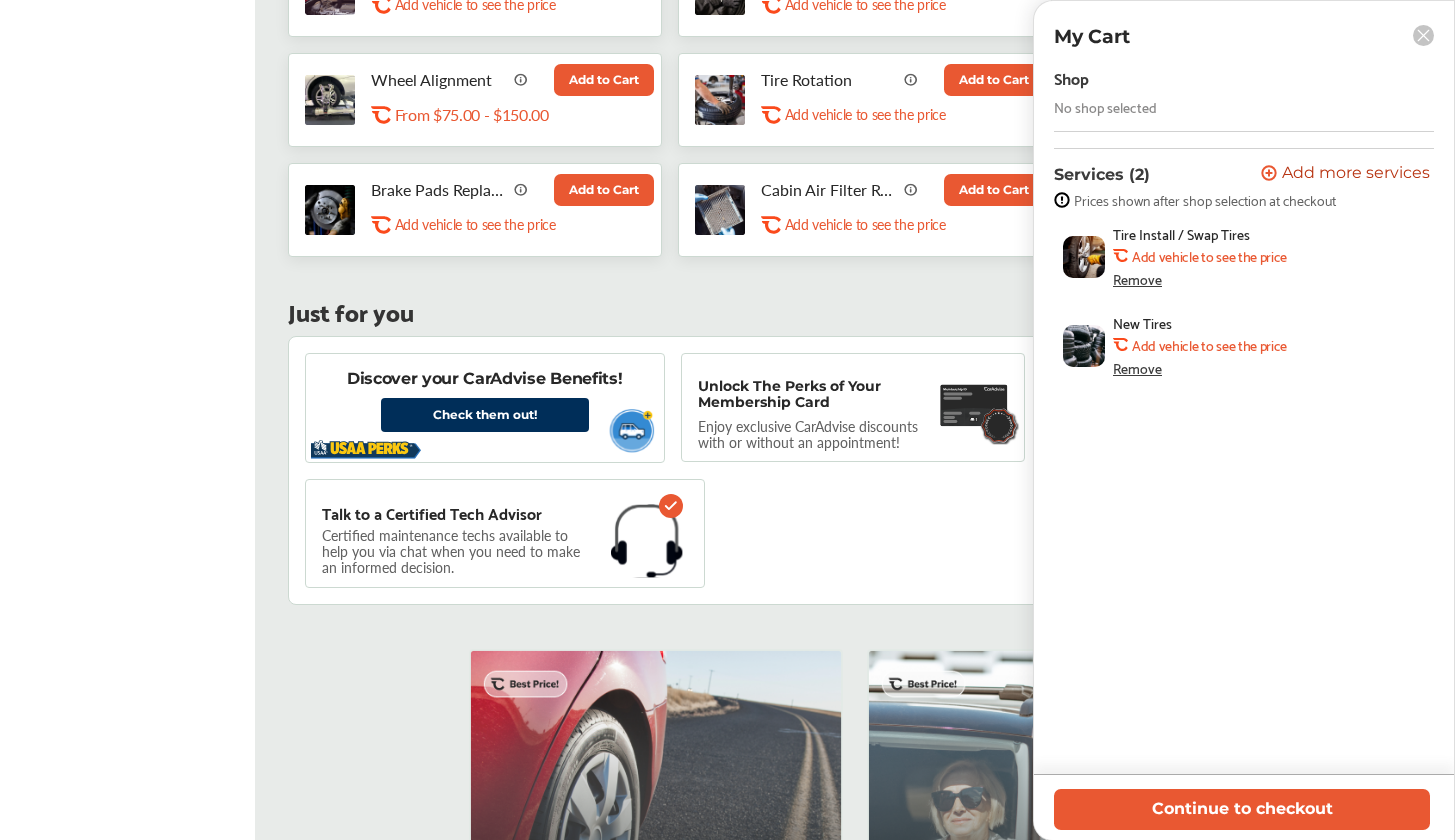 click on "Remove" at bounding box center (1137, 279) 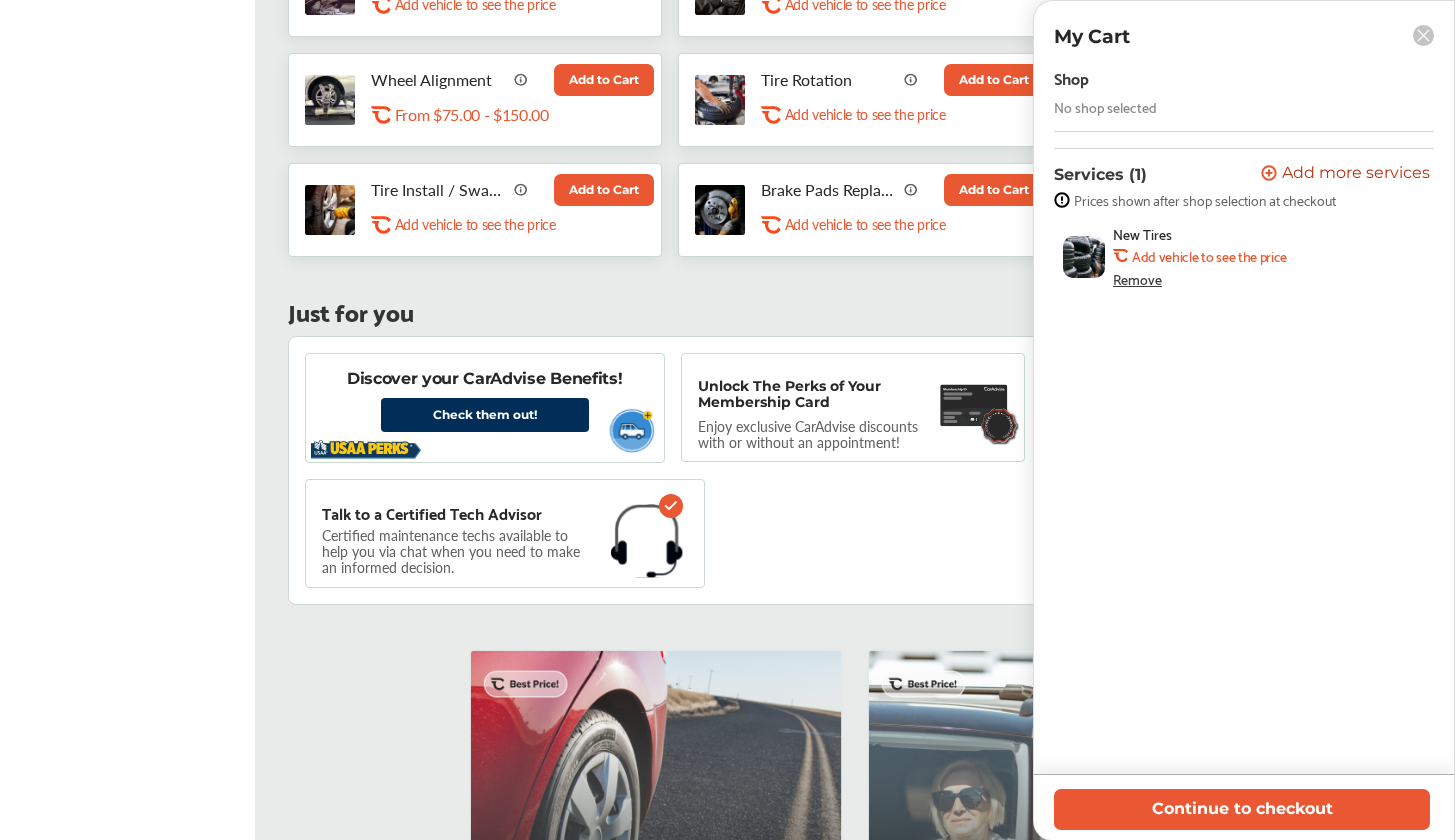 click on "Add vehicle to see the price" at bounding box center [1209, 256] 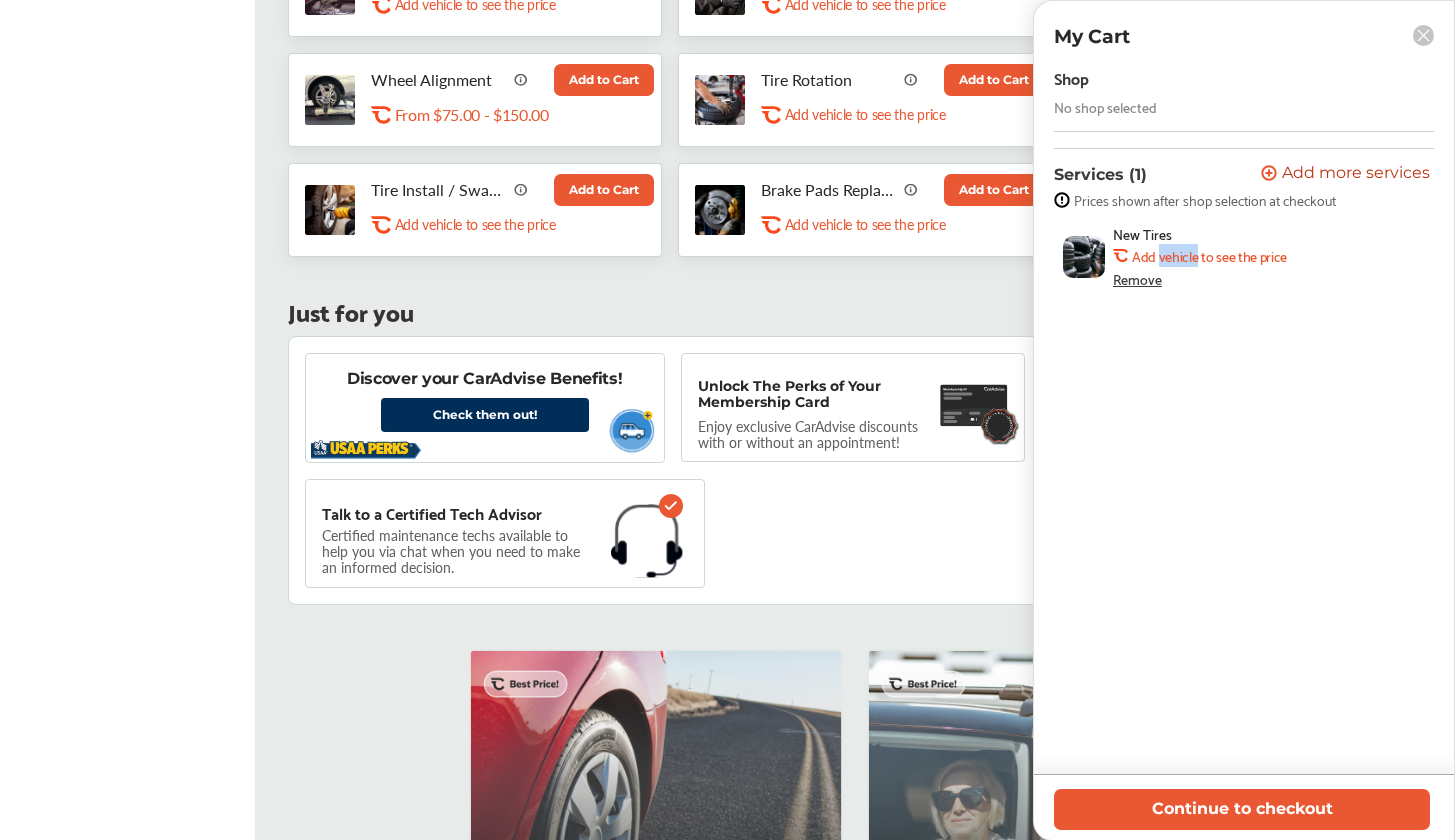 click on "Add vehicle to see the price" at bounding box center (1209, 256) 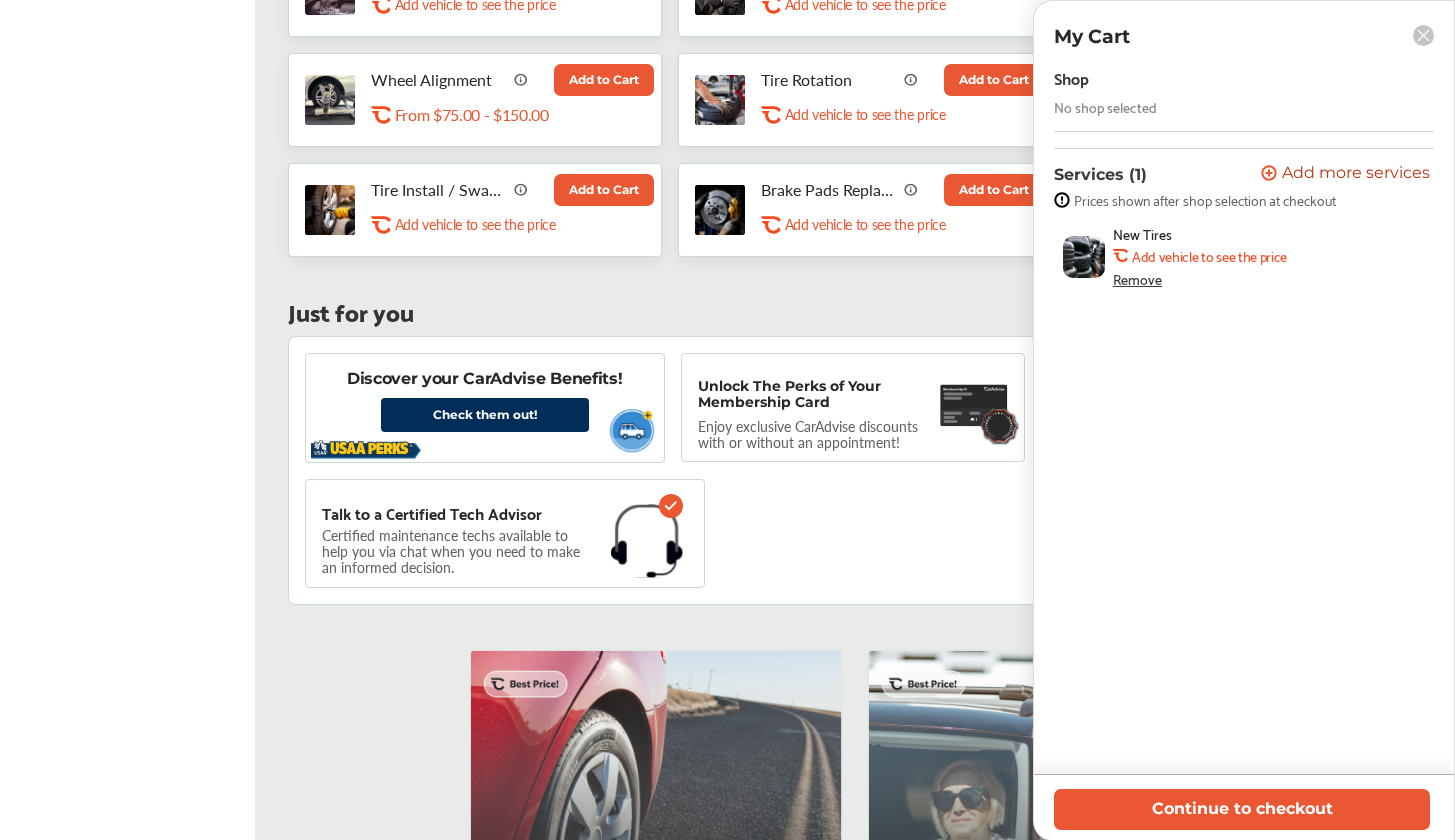 click on "Add vehicle to see the price" at bounding box center (1209, 256) 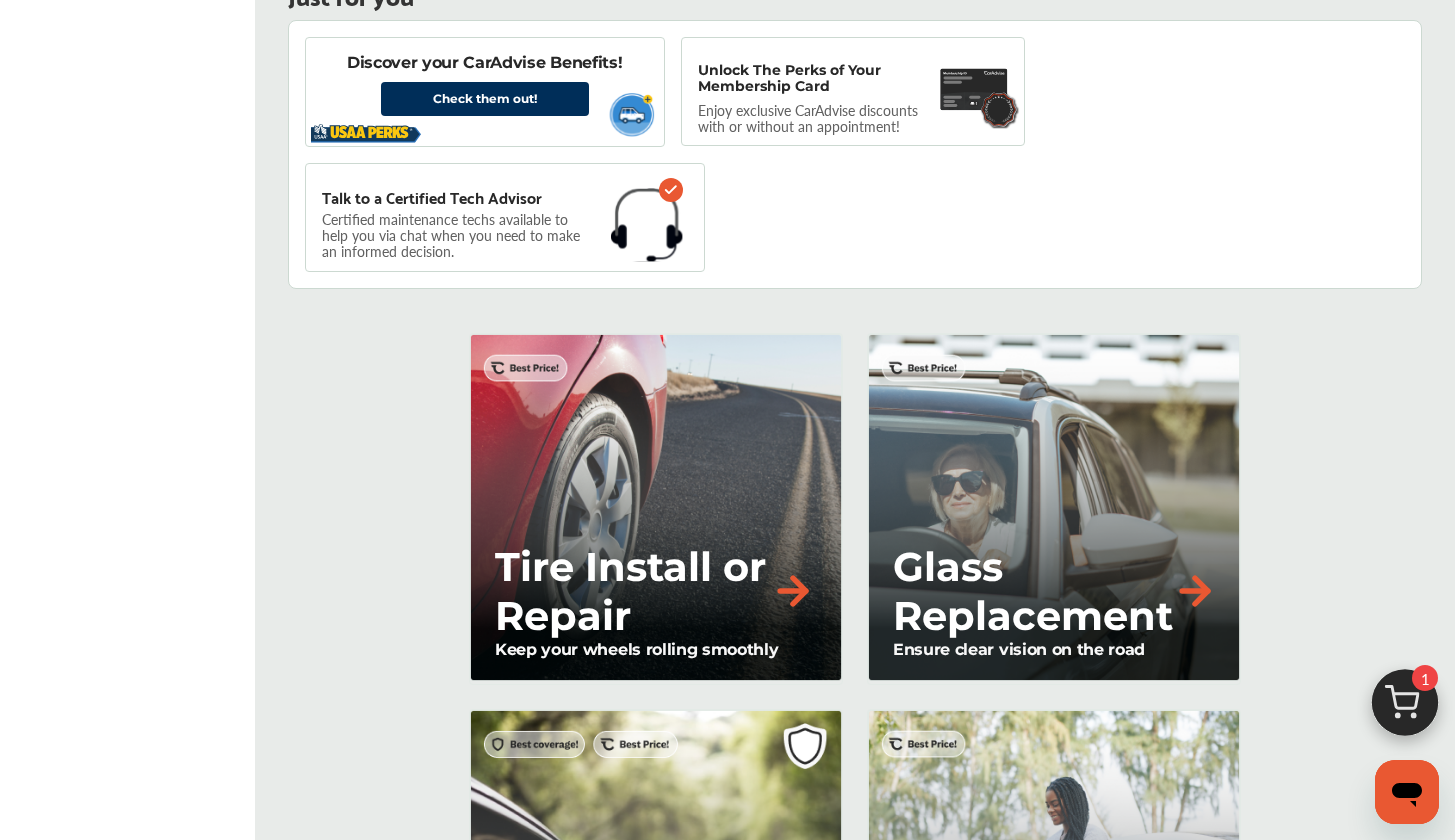 scroll, scrollTop: 1517, scrollLeft: 0, axis: vertical 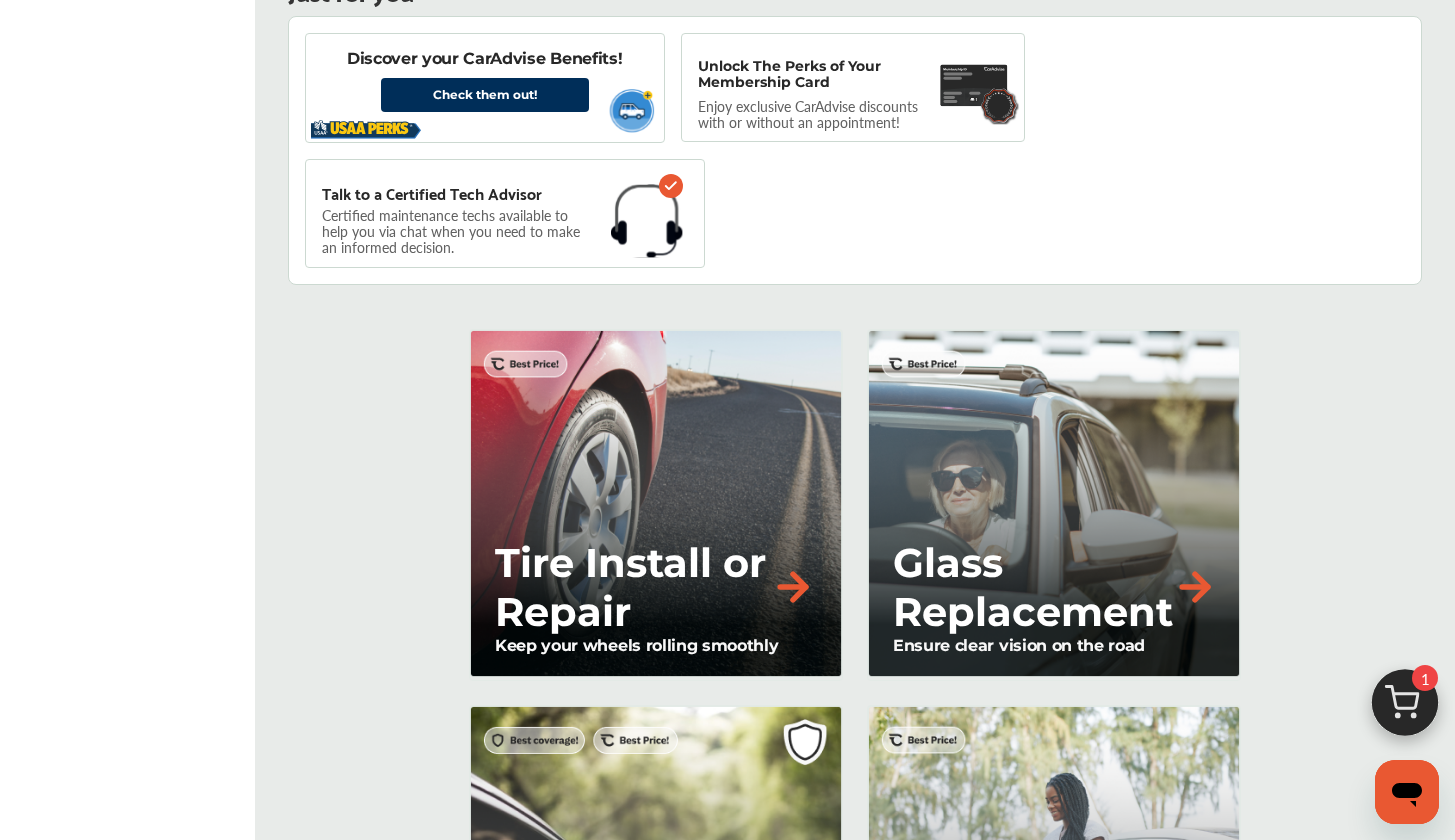 click at bounding box center [647, 221] 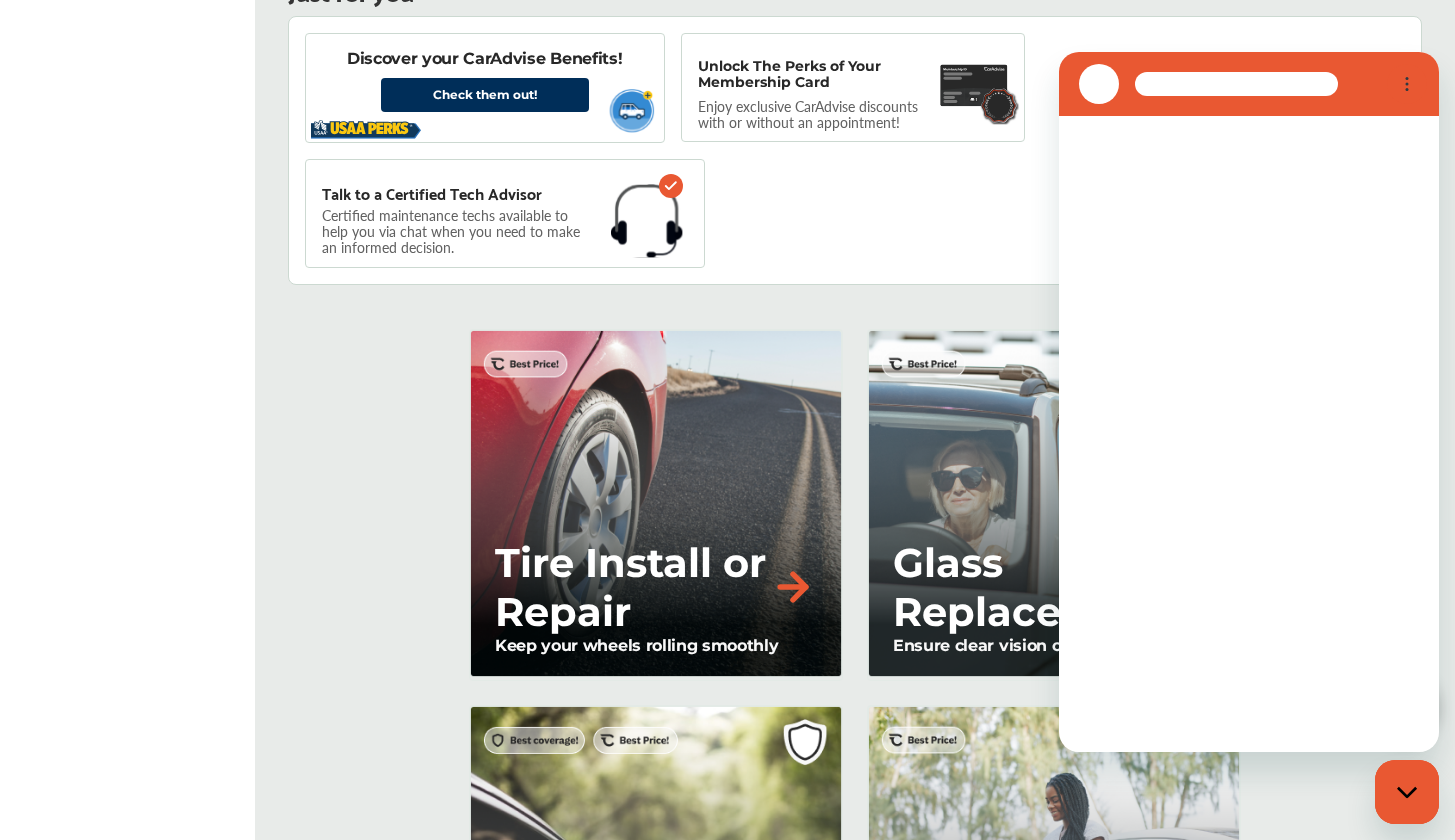 scroll, scrollTop: 0, scrollLeft: 0, axis: both 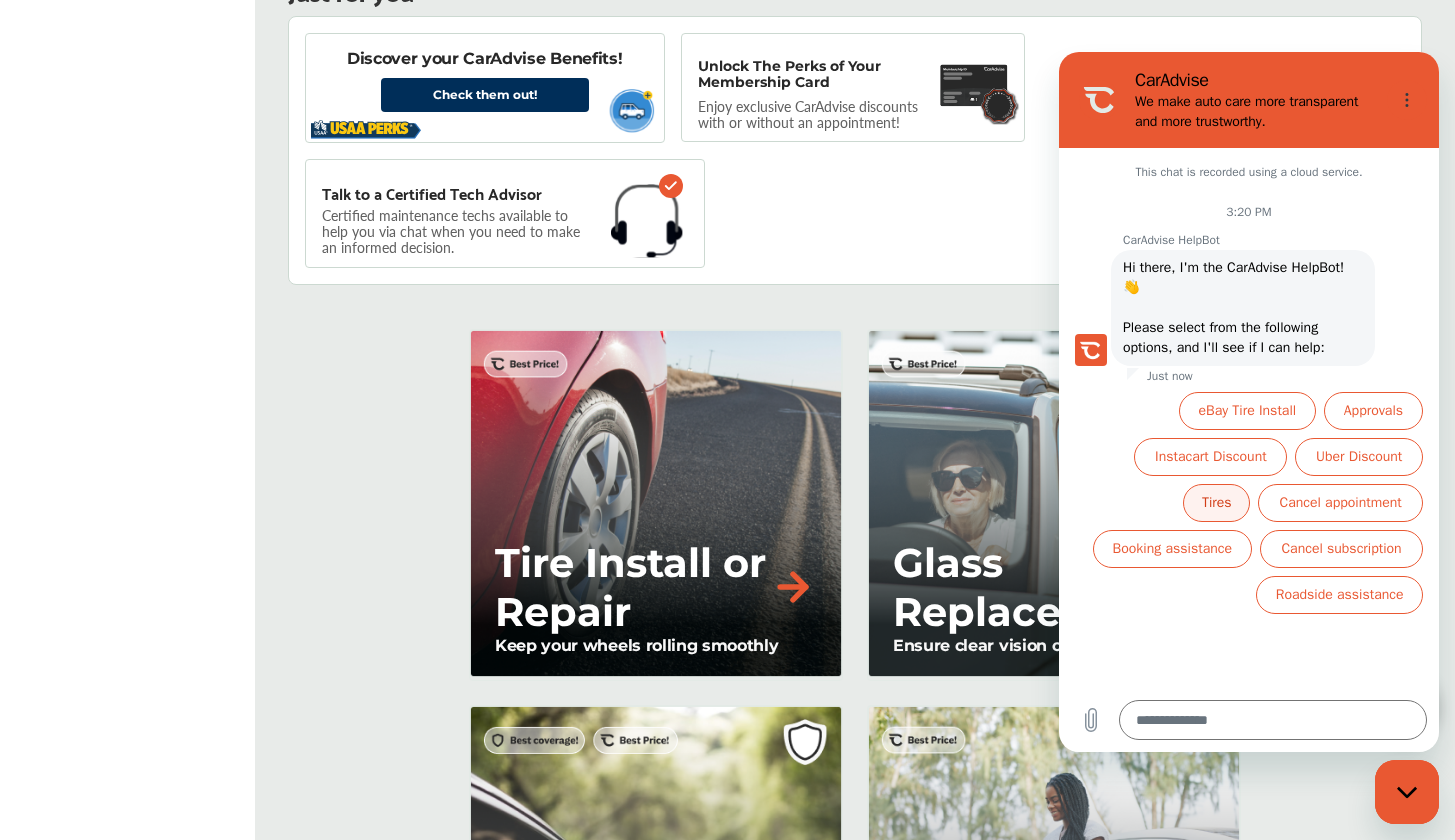 click on "Tires" at bounding box center [1216, 503] 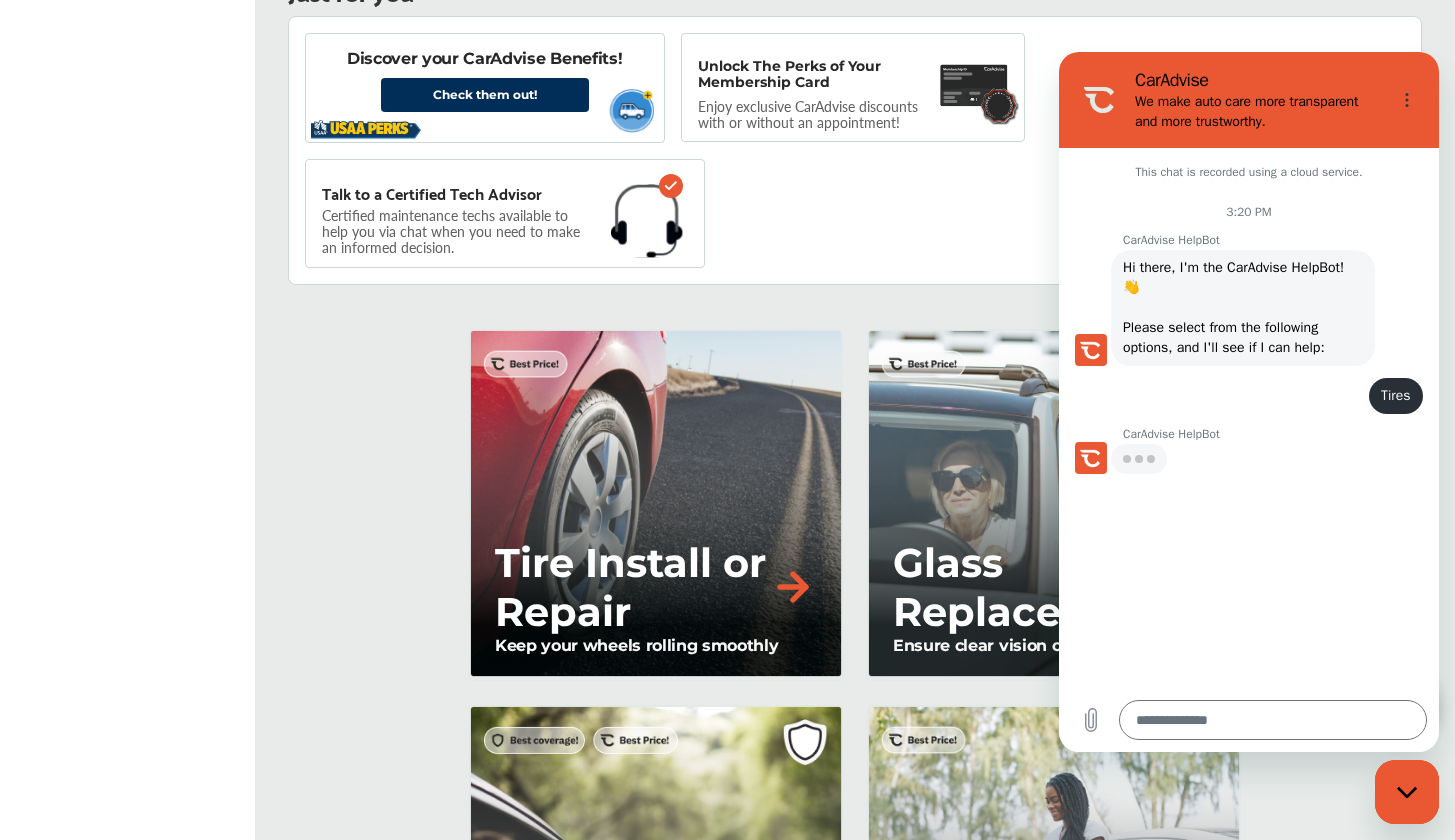 type on "*" 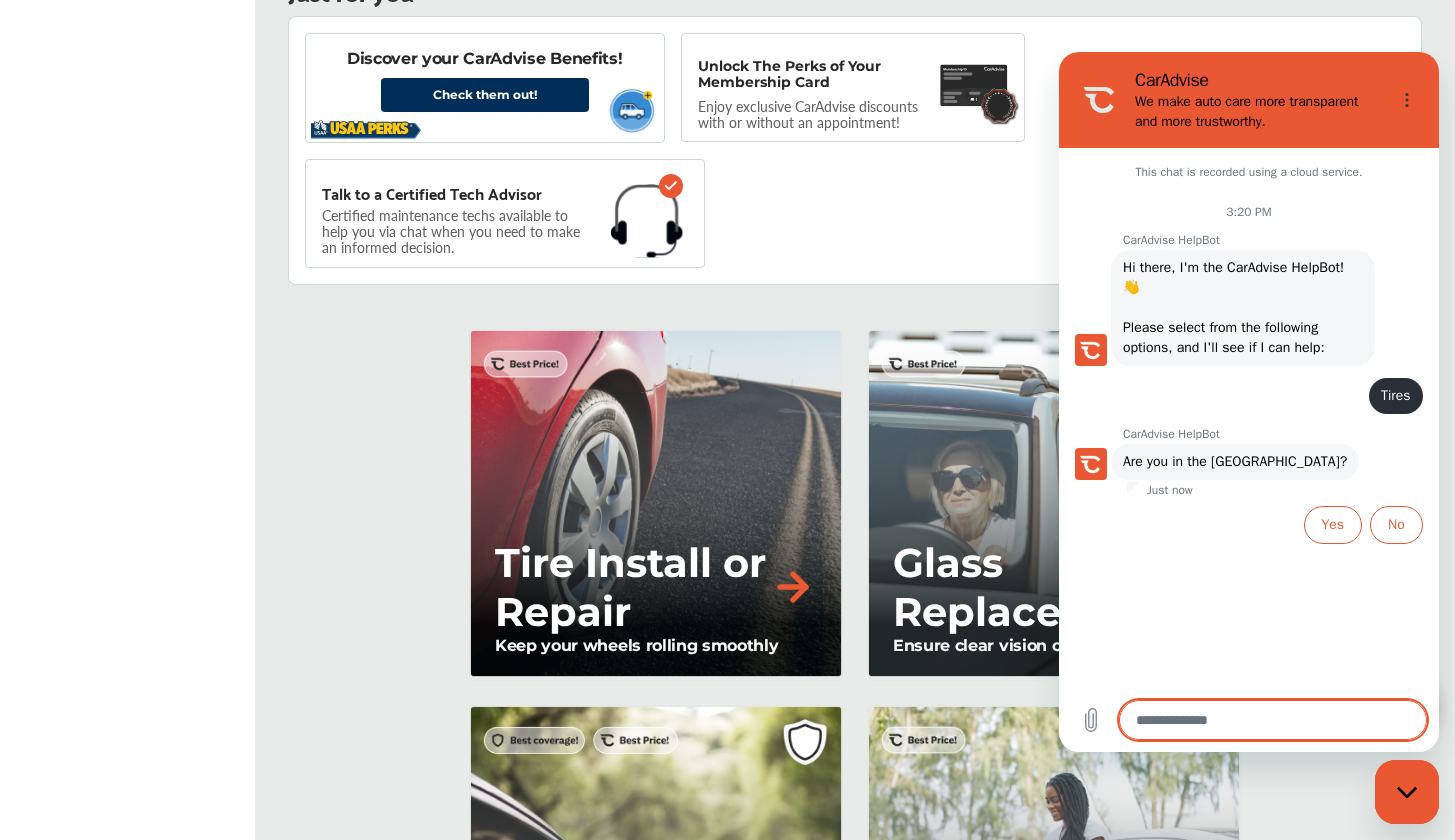 click at bounding box center [1273, 720] 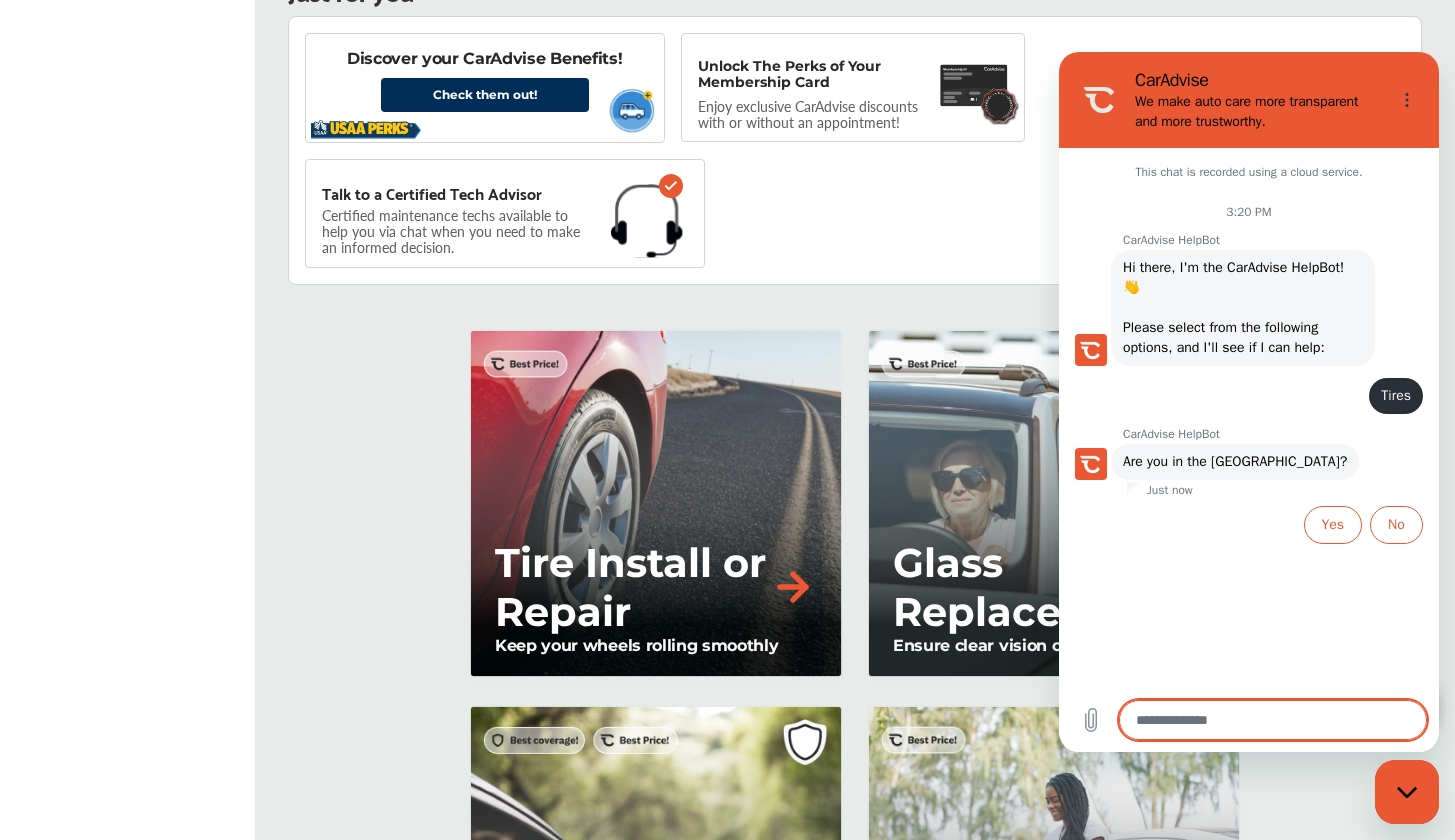 type on "*" 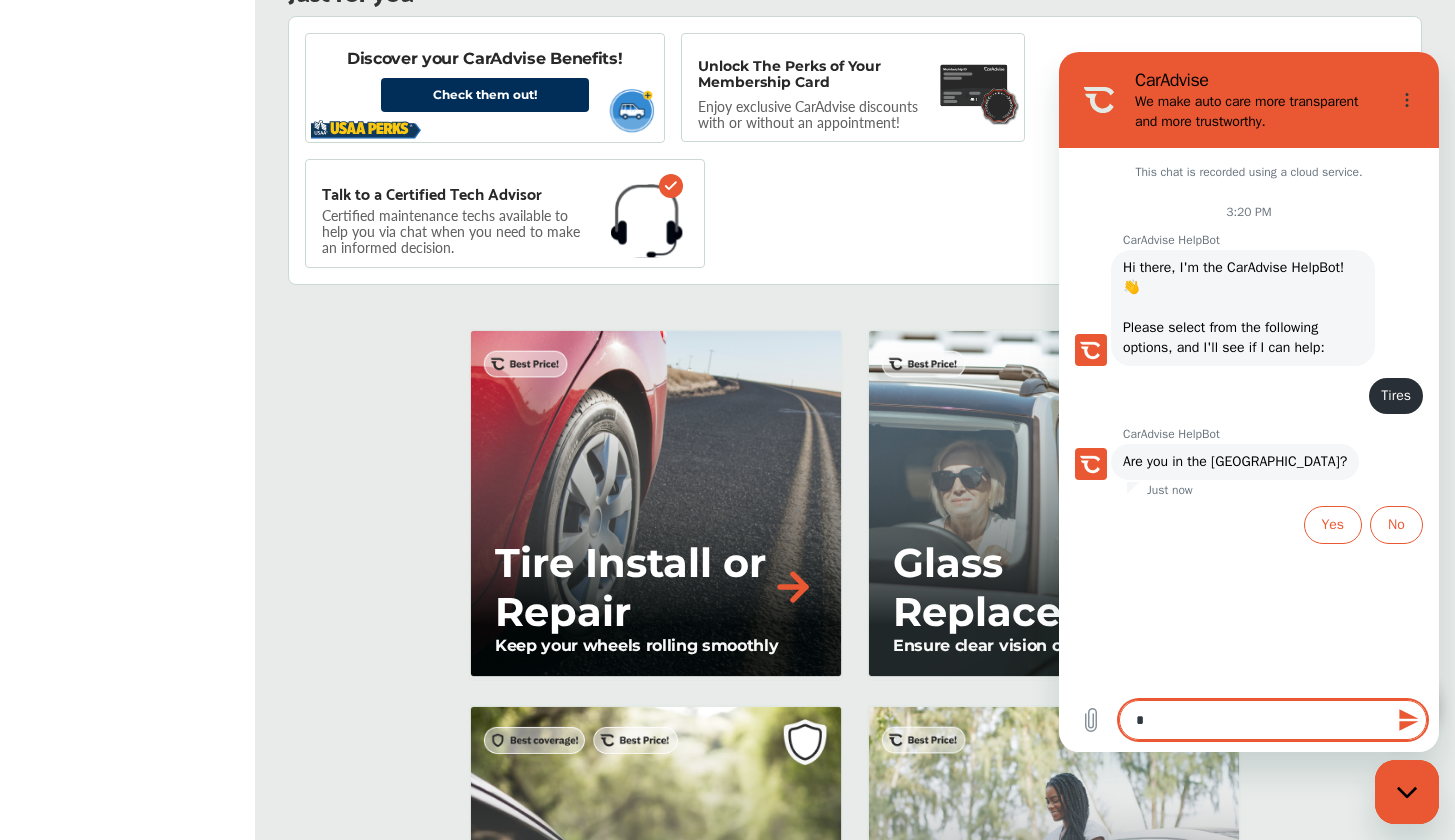type on "**" 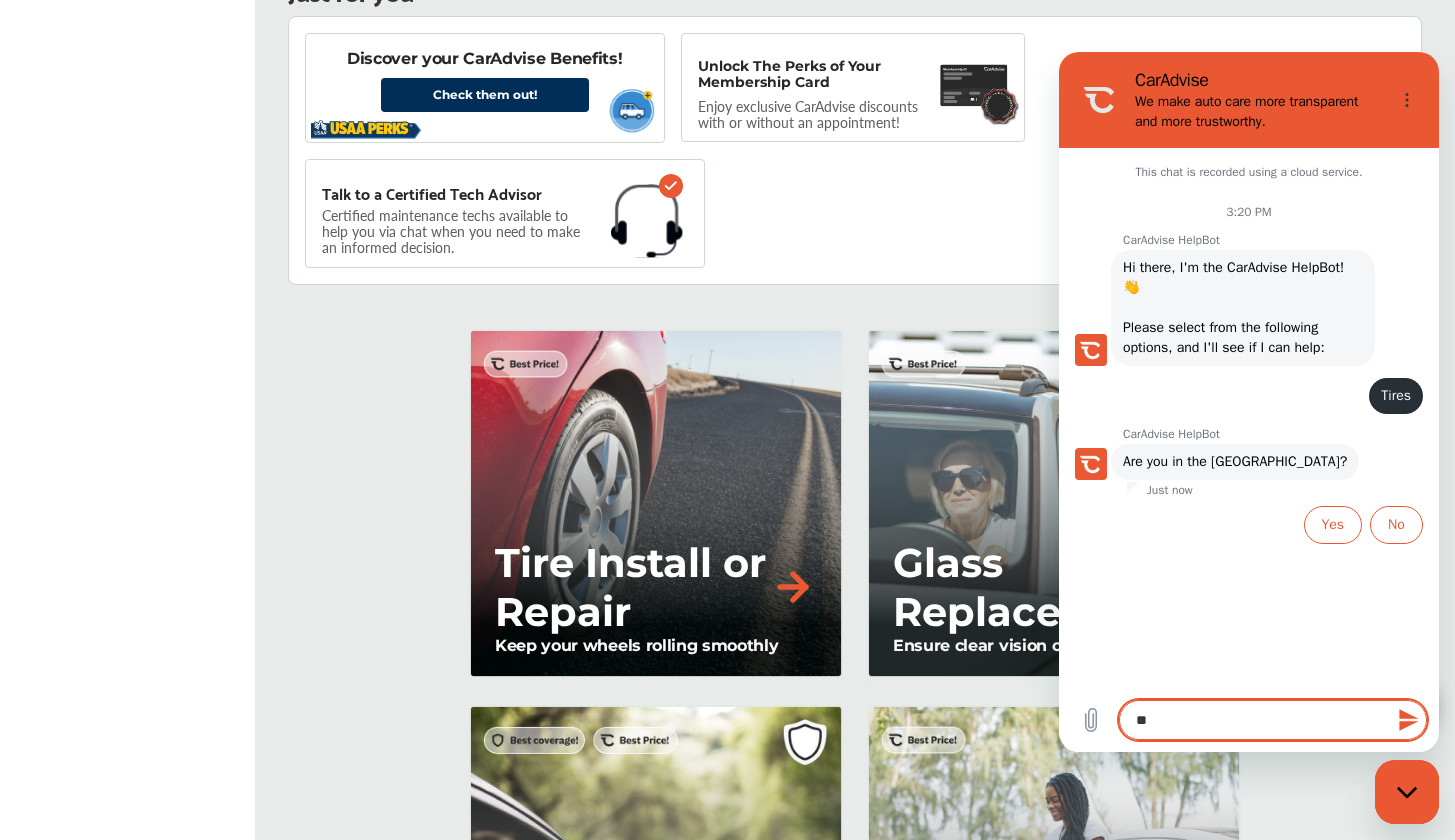 type on "***" 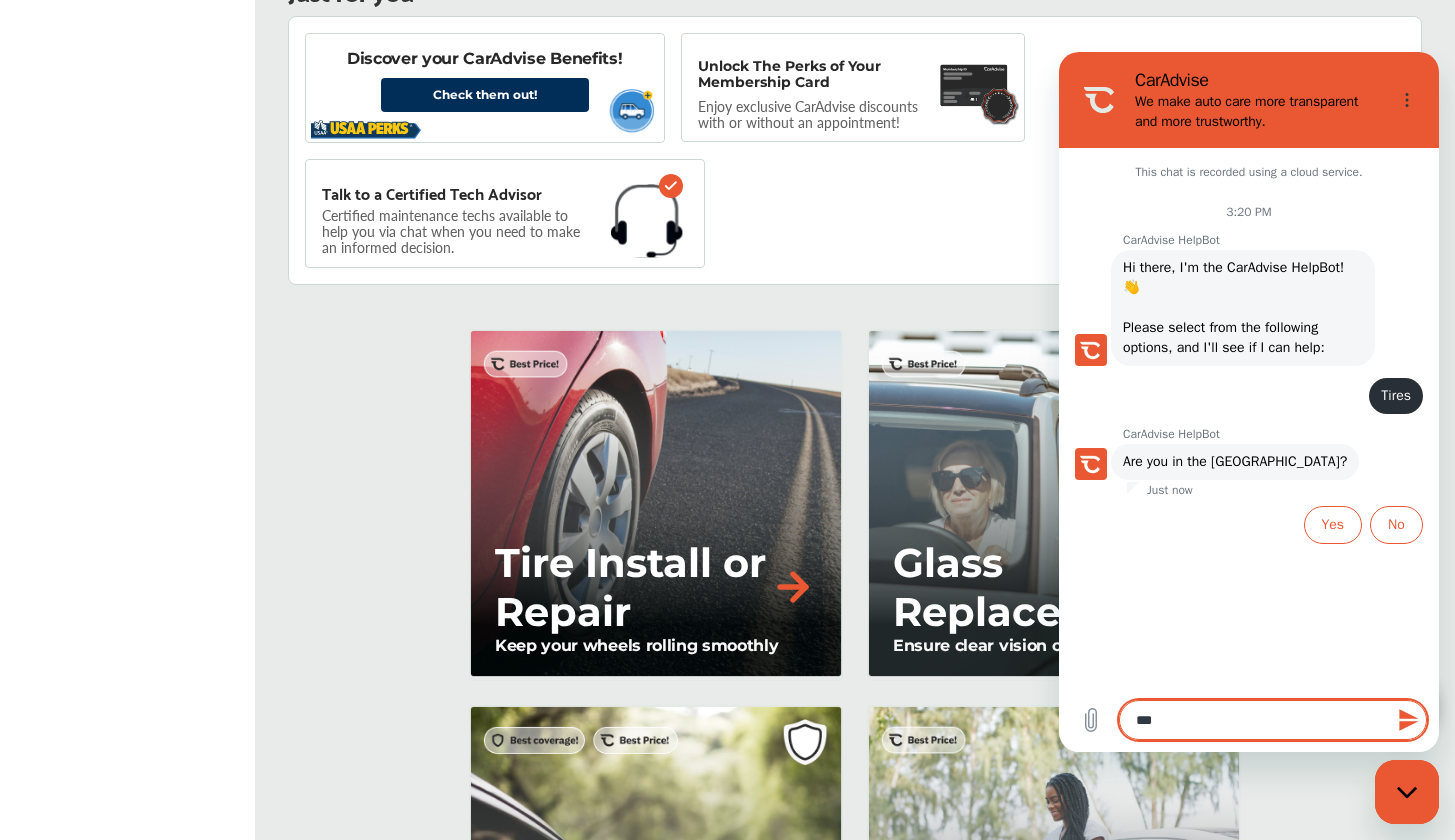 type on "***" 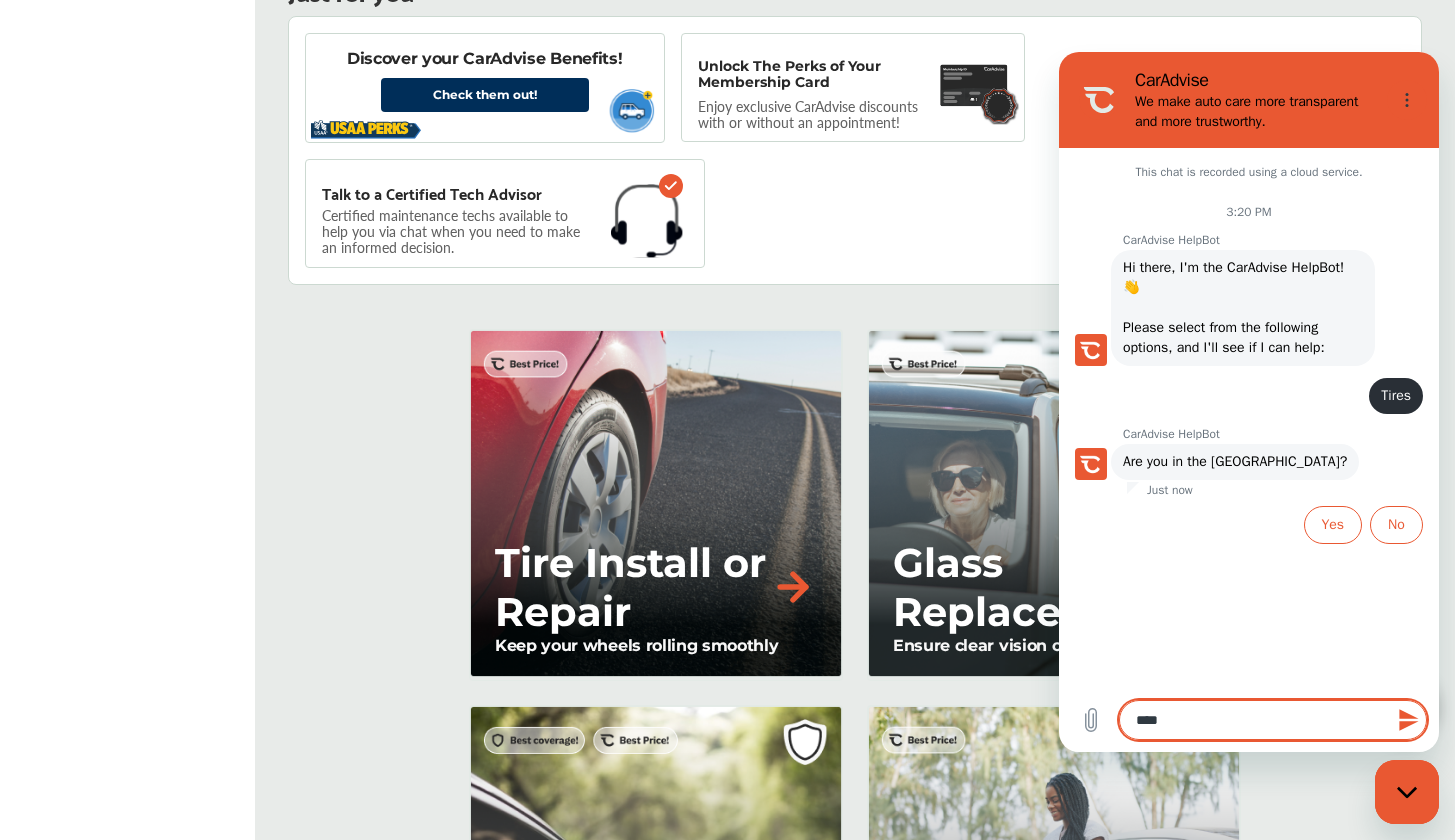 type on "*****" 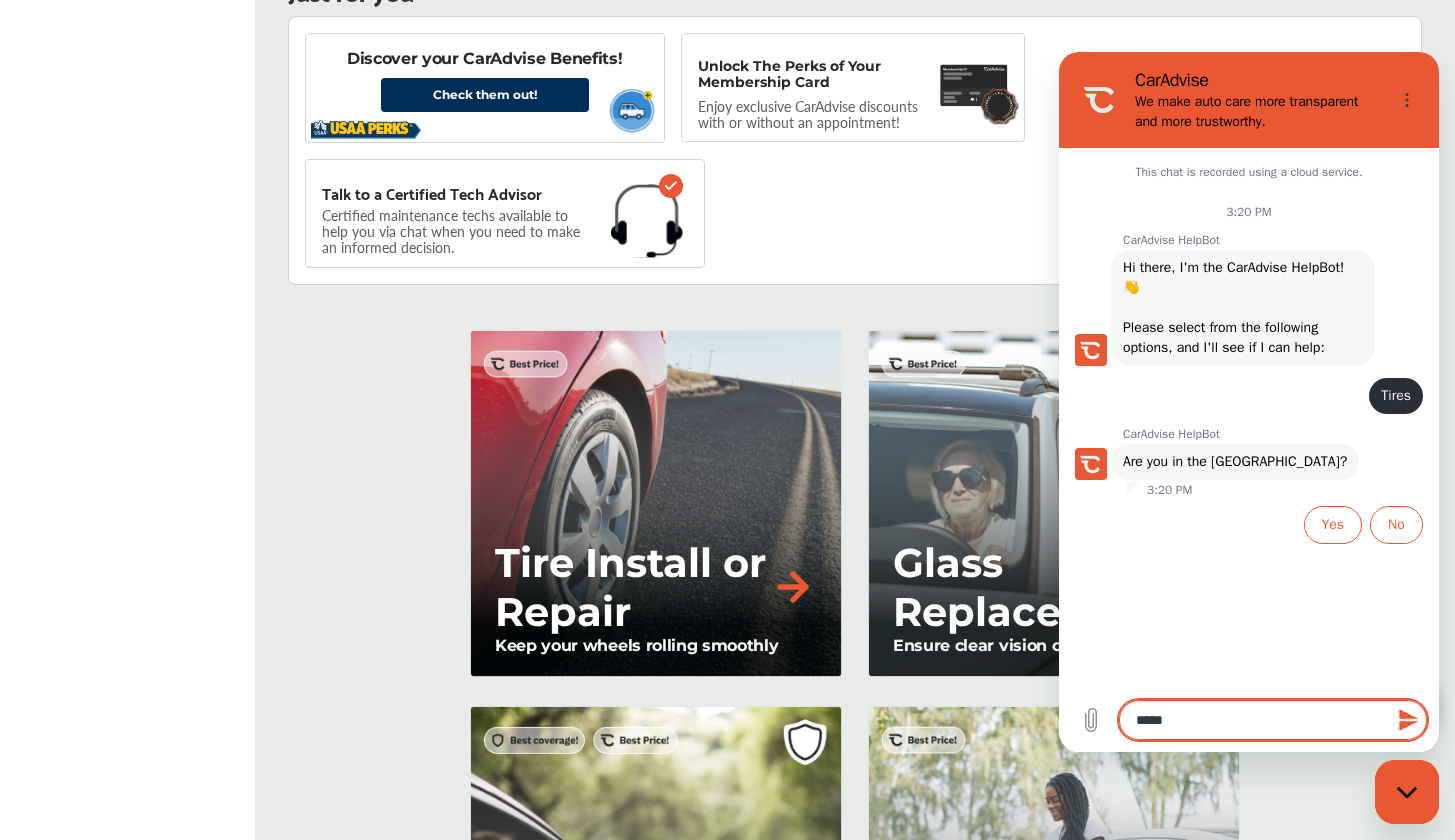 type on "******" 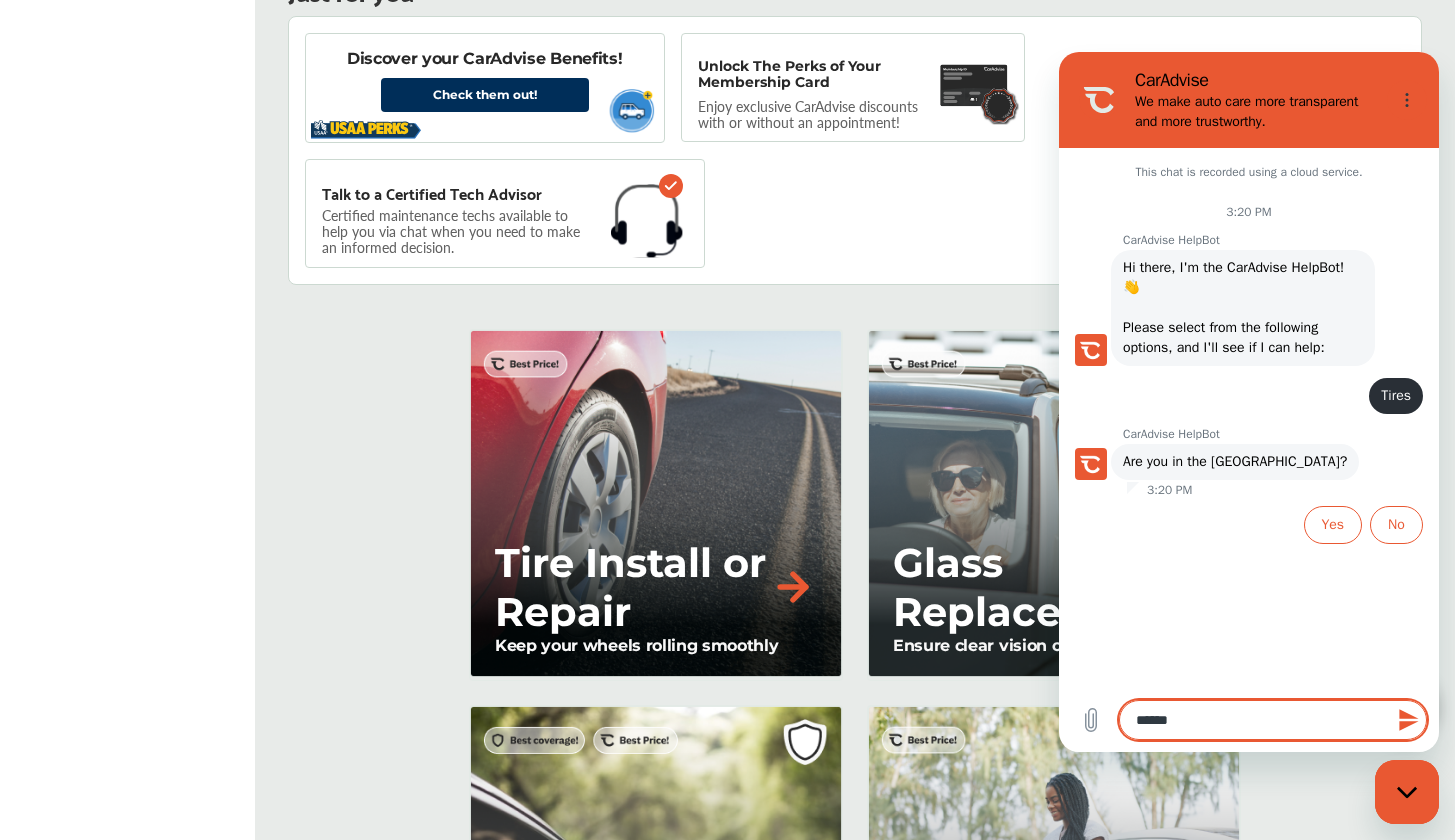 type on "*******" 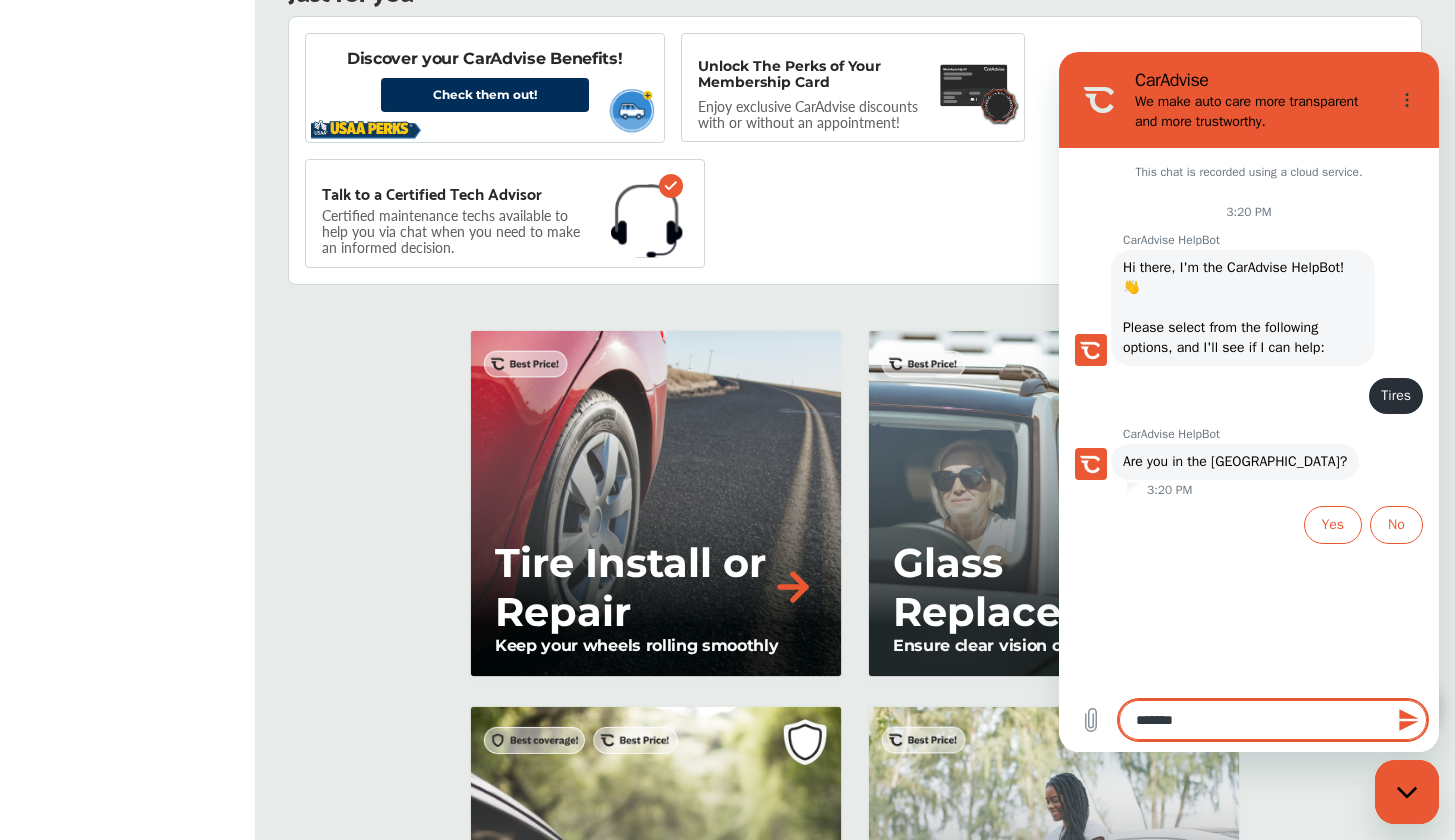 type on "********" 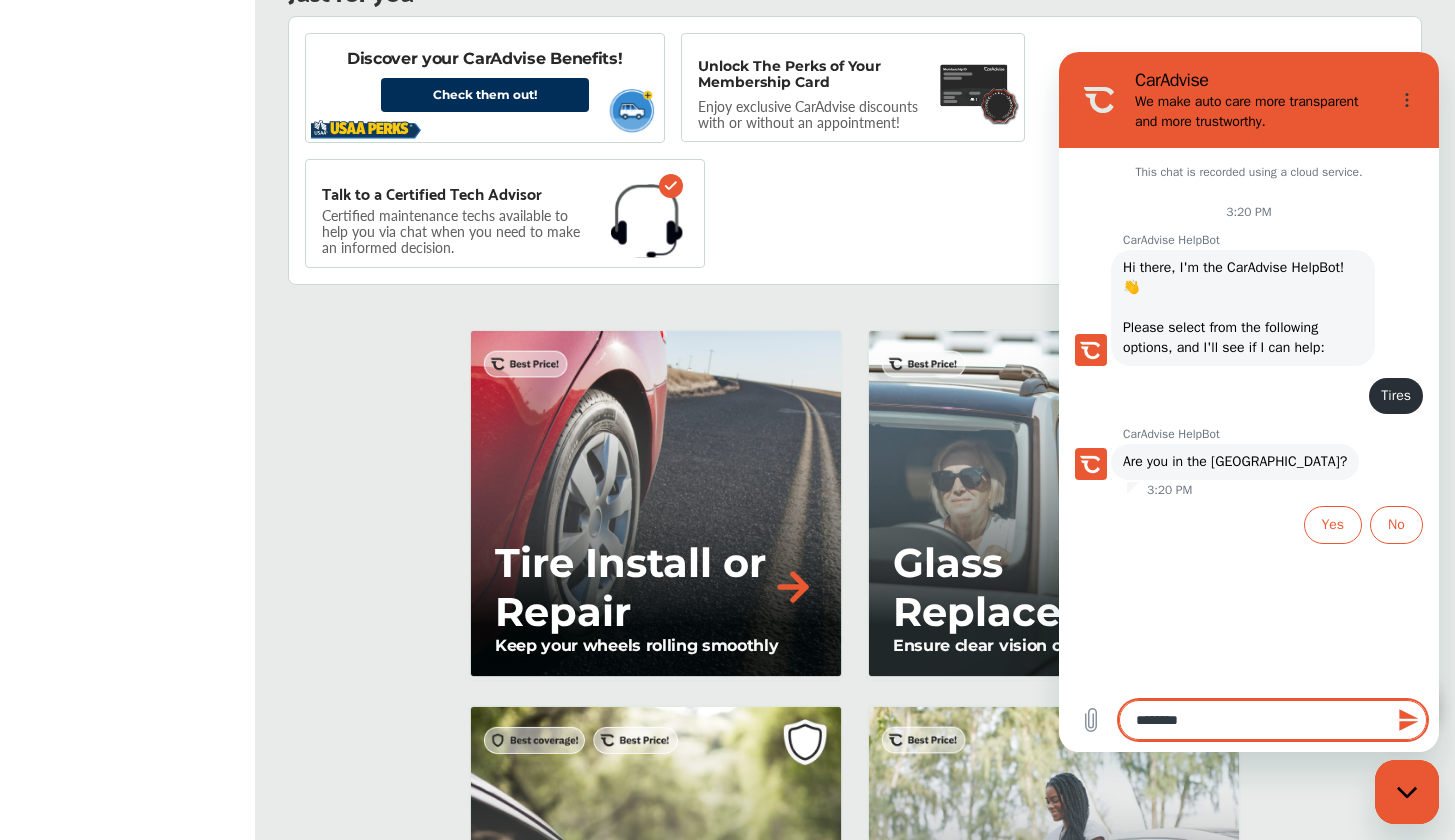type on "*********" 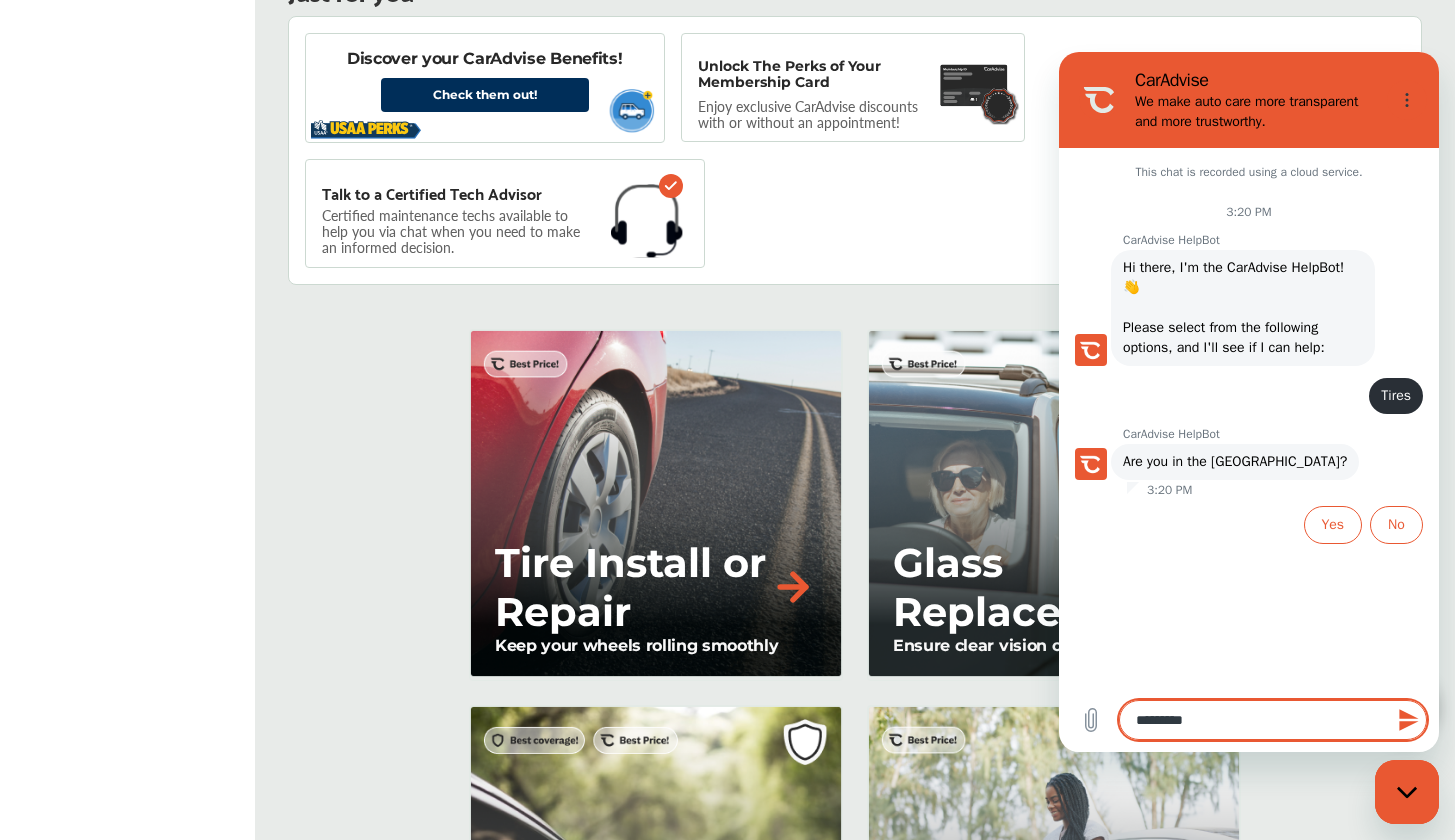 type on "*********" 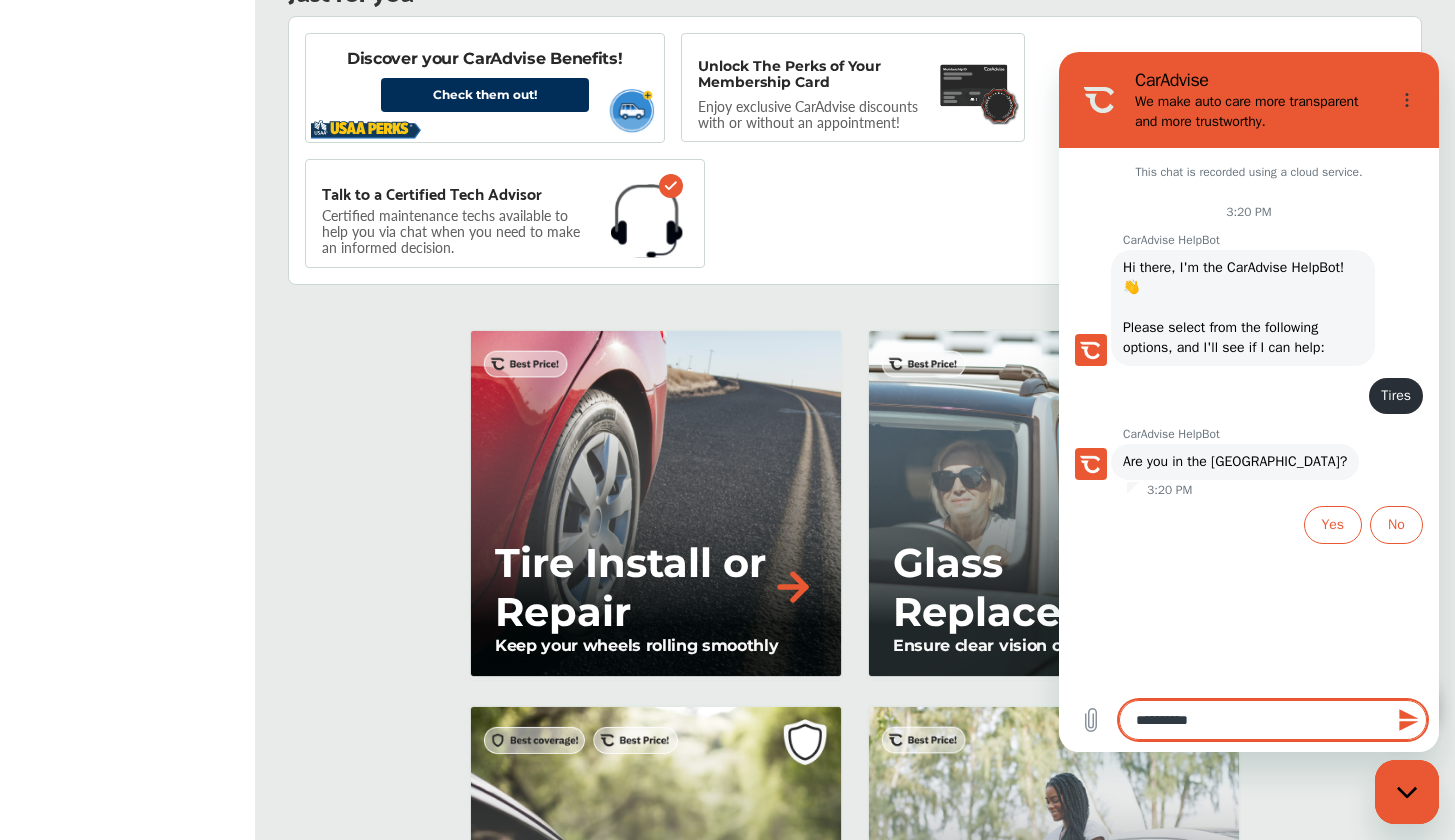 type on "**********" 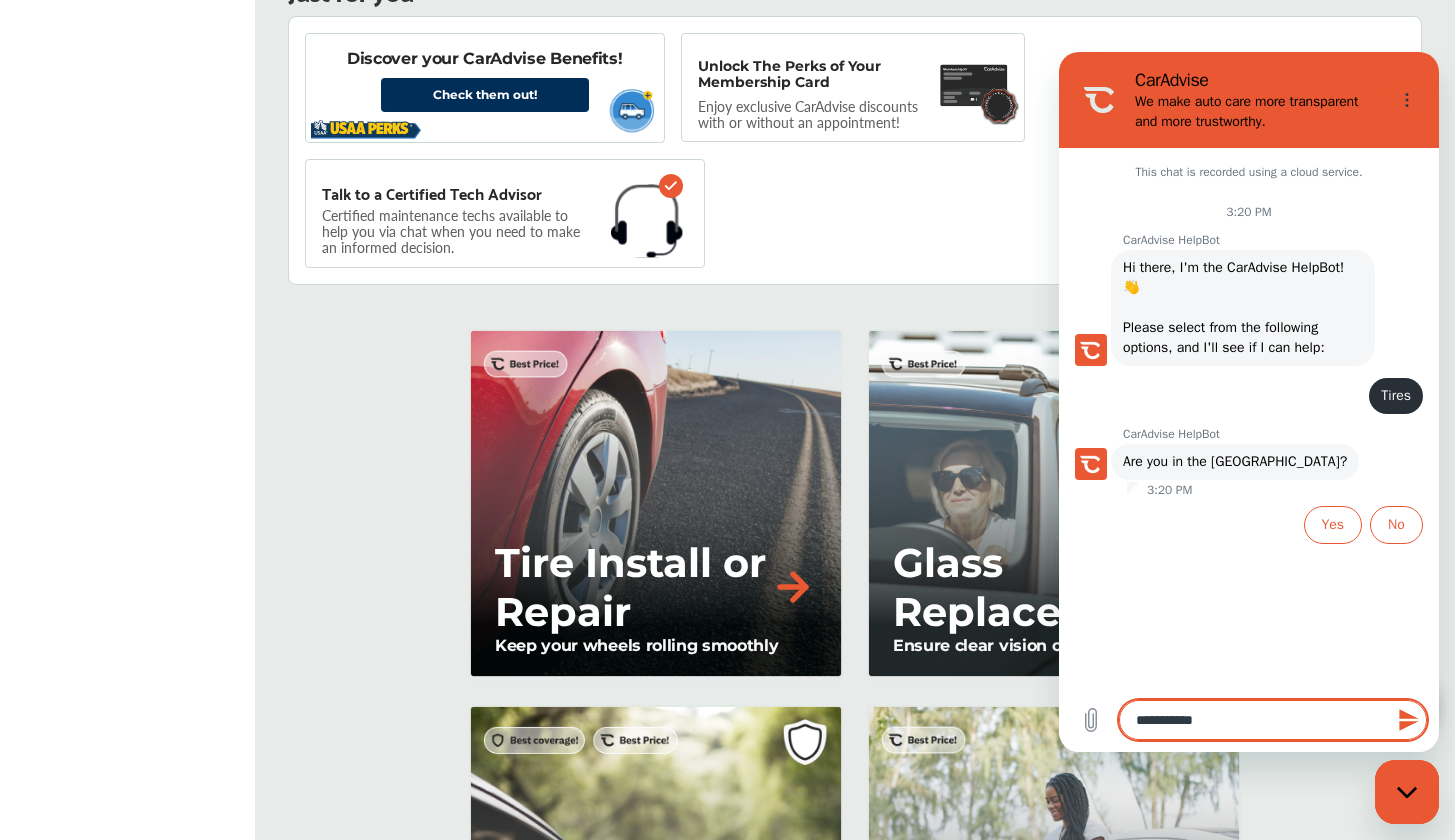 type on "**********" 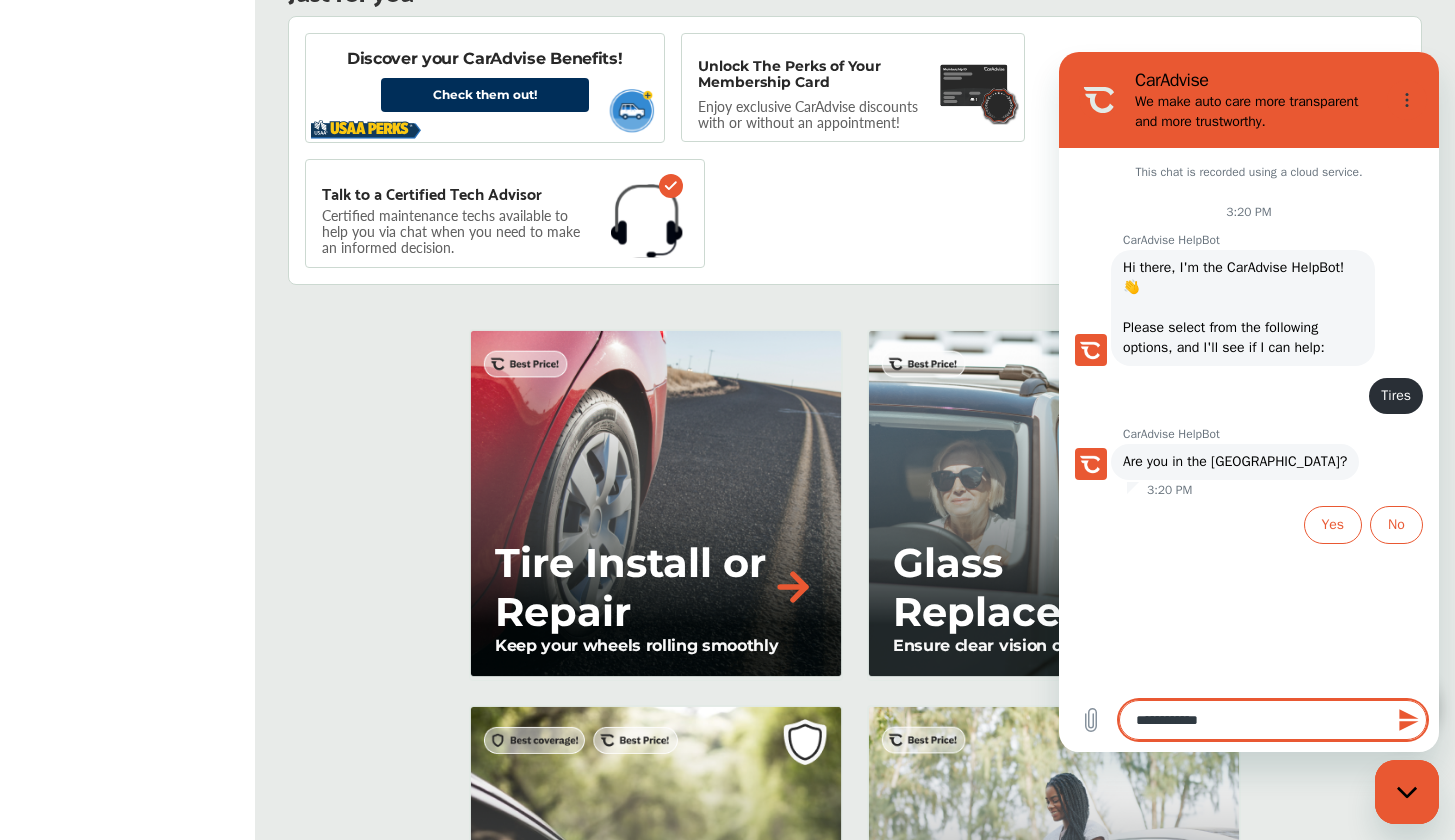 type on "**********" 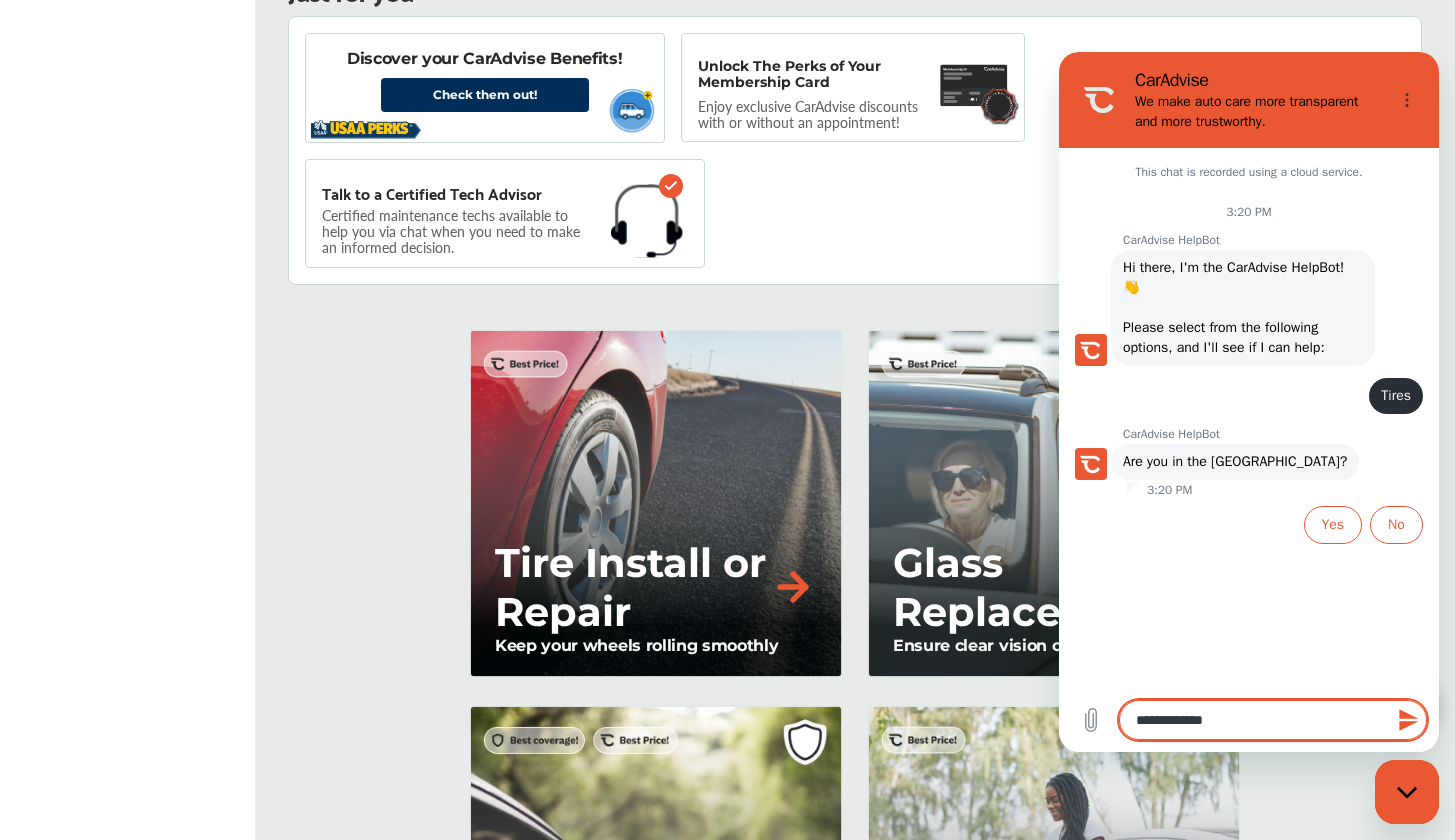 type on "*" 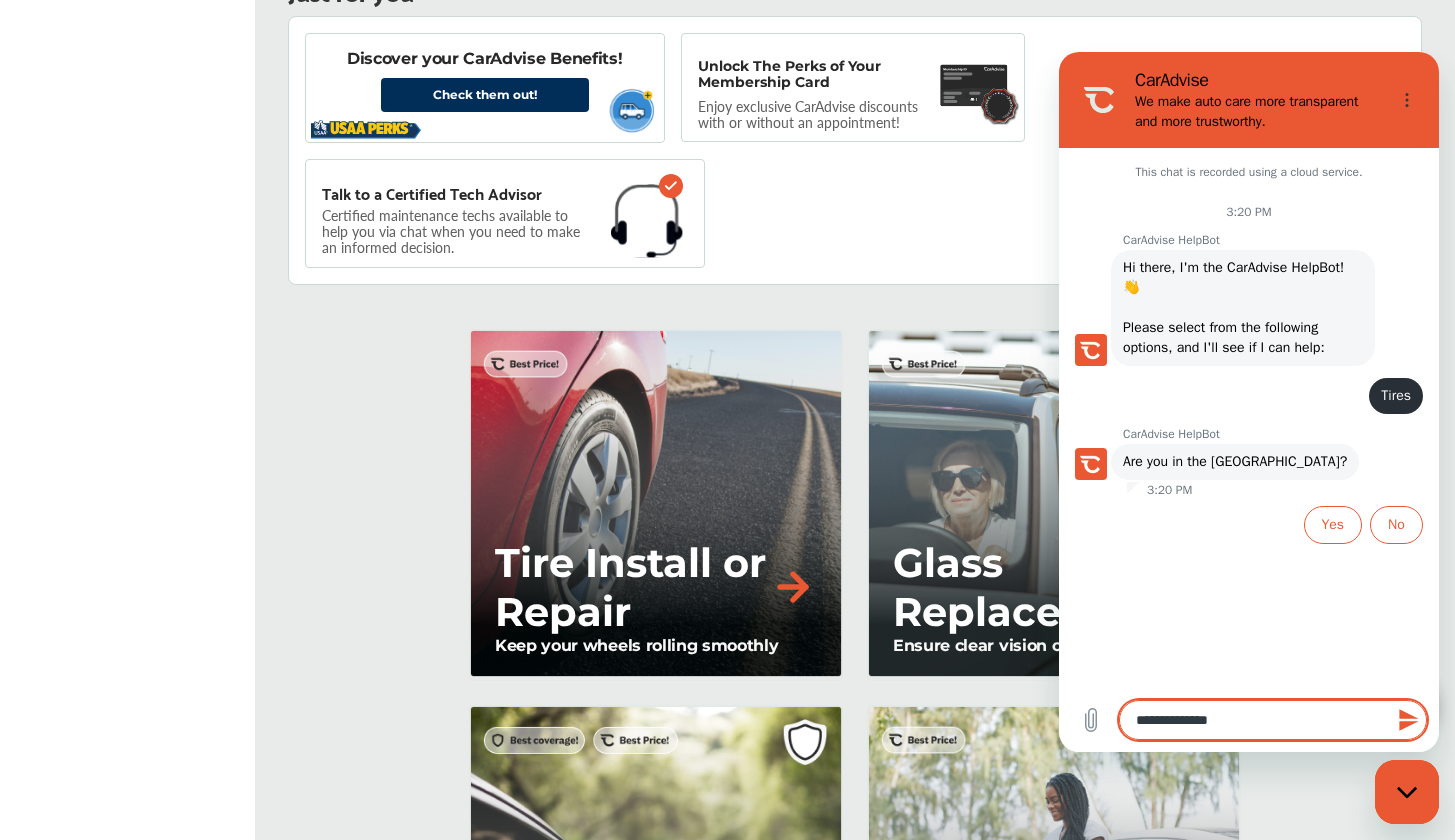 type on "**********" 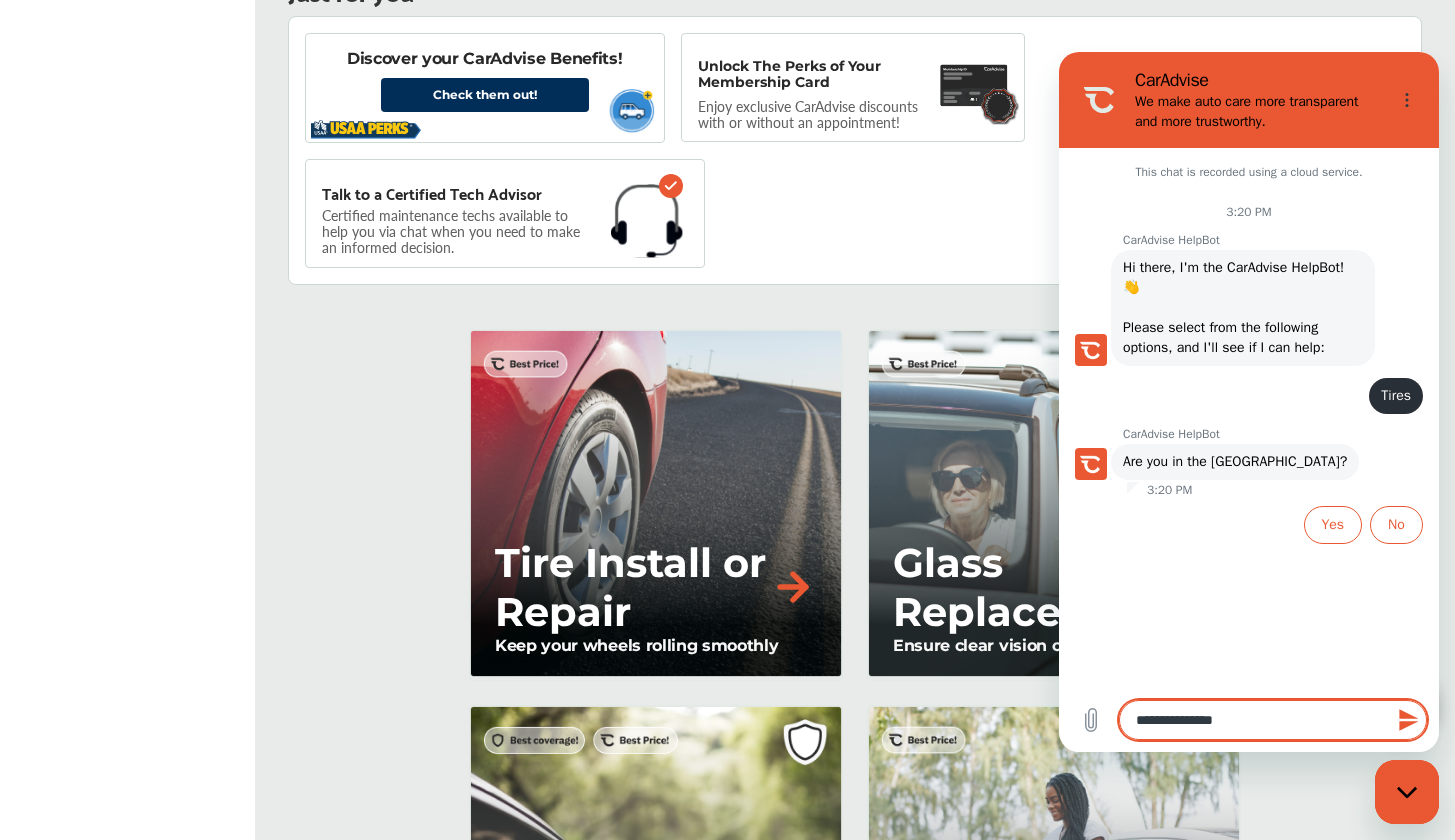 type on "**********" 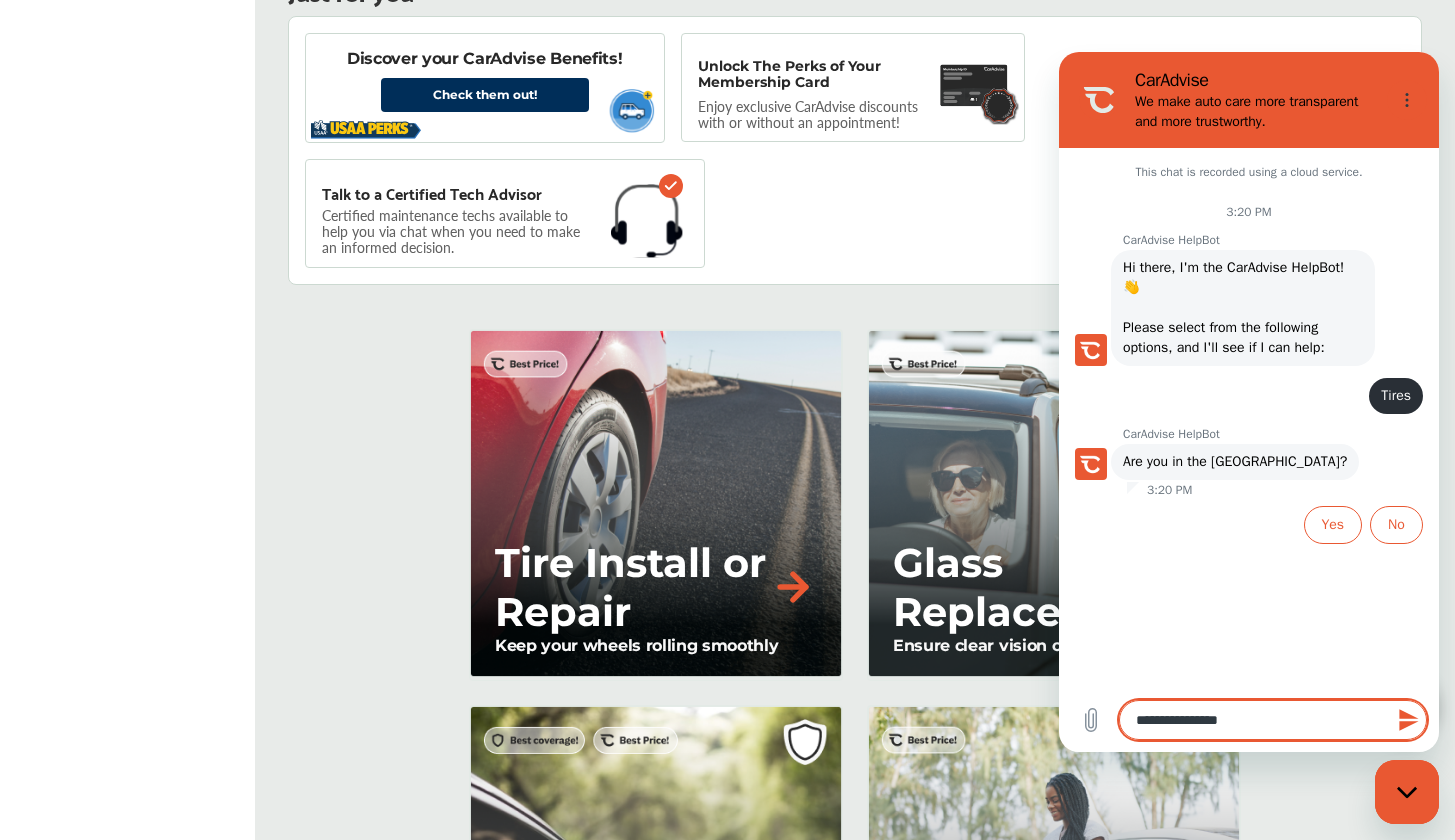 type on "**********" 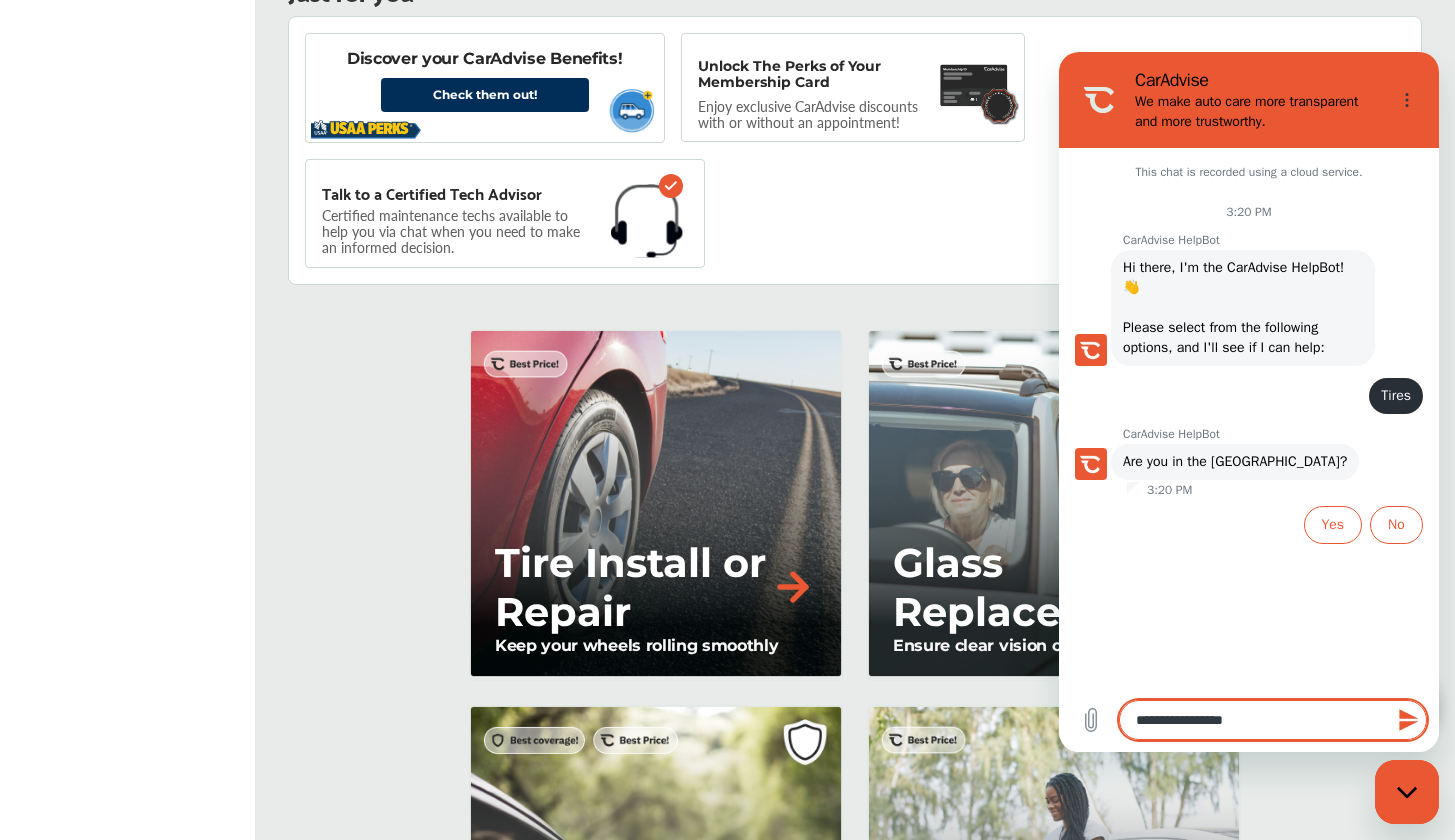 type on "**********" 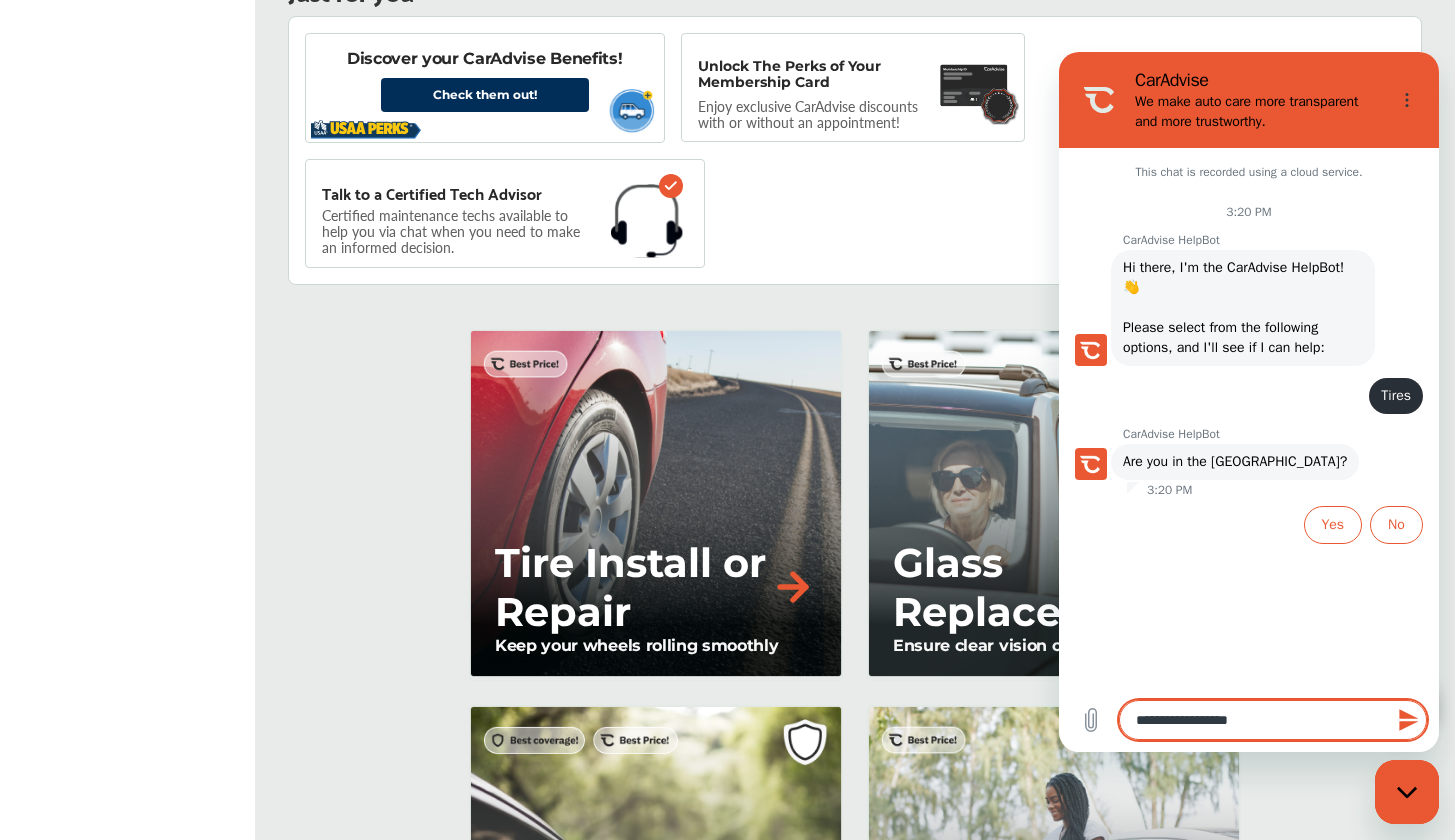 type on "**********" 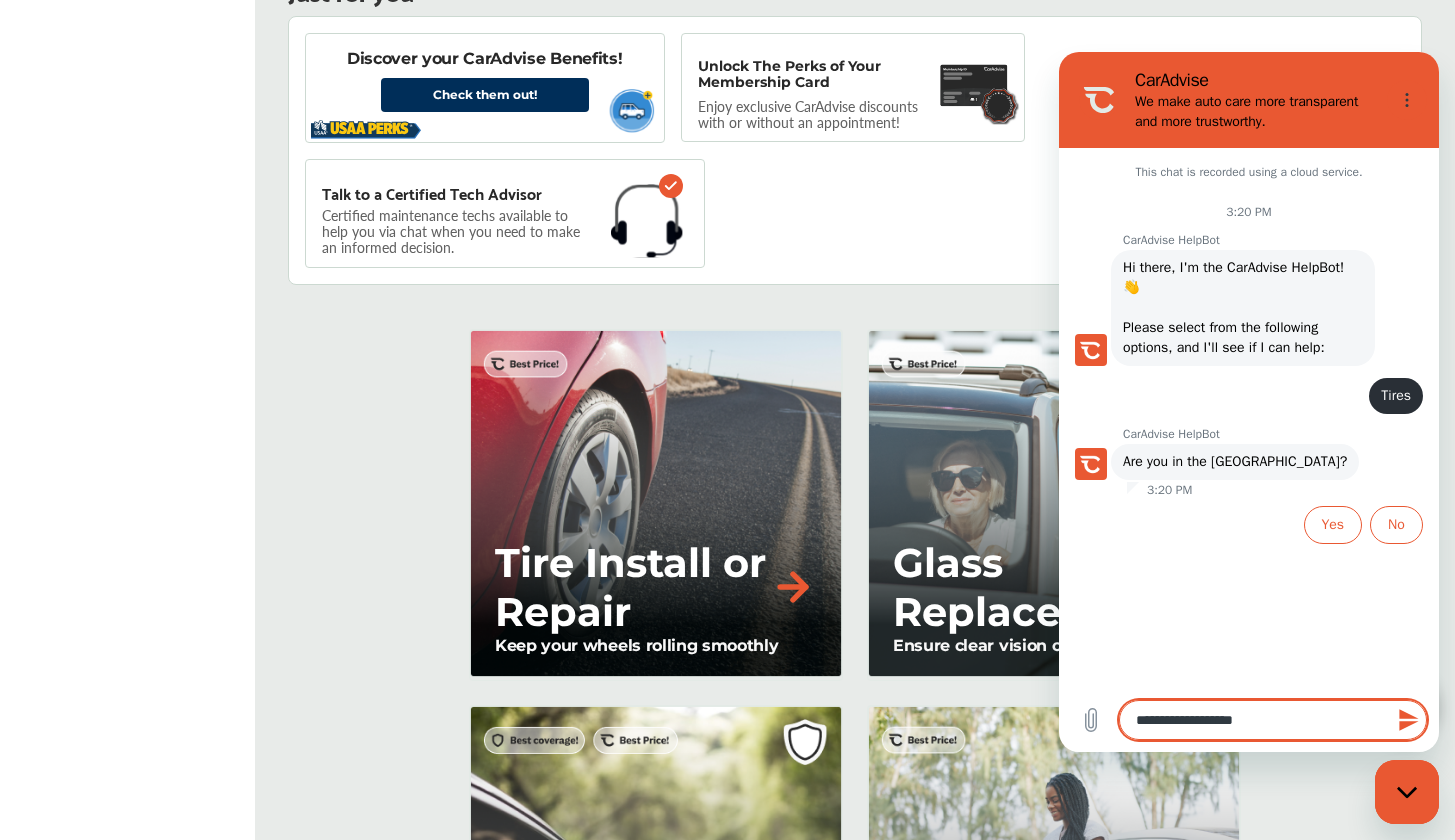 type on "**********" 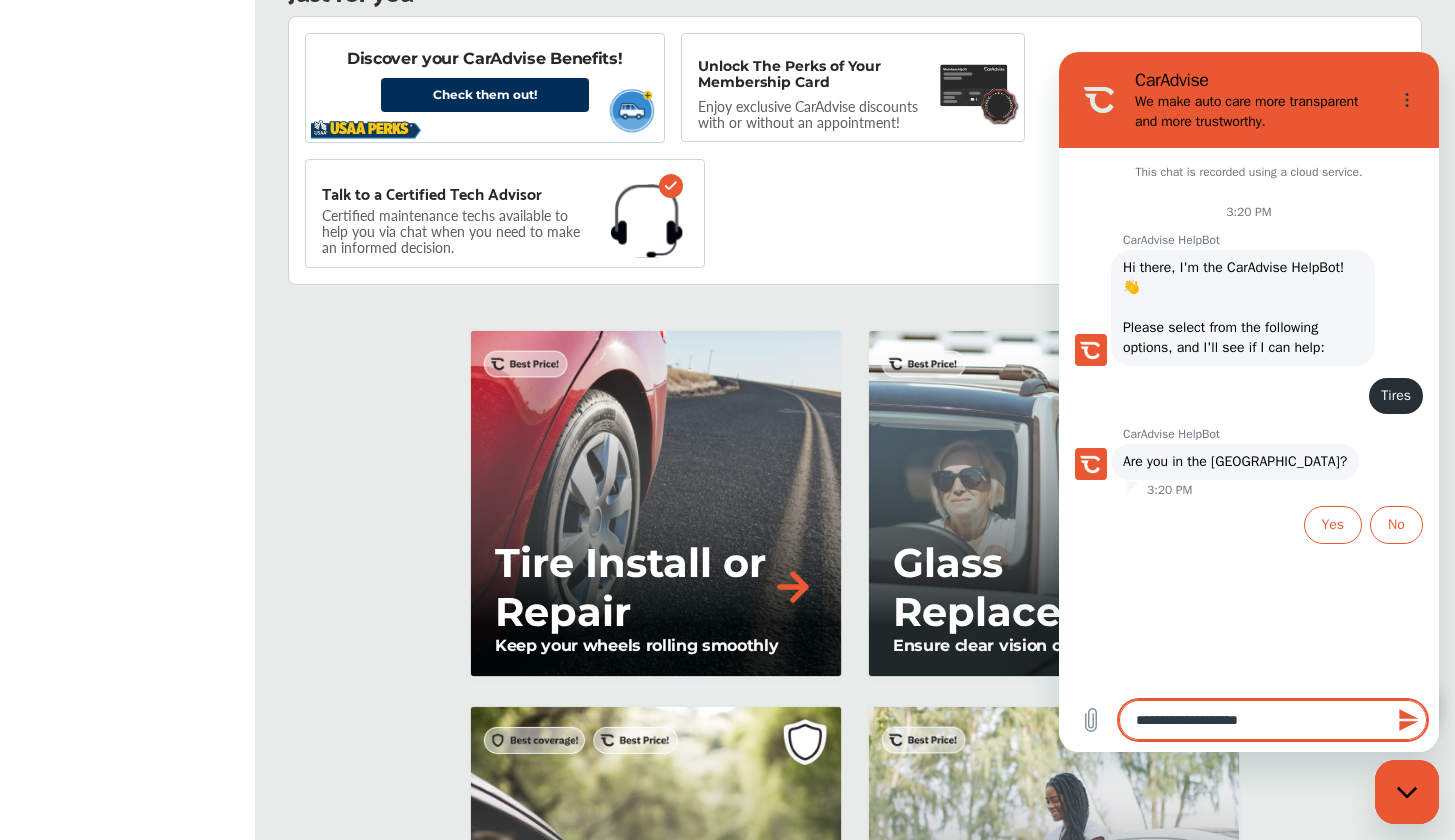 type on "**********" 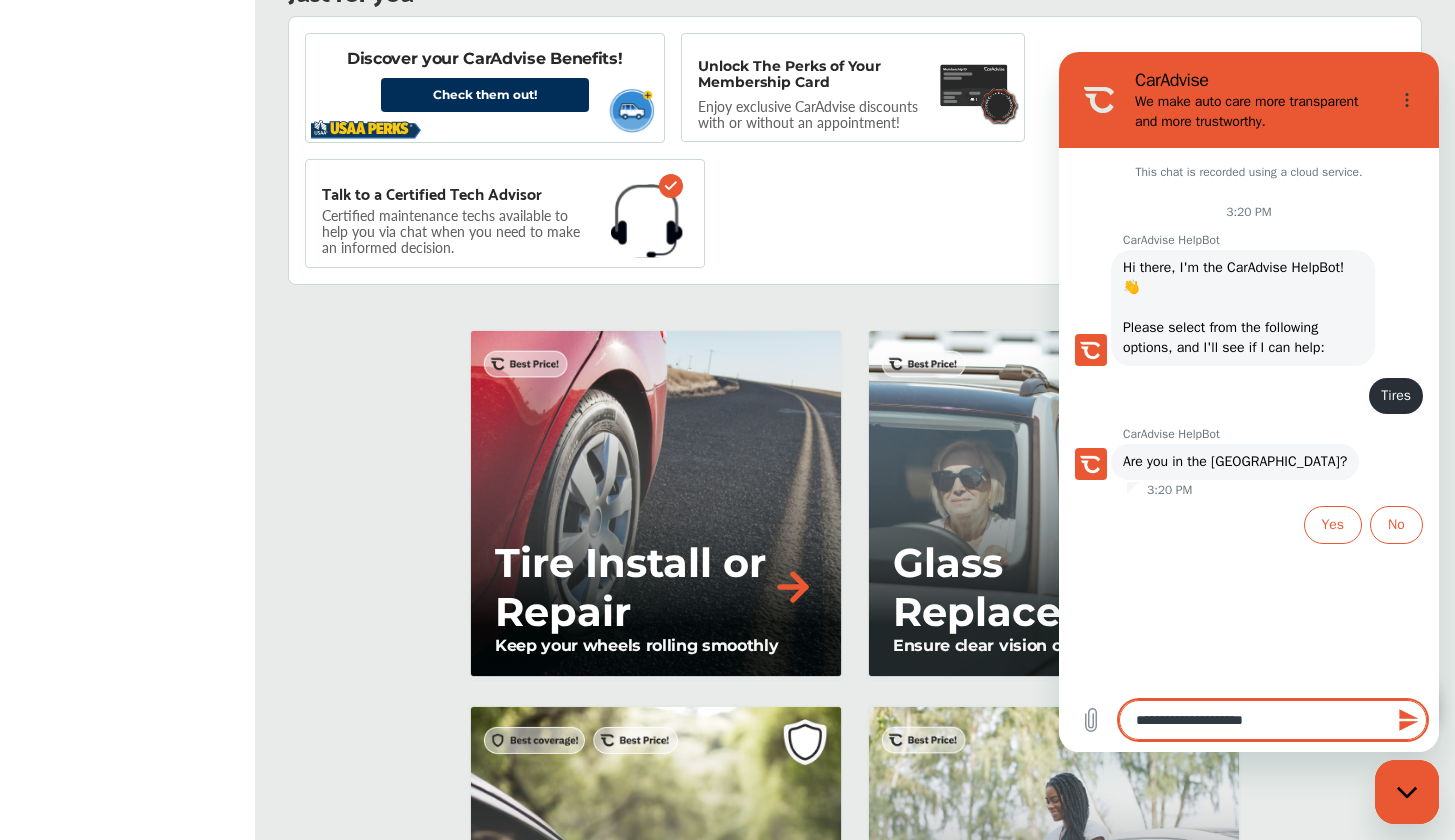type on "**********" 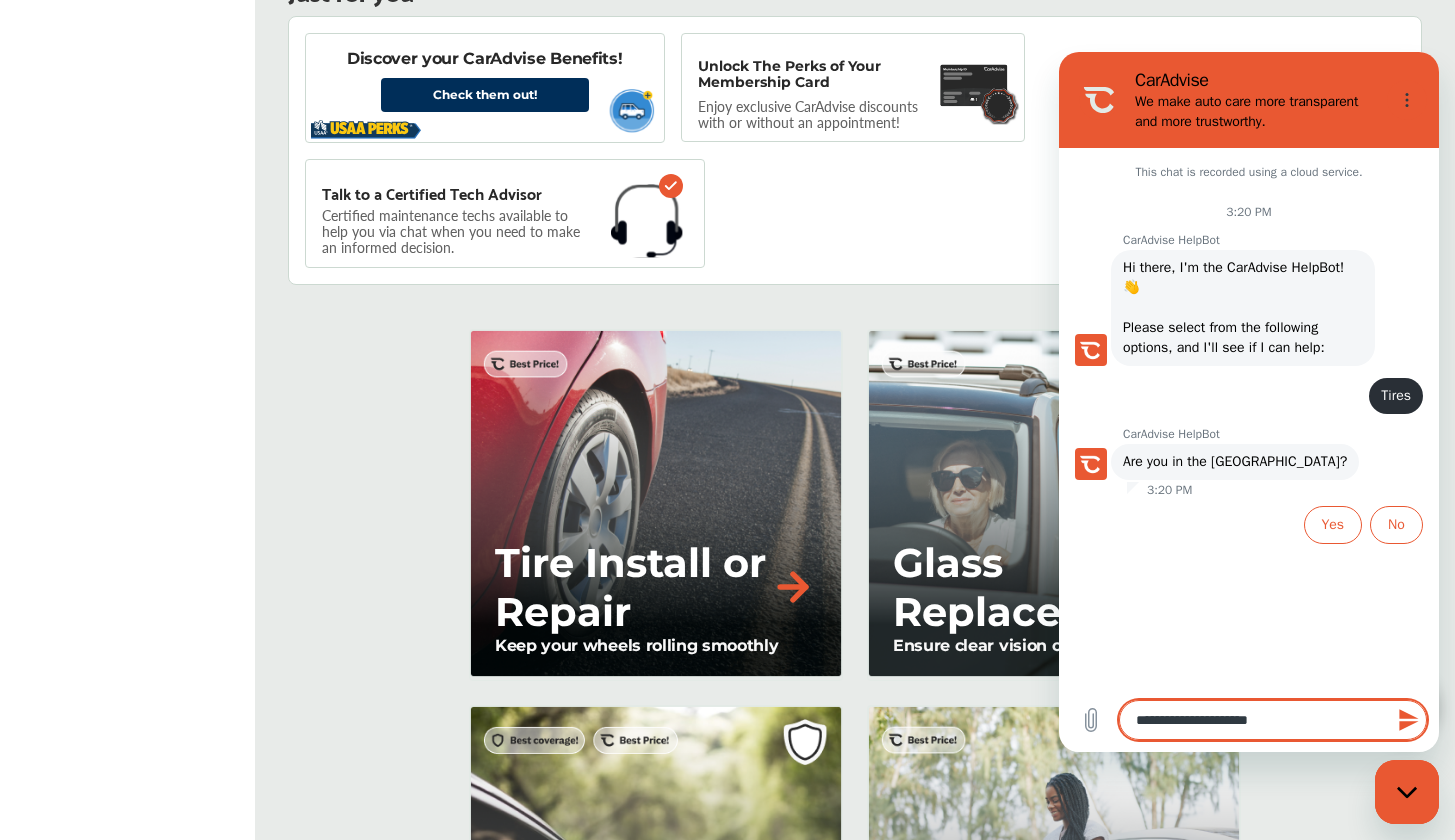 type on "**********" 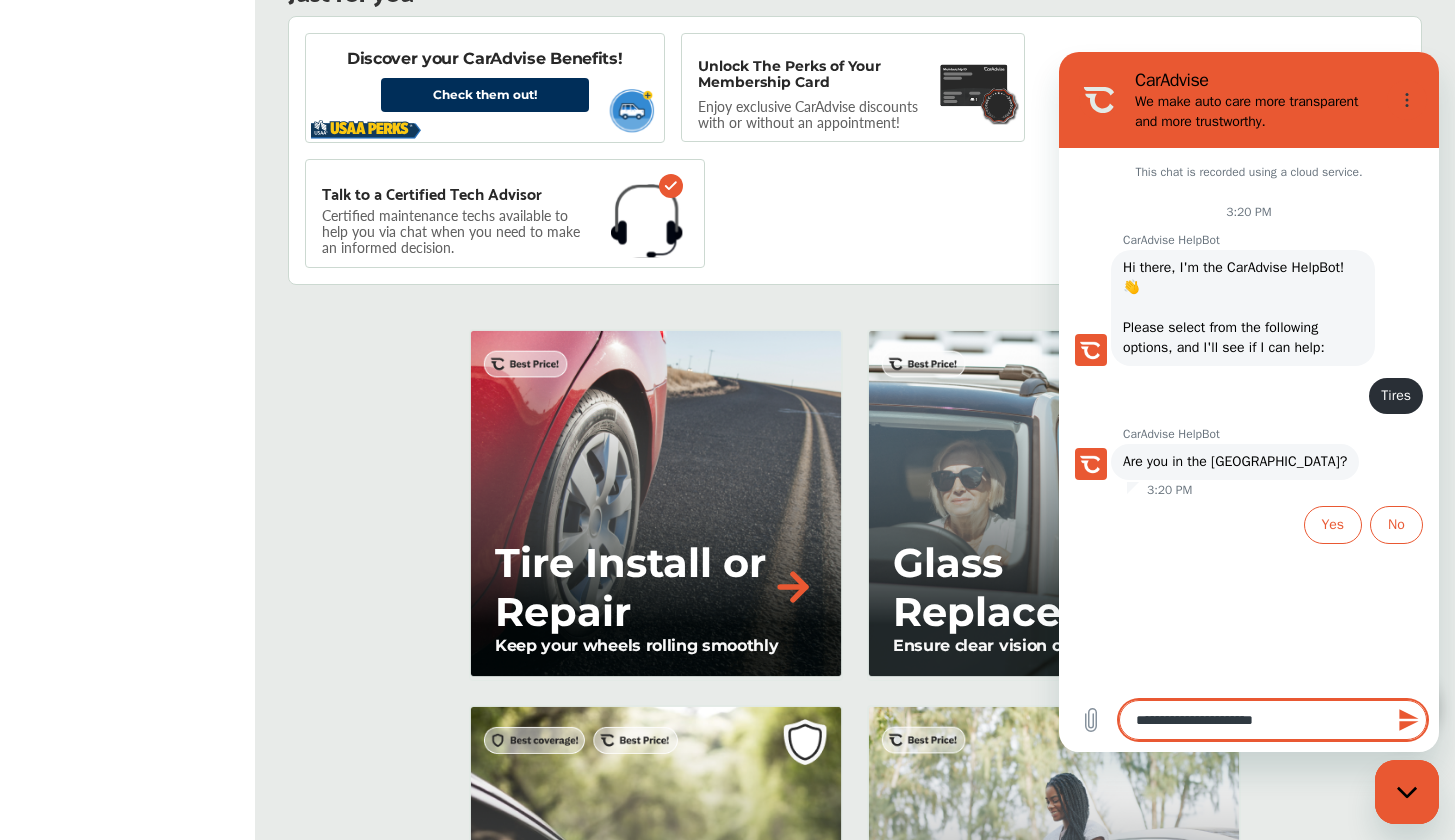 type on "**********" 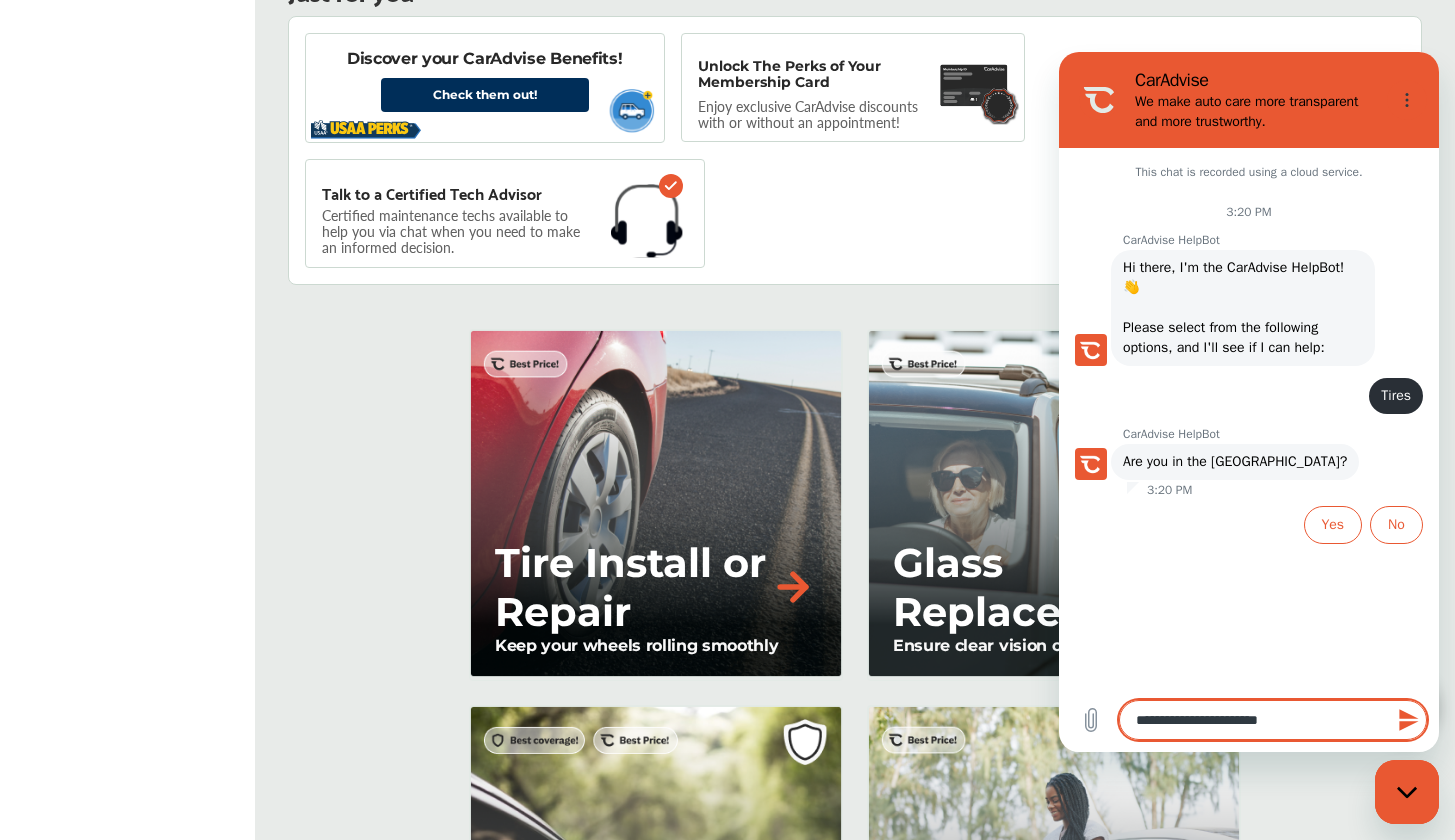type on "**********" 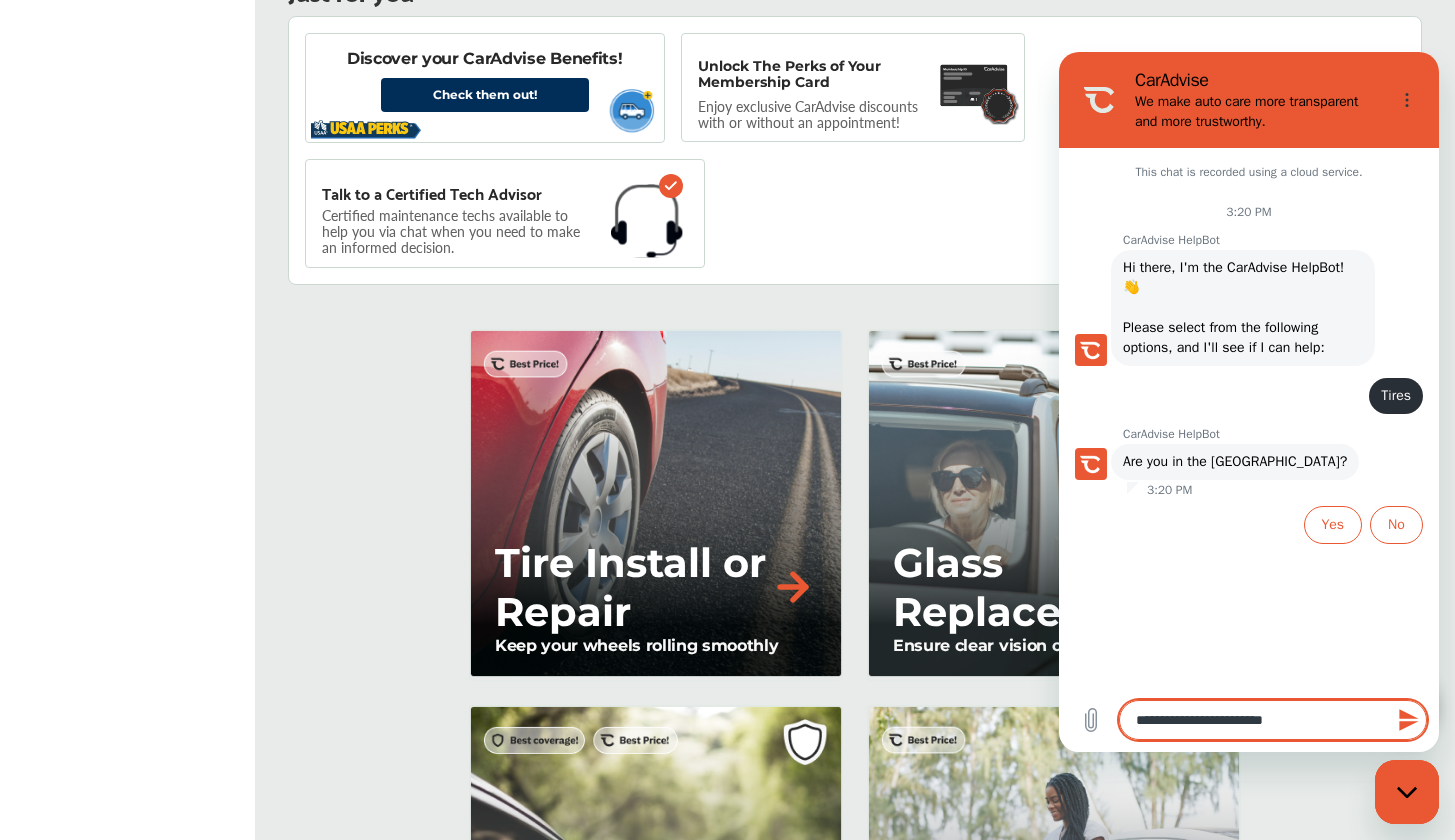type on "**********" 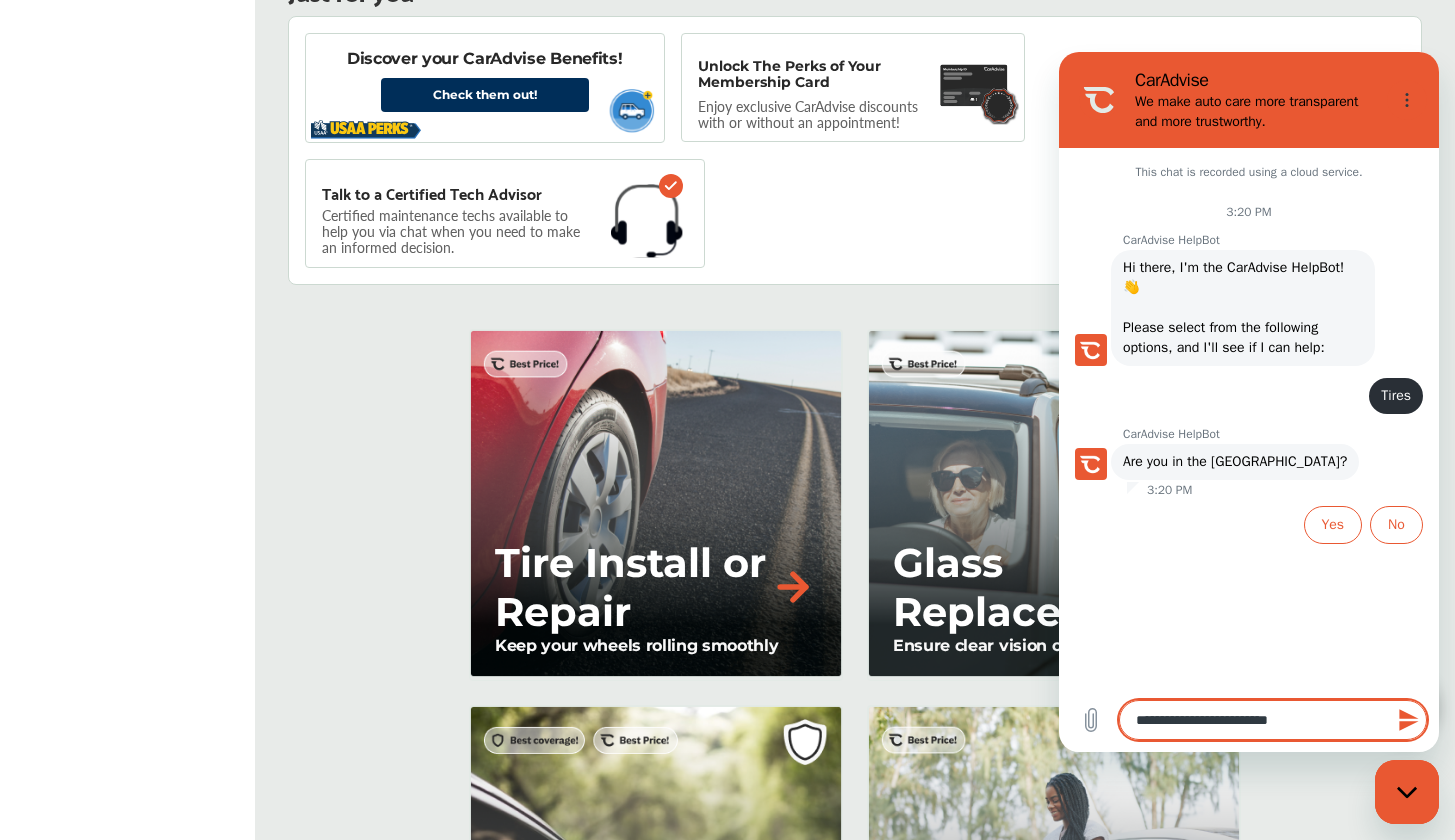 type on "**********" 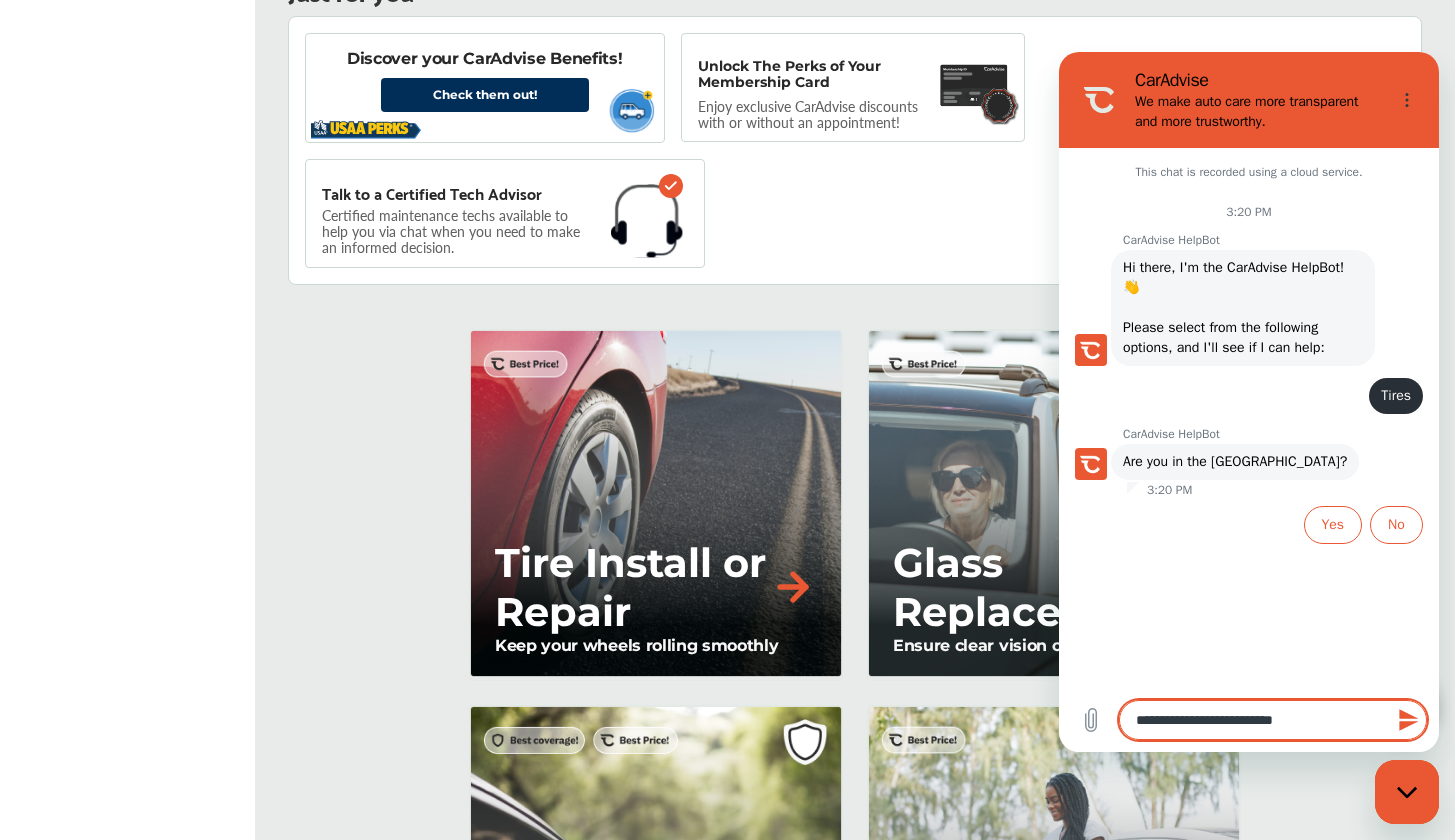 type on "**********" 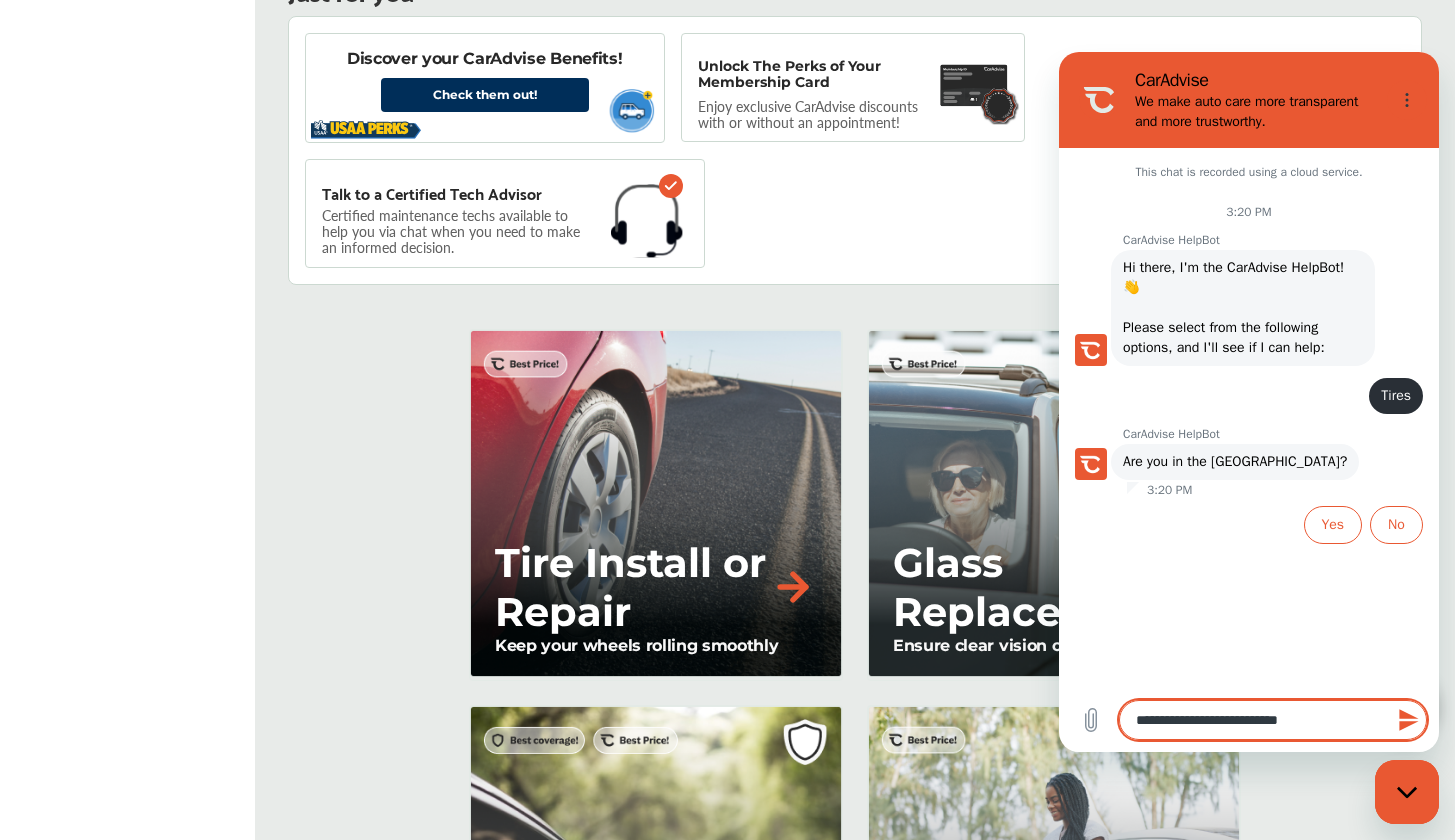 type on "**********" 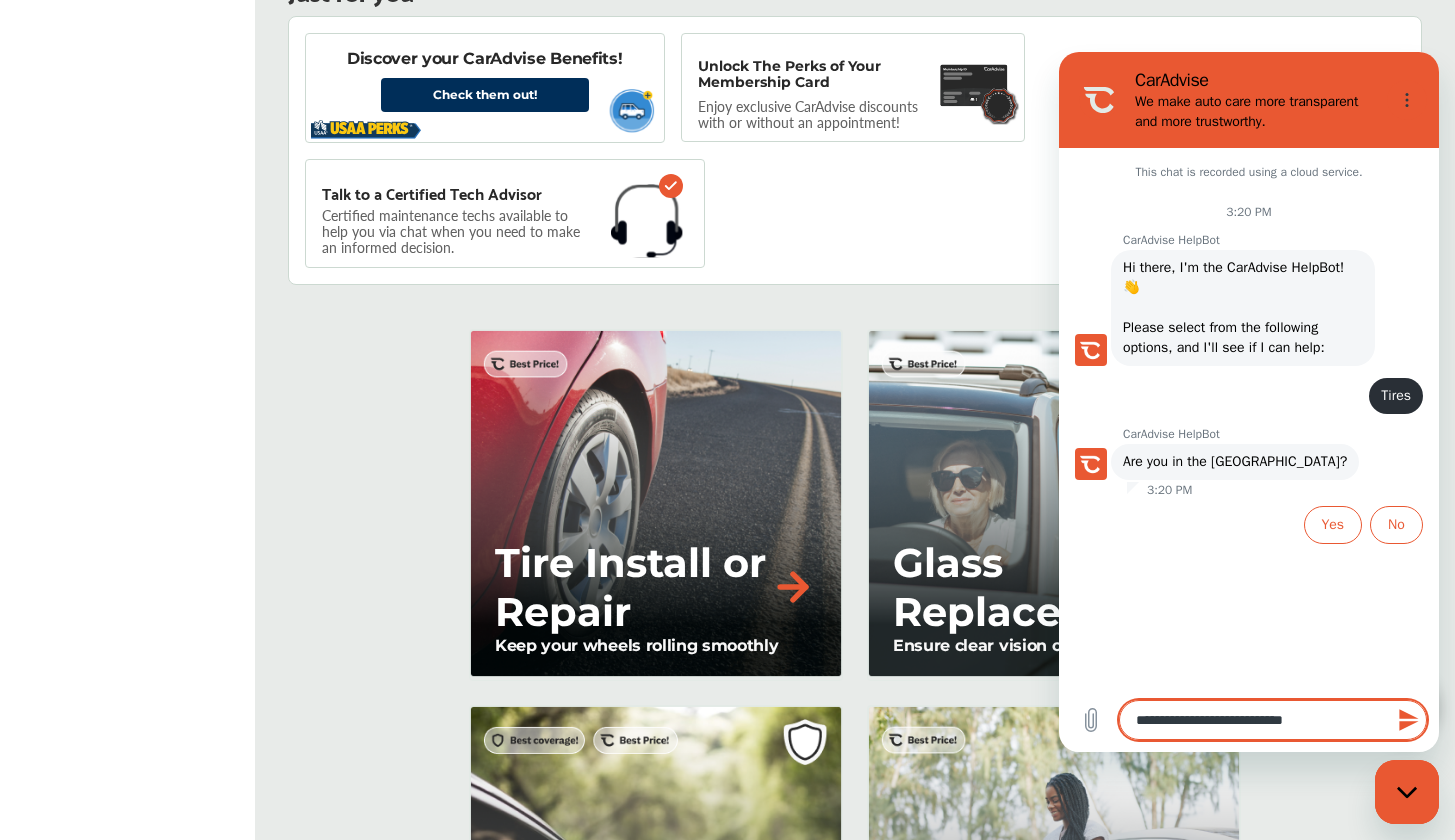 type on "**********" 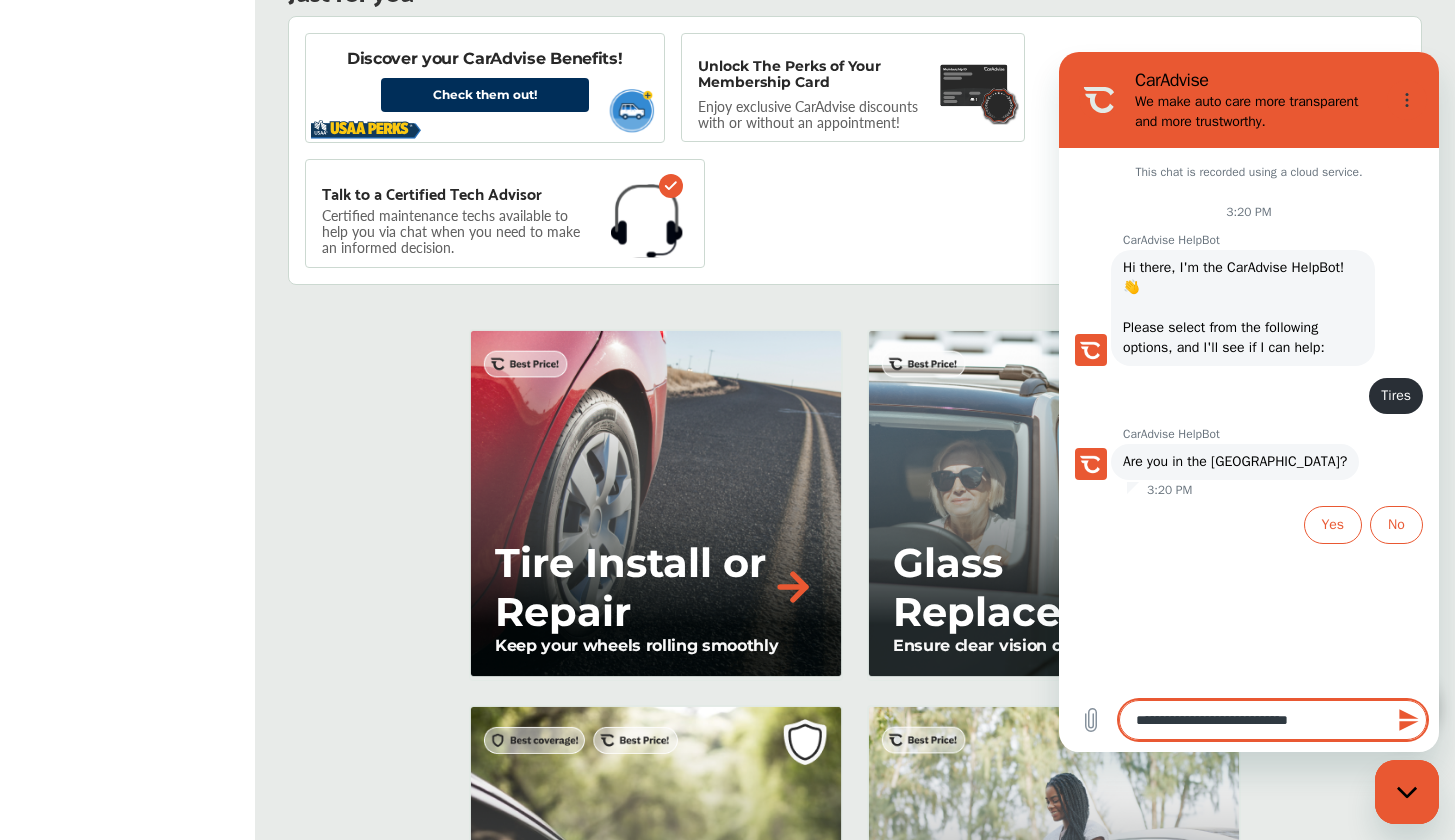 type on "**********" 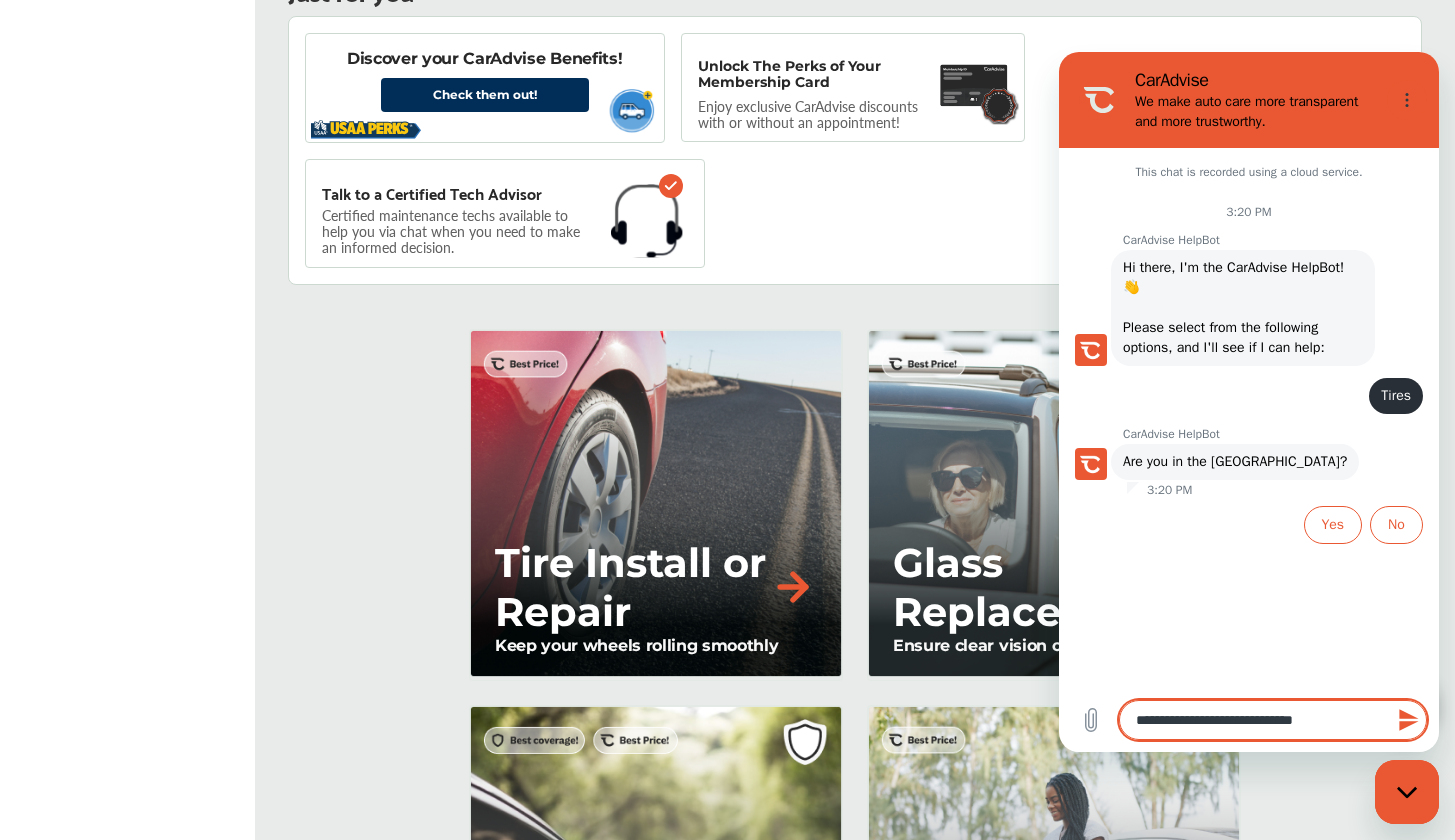 type on "**********" 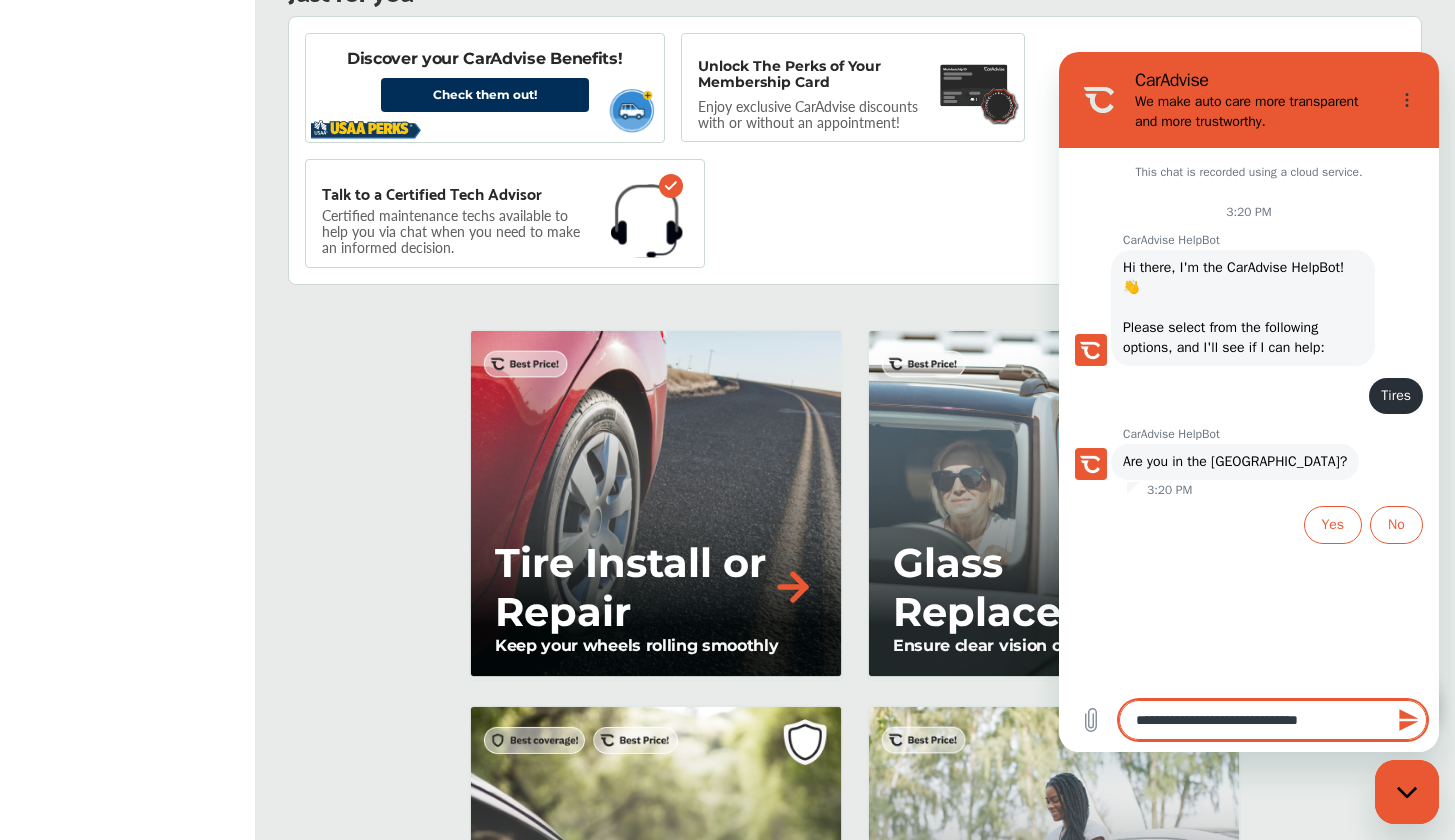 type on "**********" 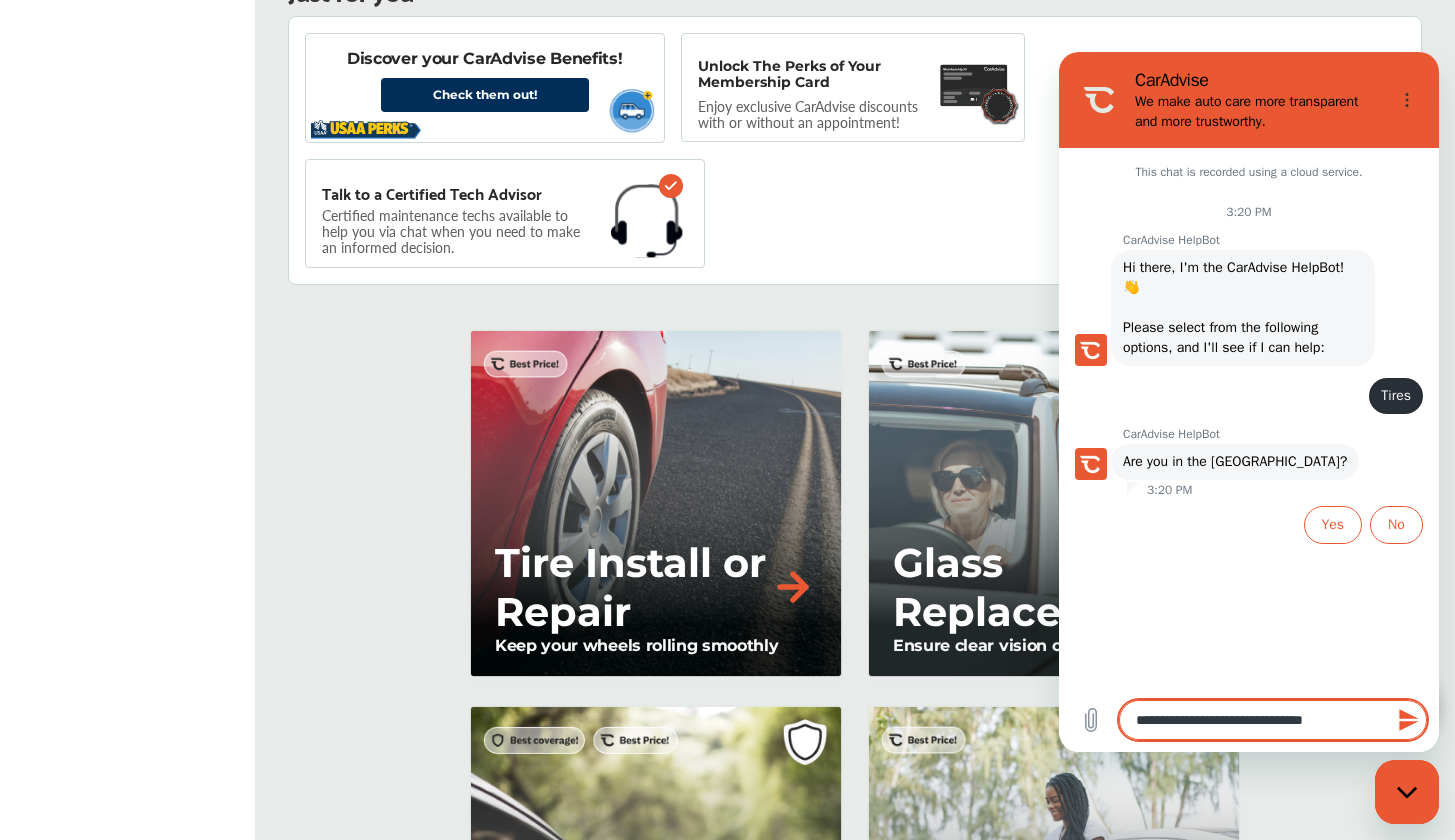 type on "**********" 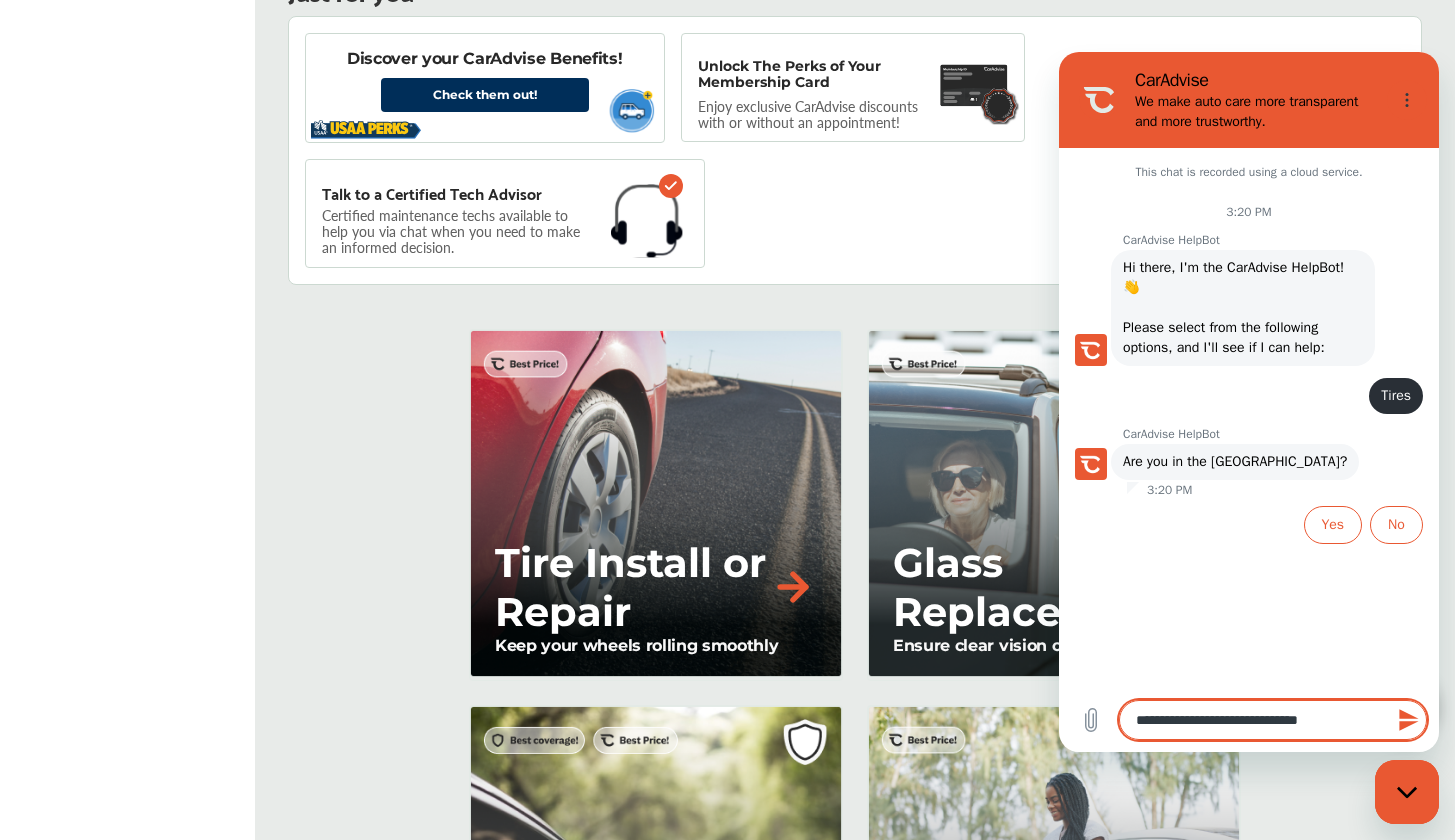type on "**********" 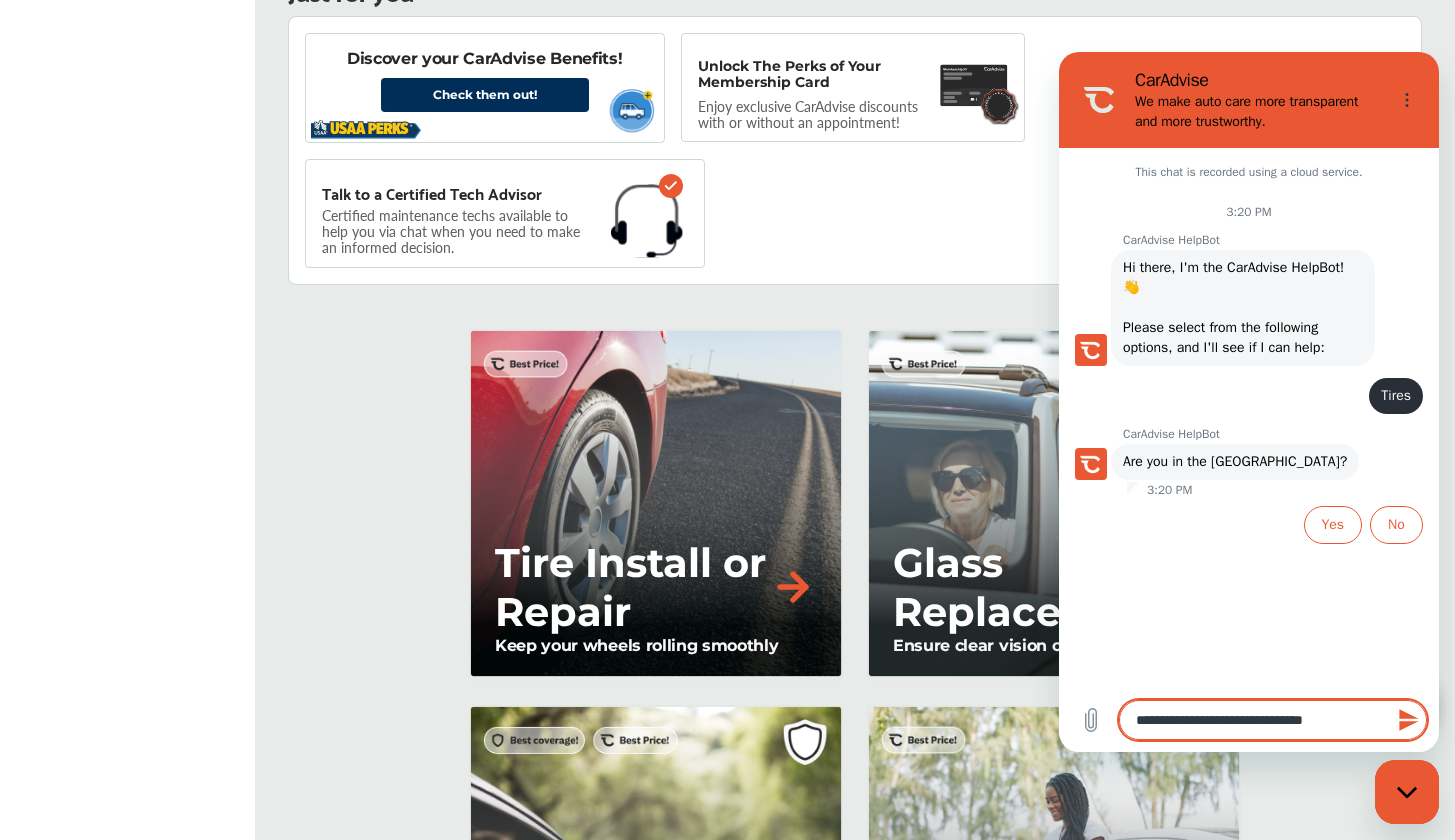type on "**********" 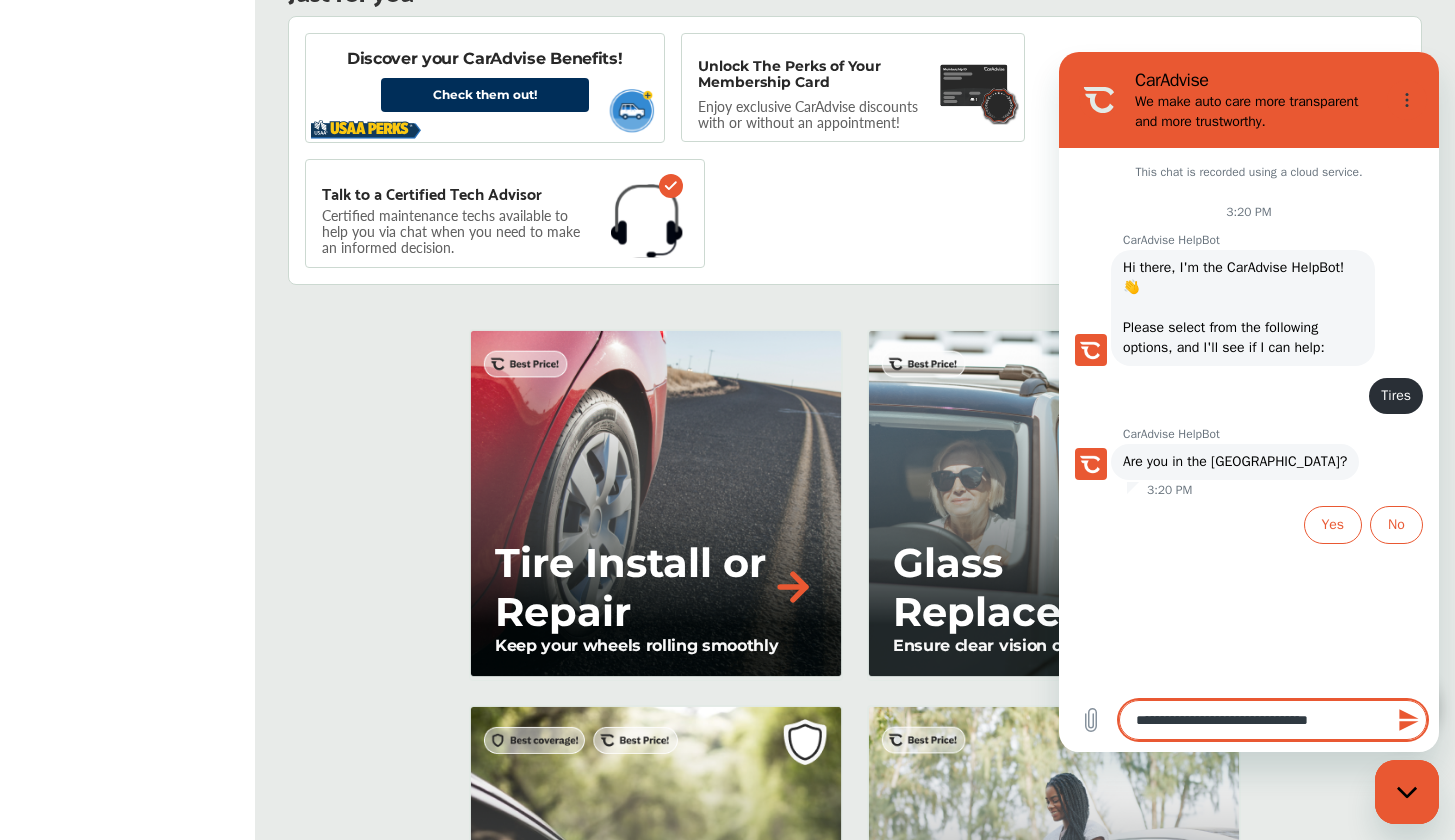 type on "**********" 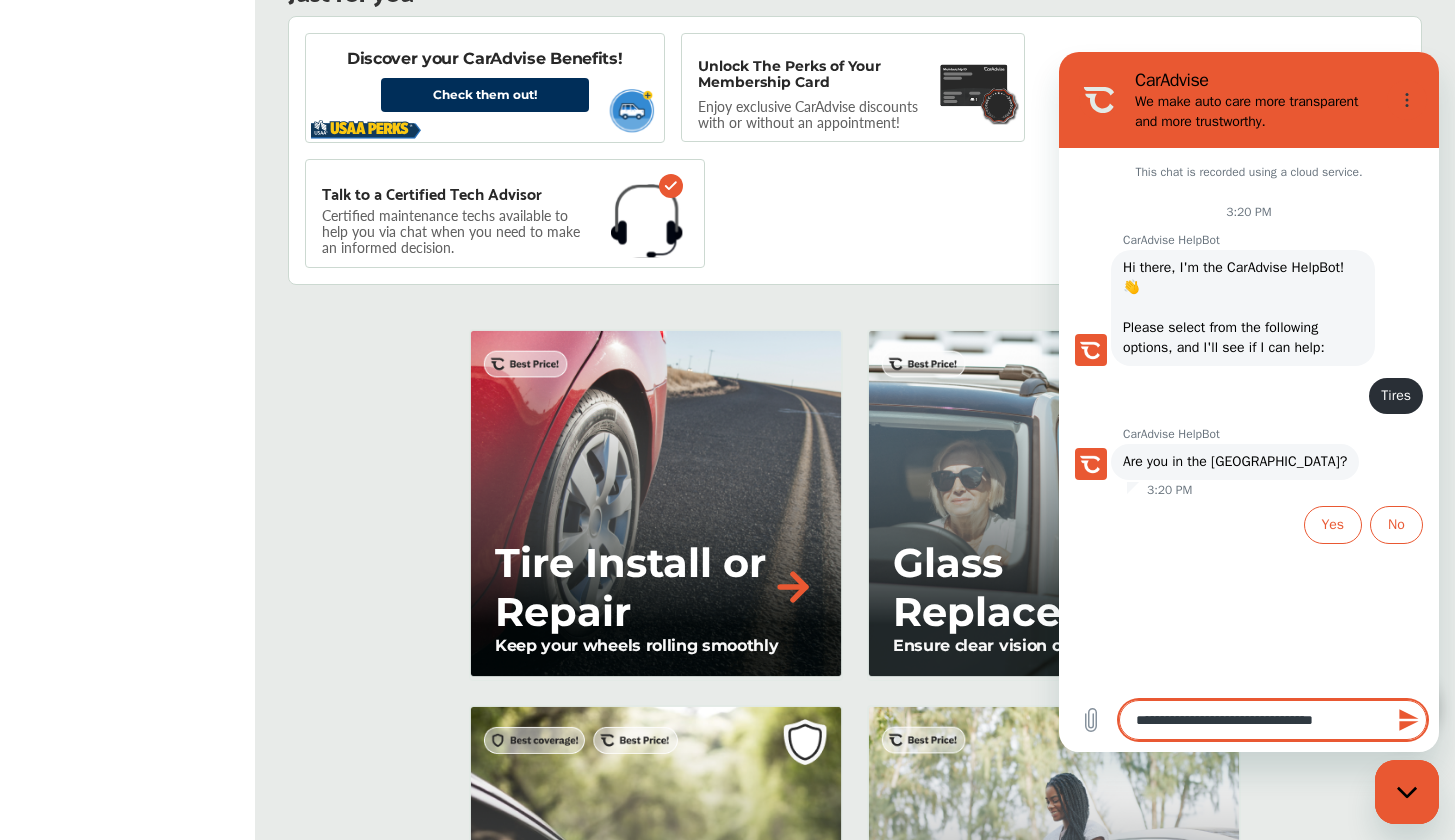 type on "**********" 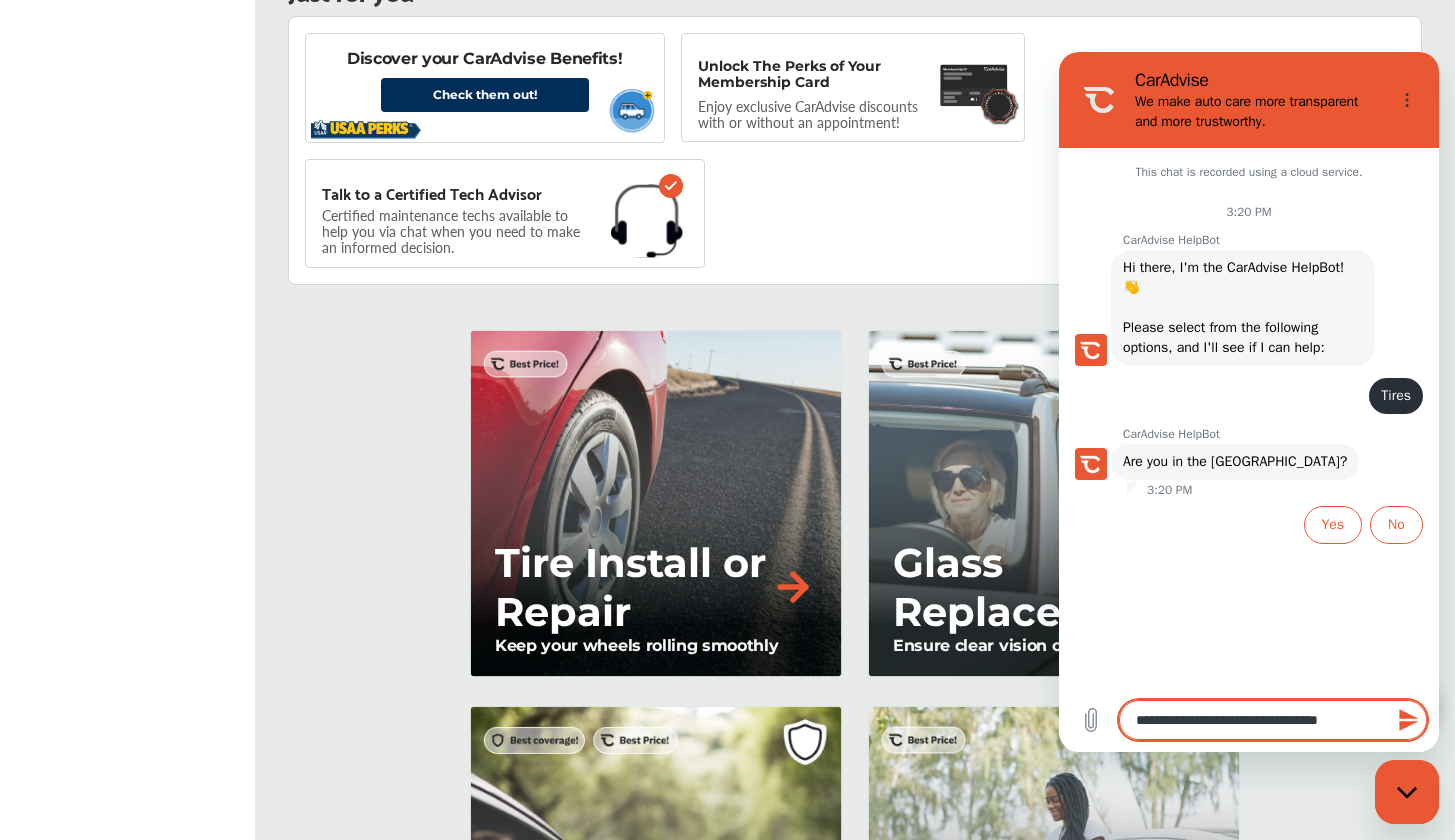 type on "**********" 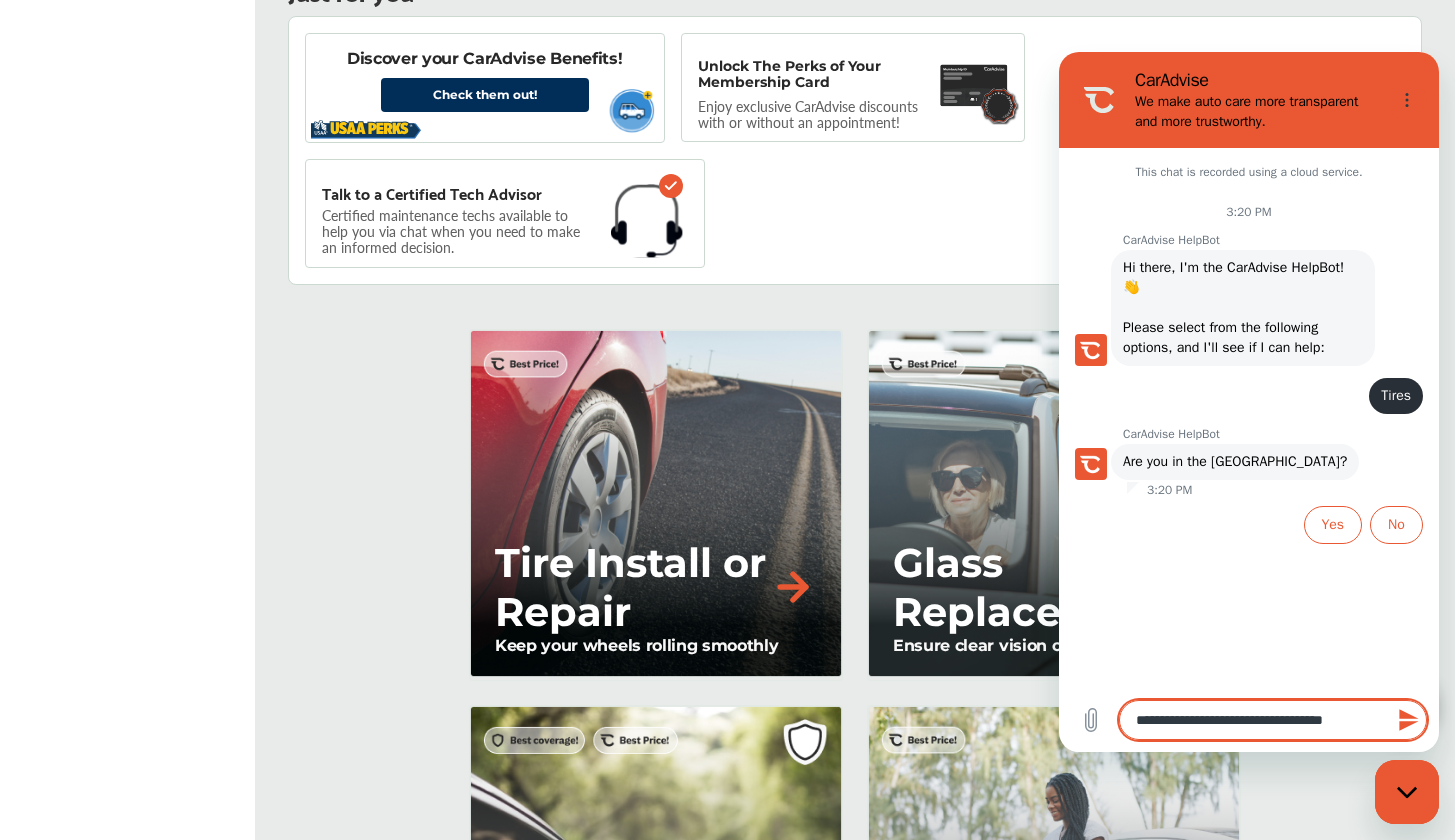 type on "**********" 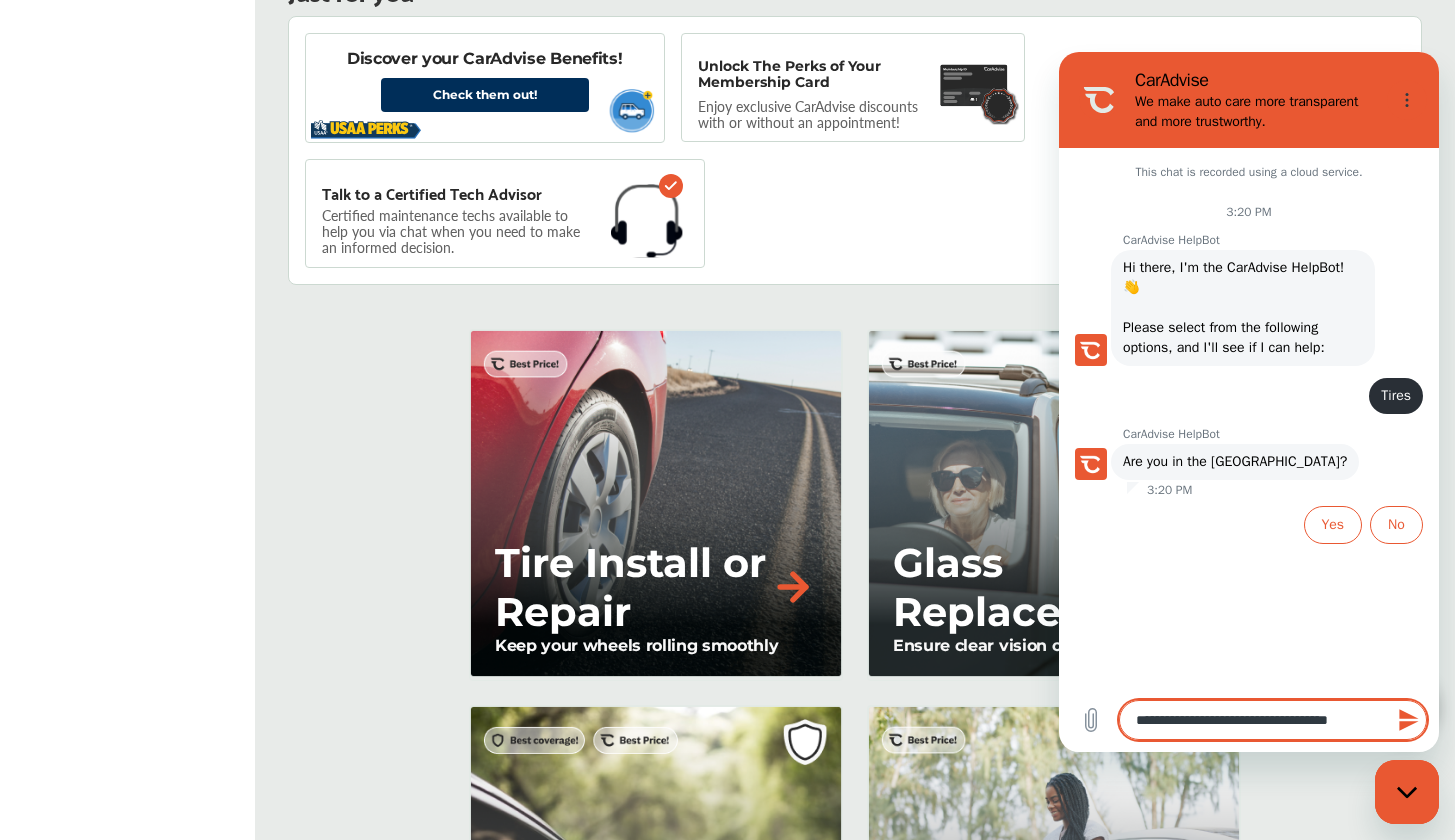 type on "**********" 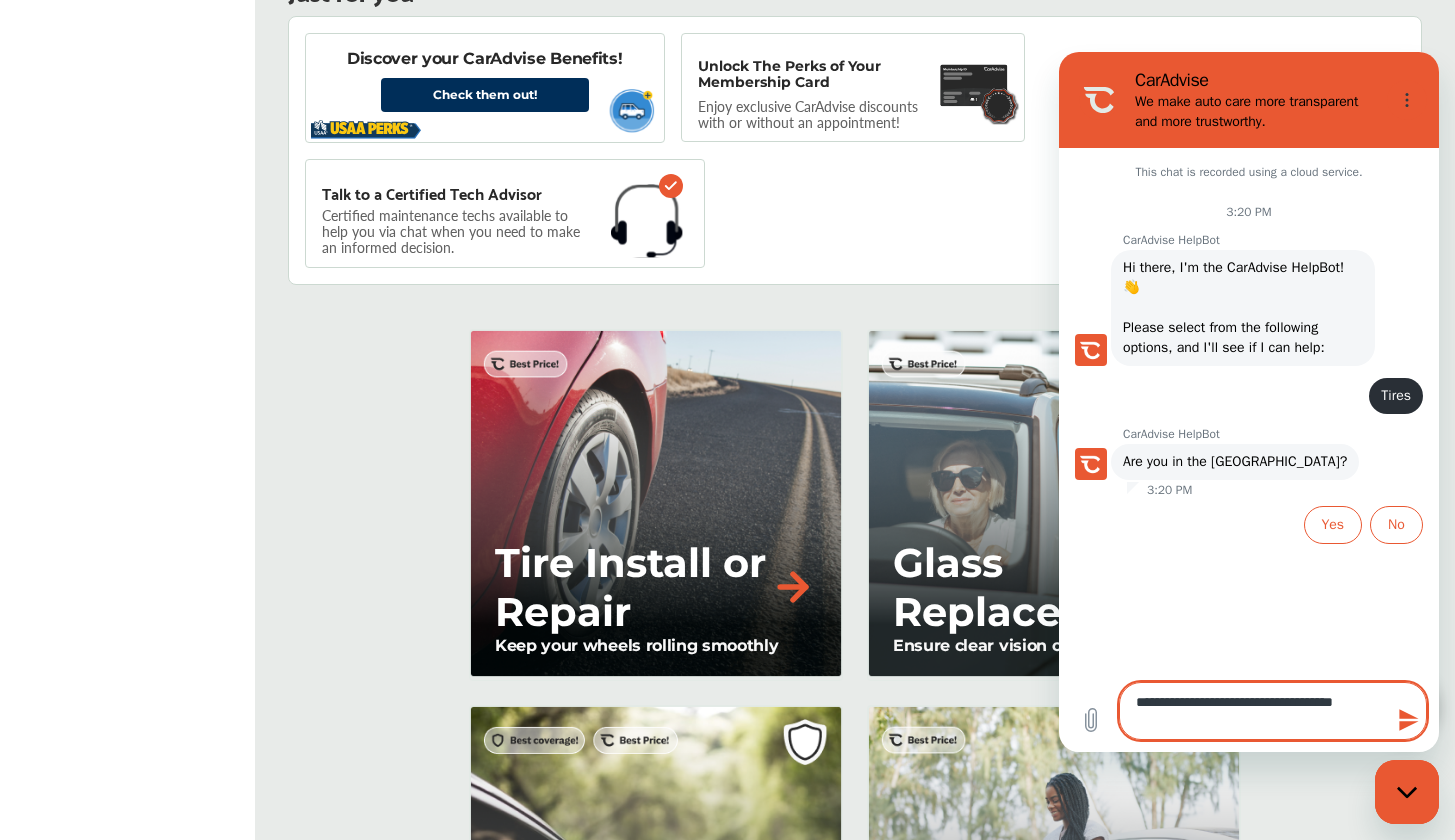 type on "**********" 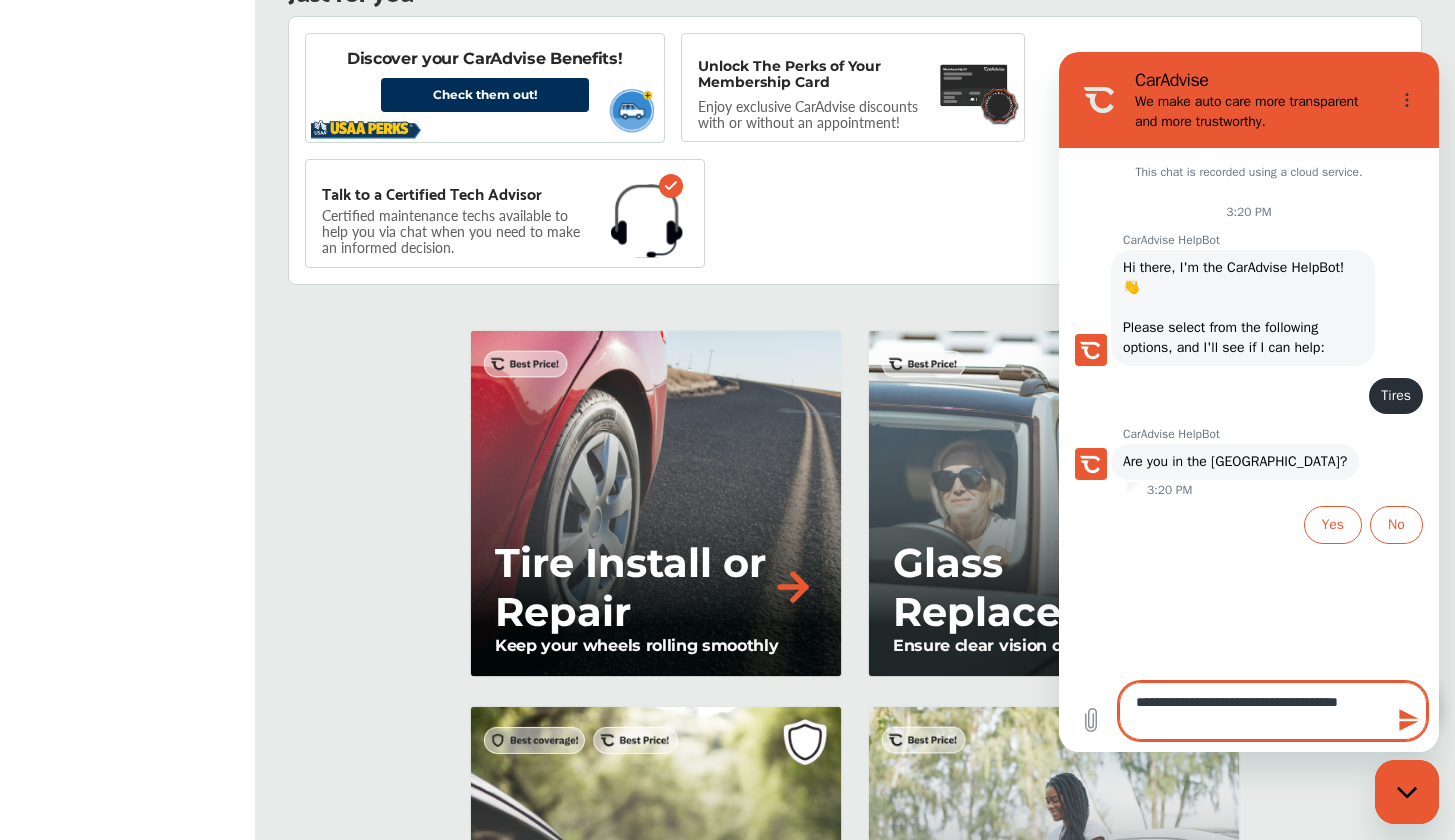 type on "**********" 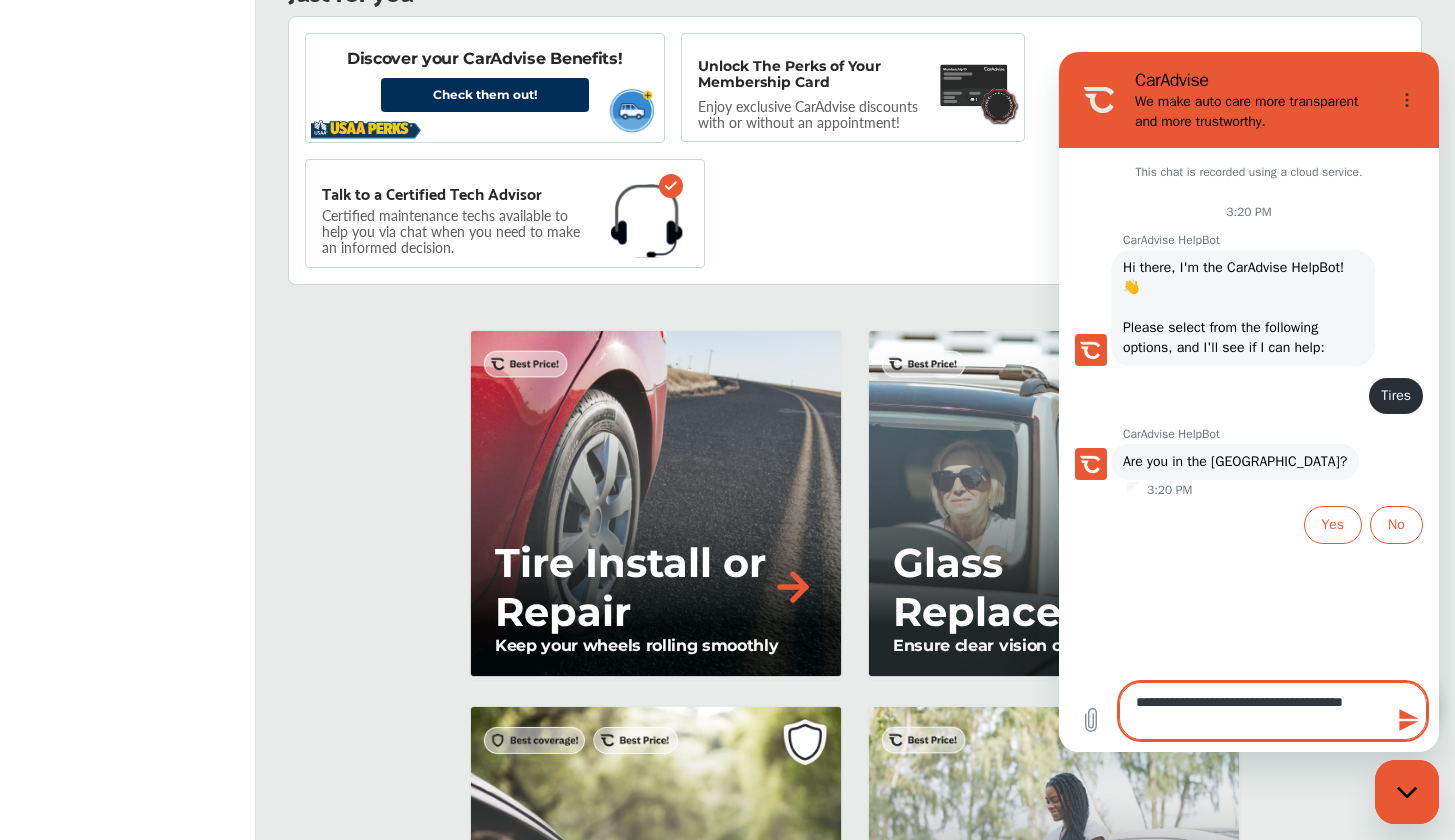 type on "**********" 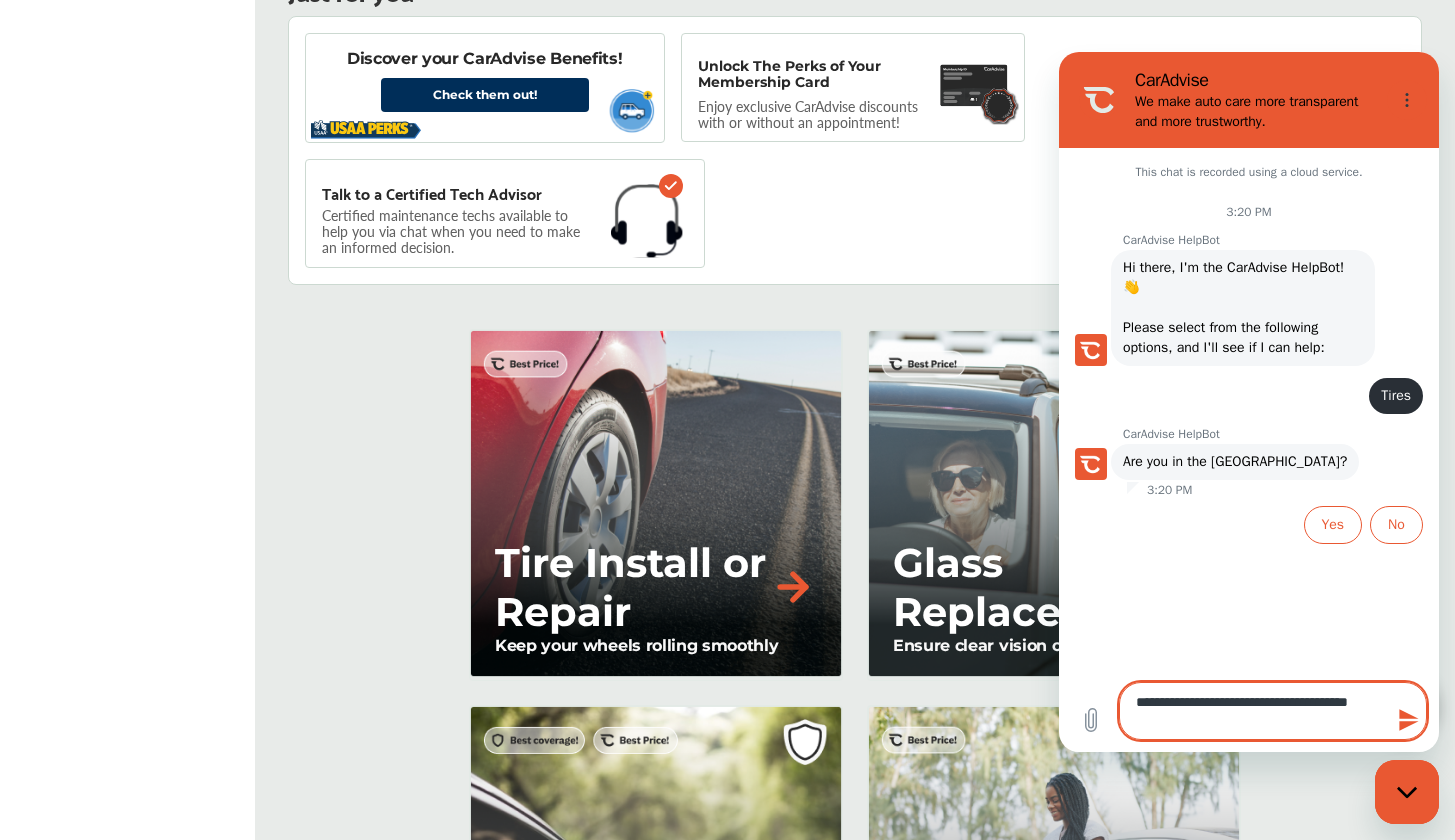 type on "**********" 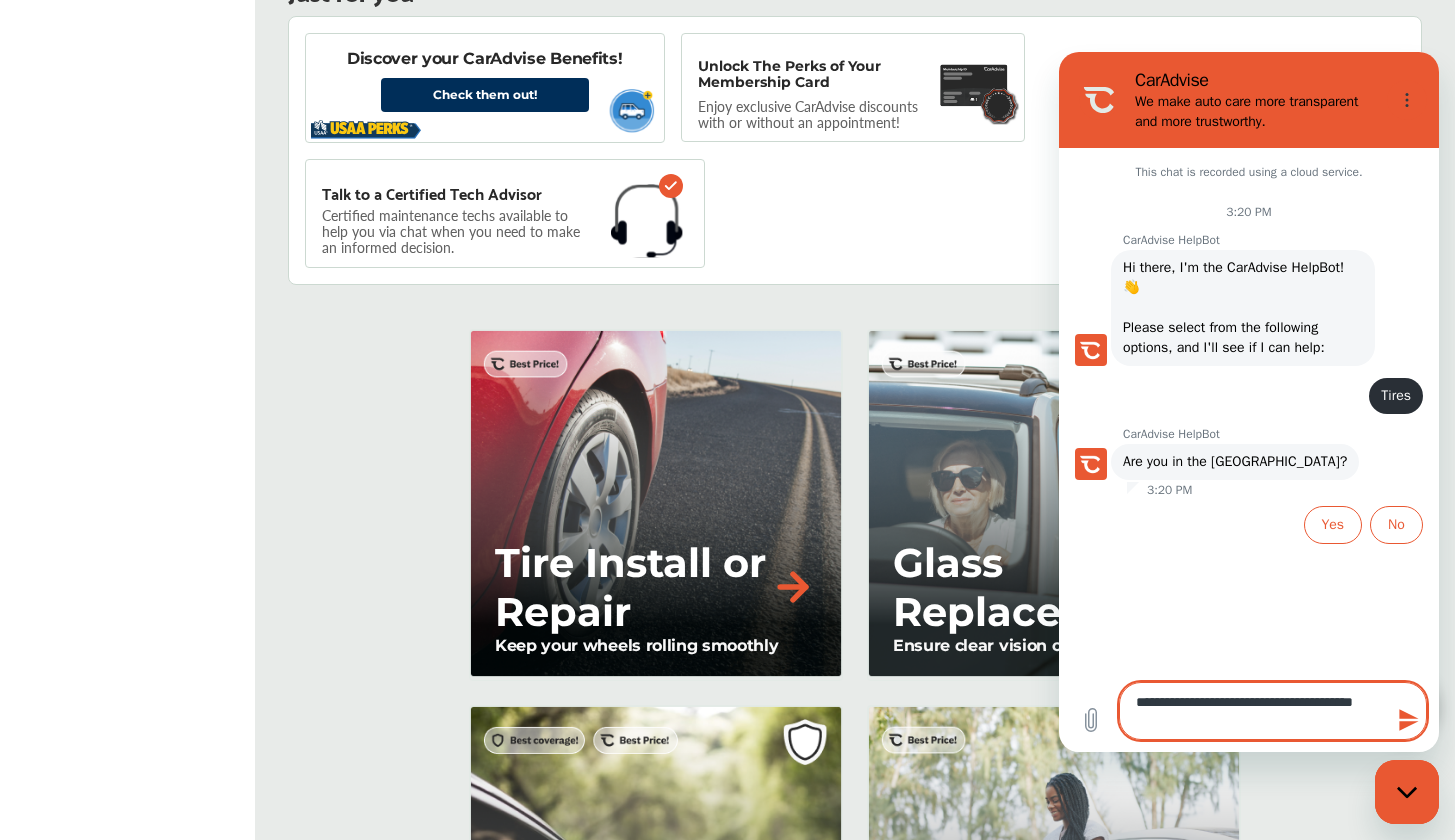 type on "**********" 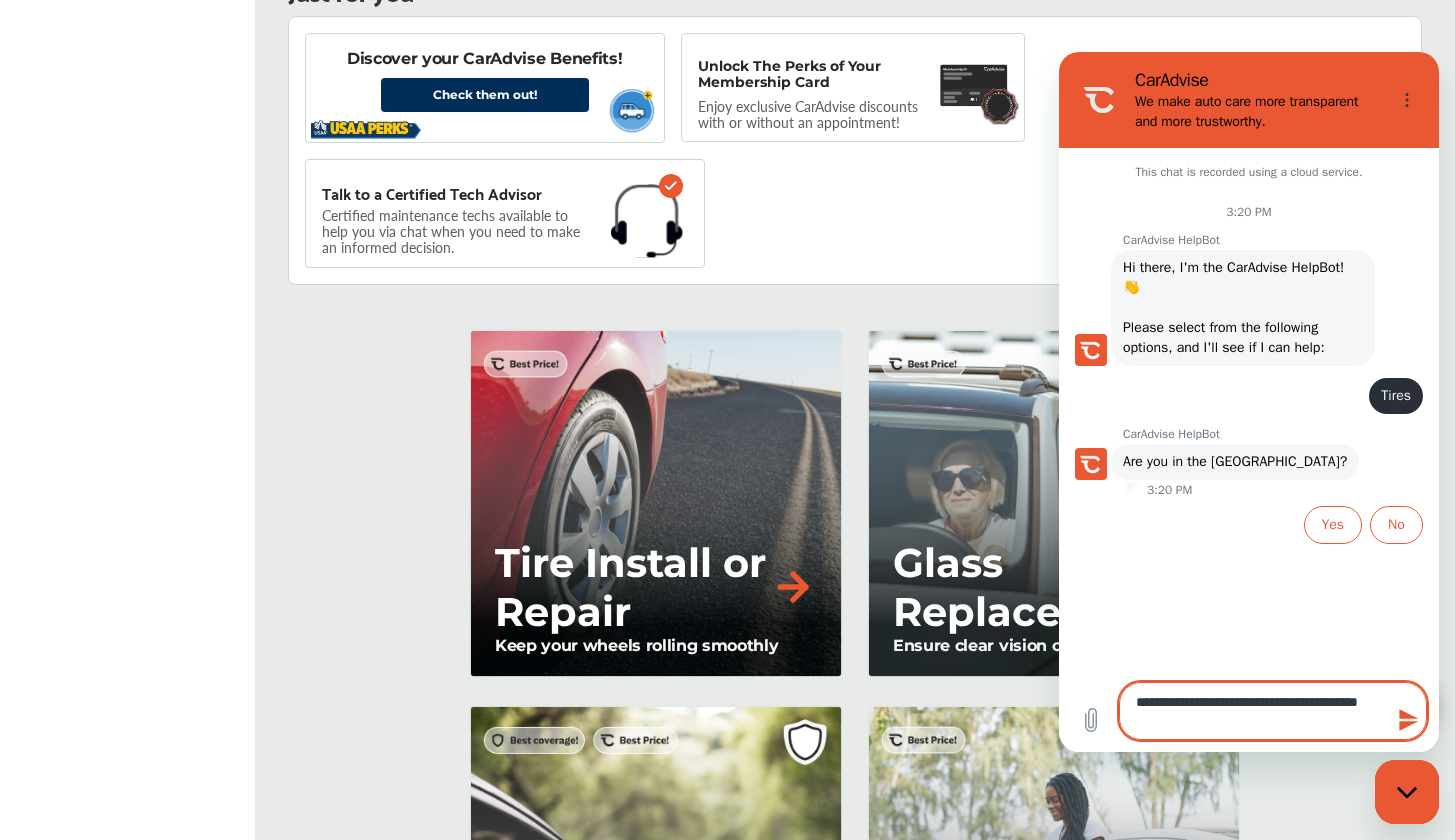 type on "**********" 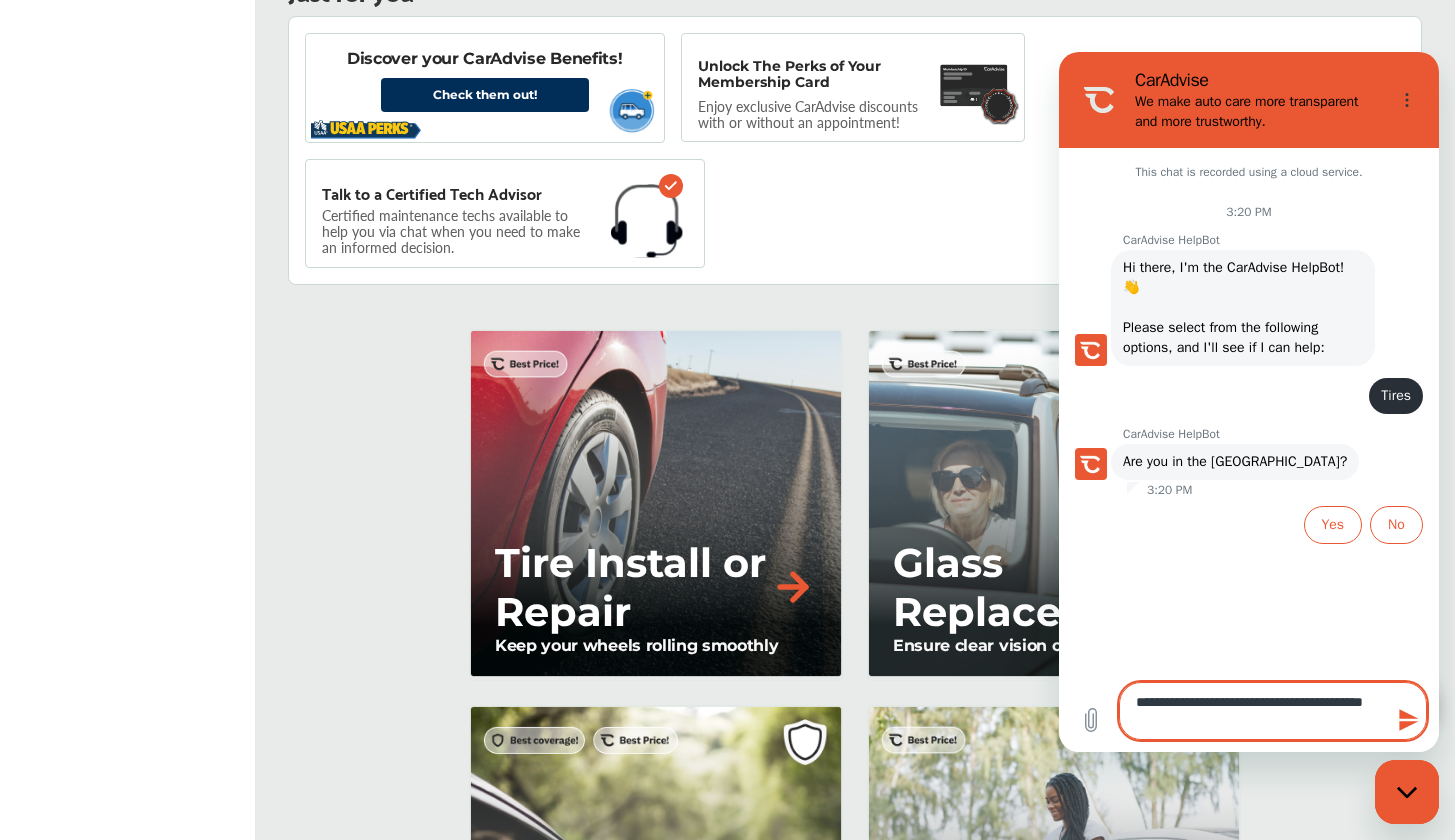 type on "**********" 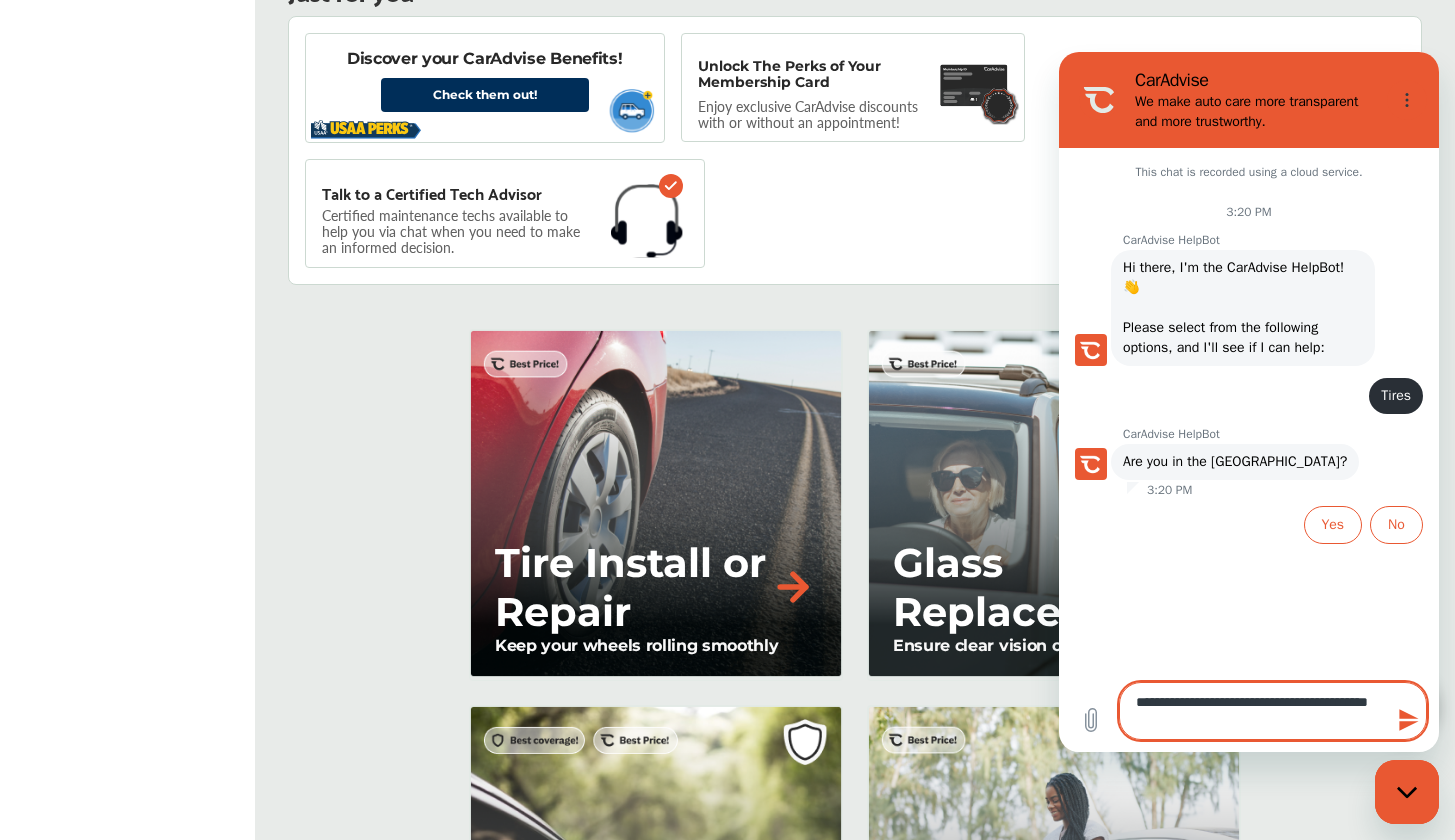 type on "**********" 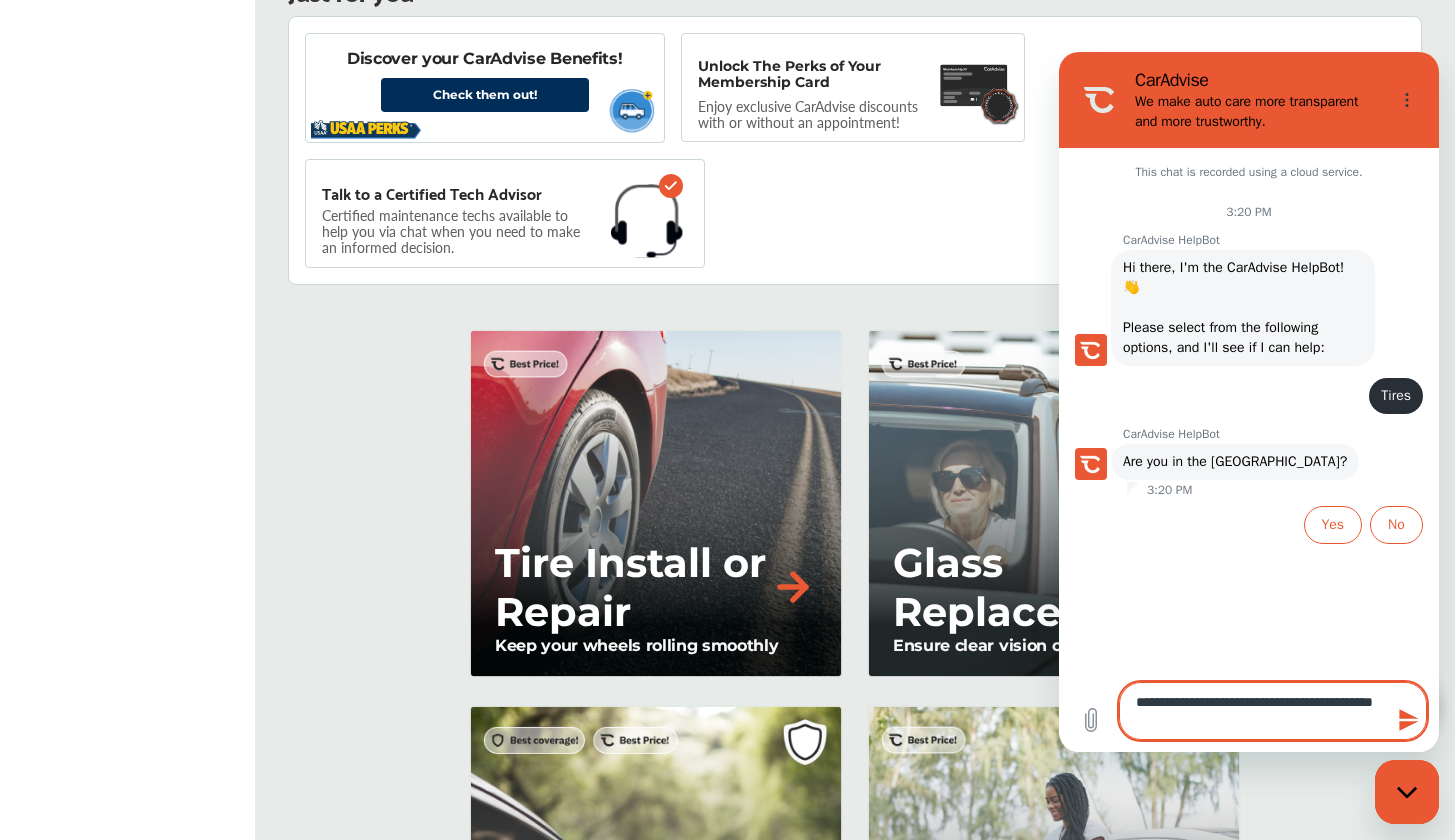 type on "**********" 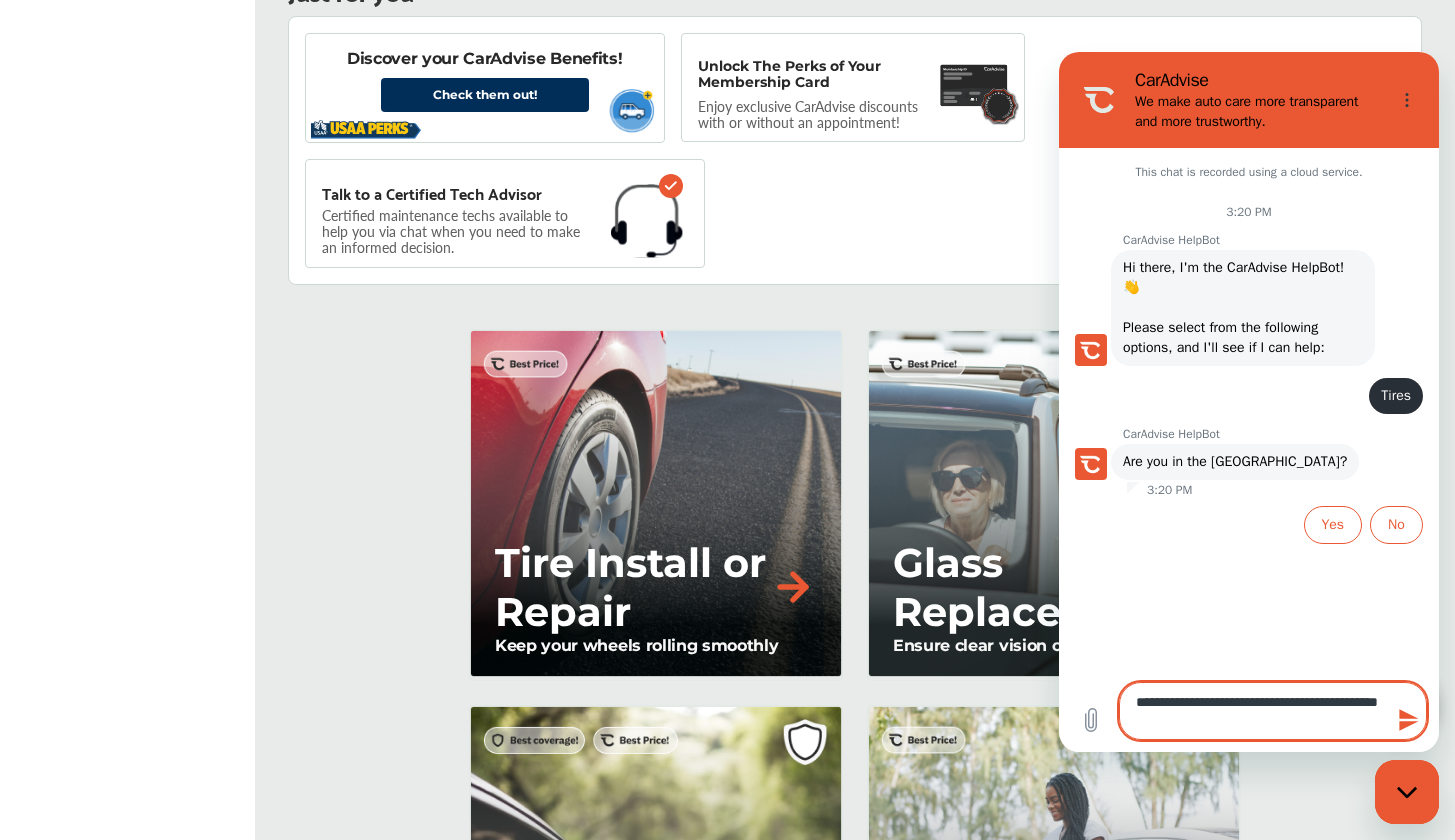 type on "**********" 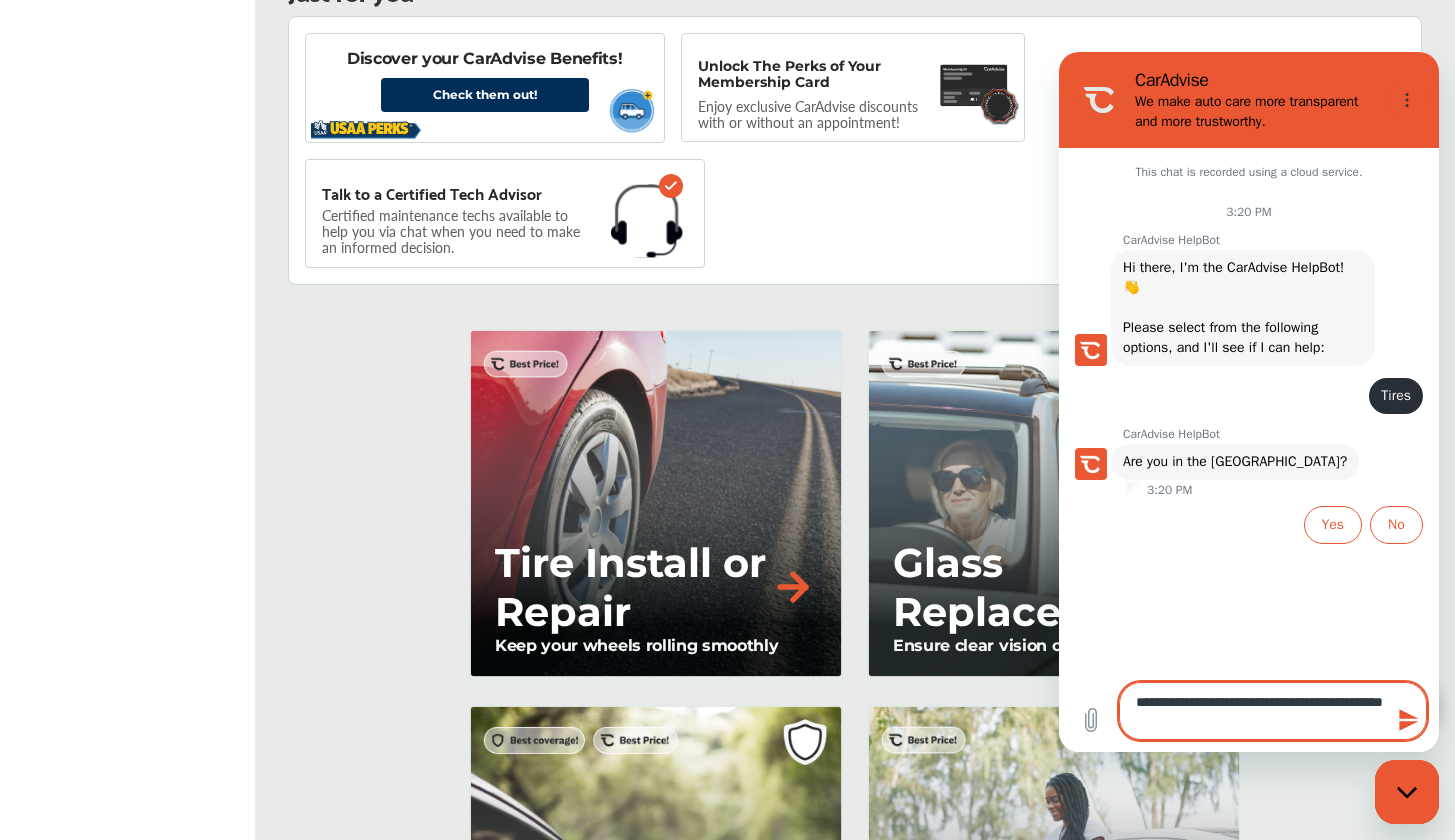 type on "**********" 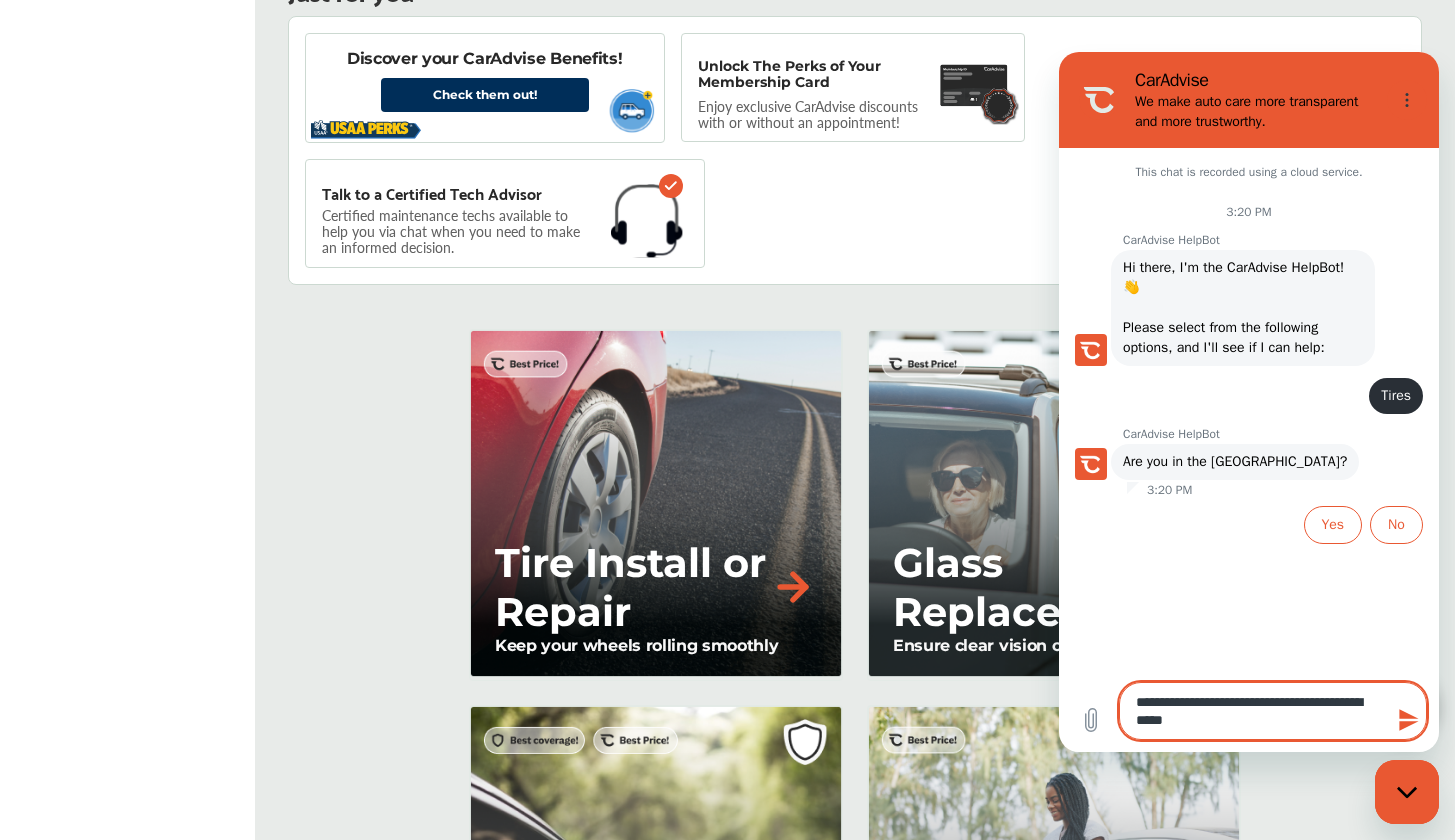 type on "**********" 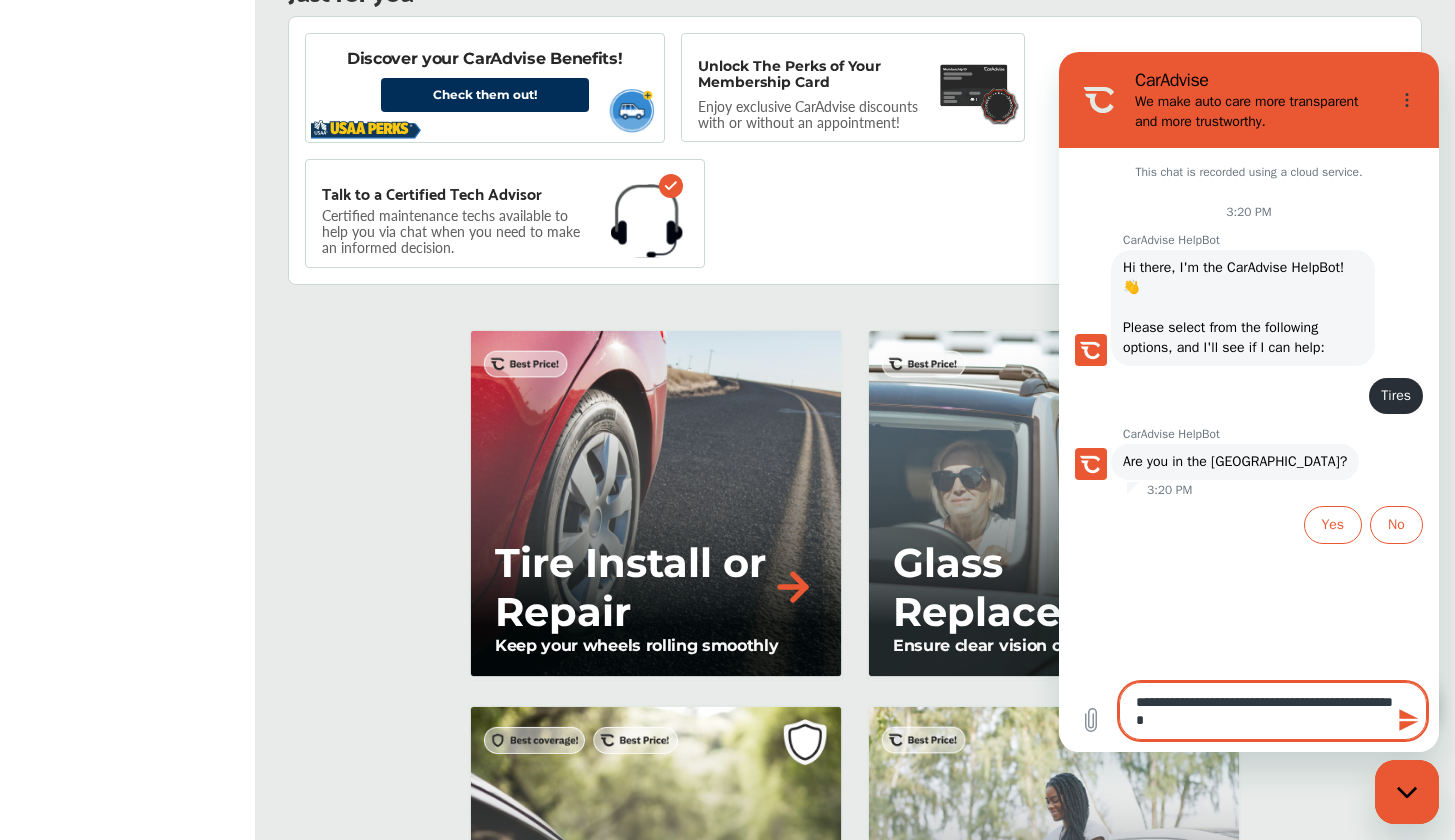 type on "**********" 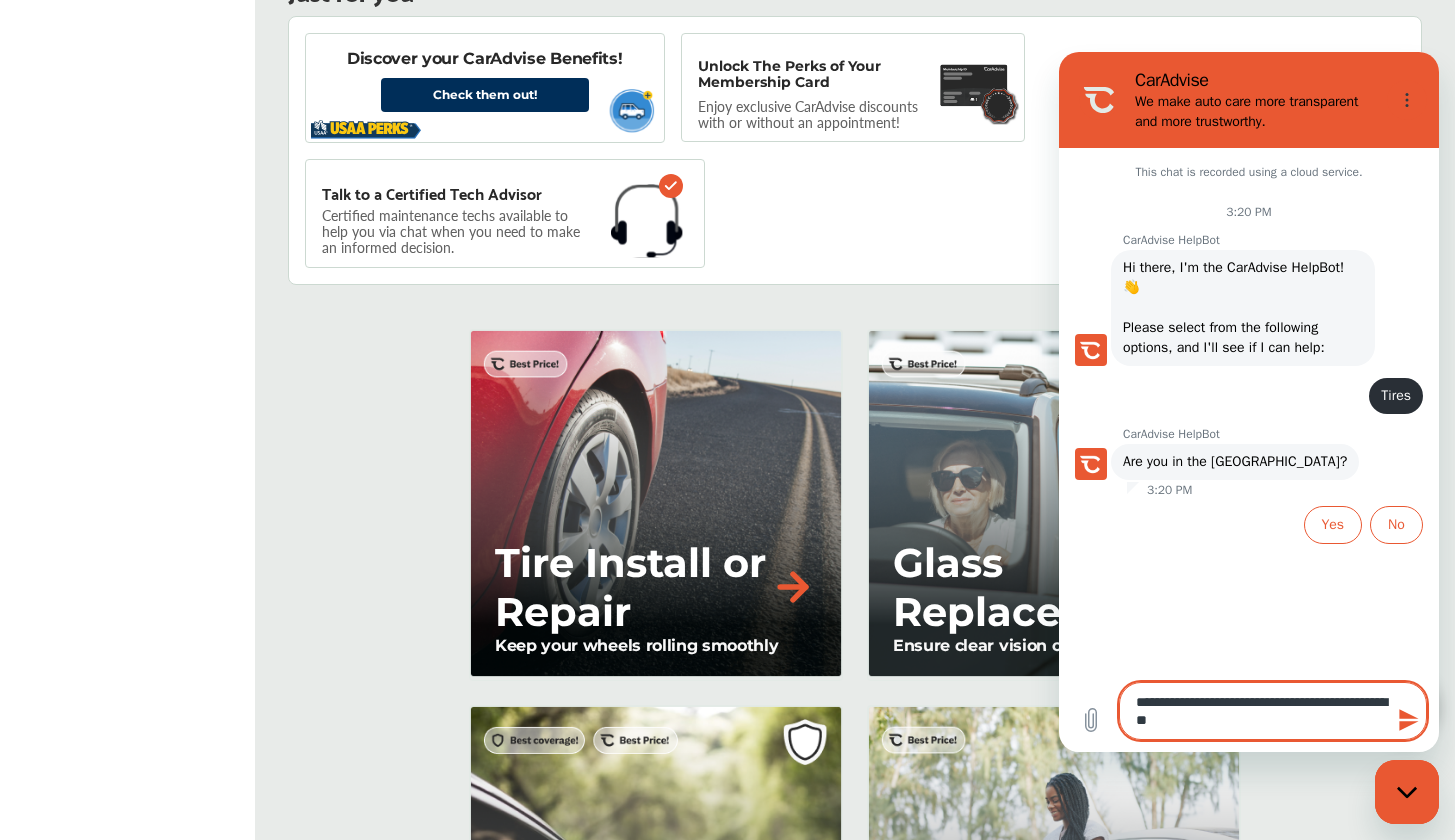 type on "**********" 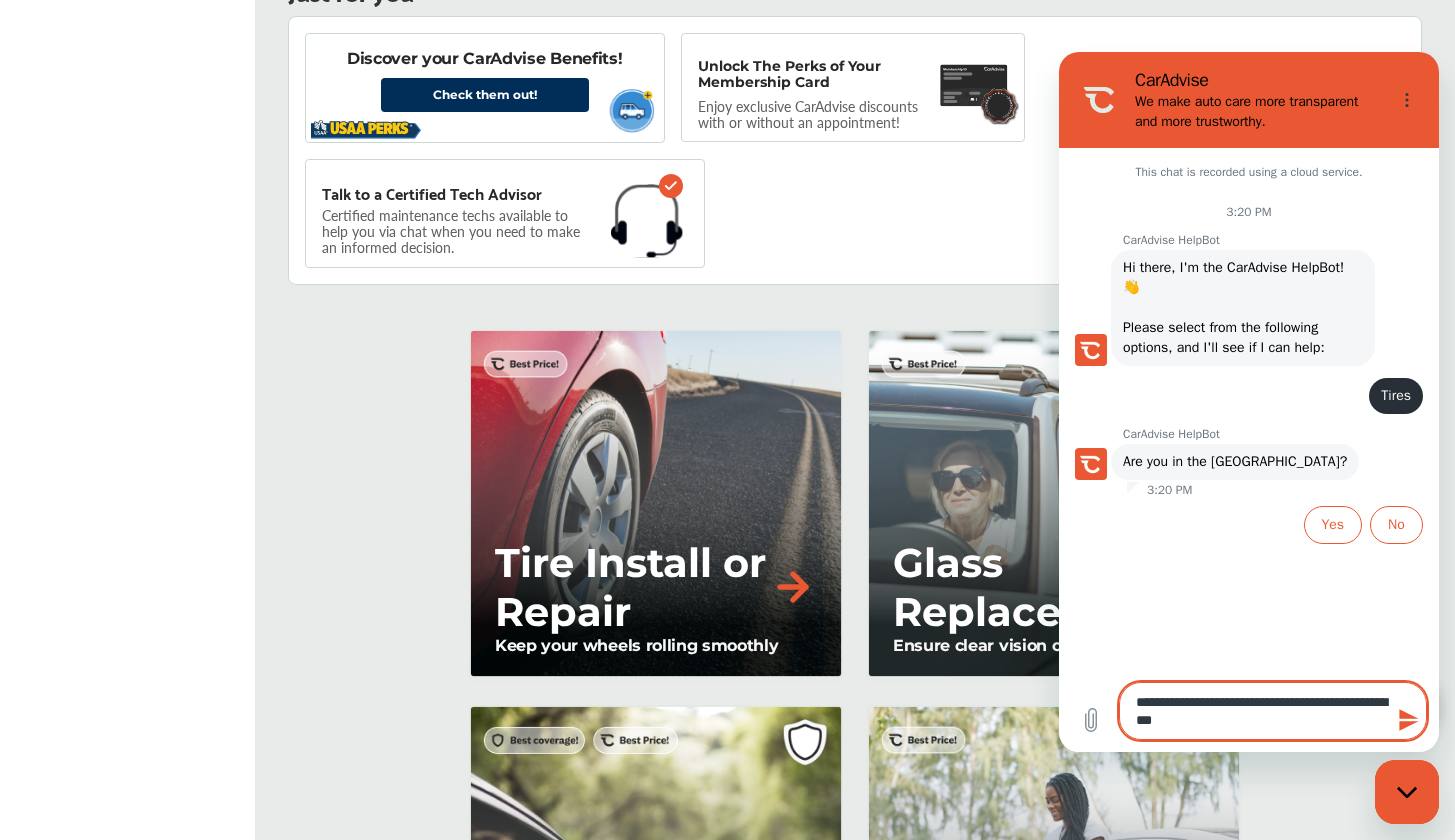 type on "**********" 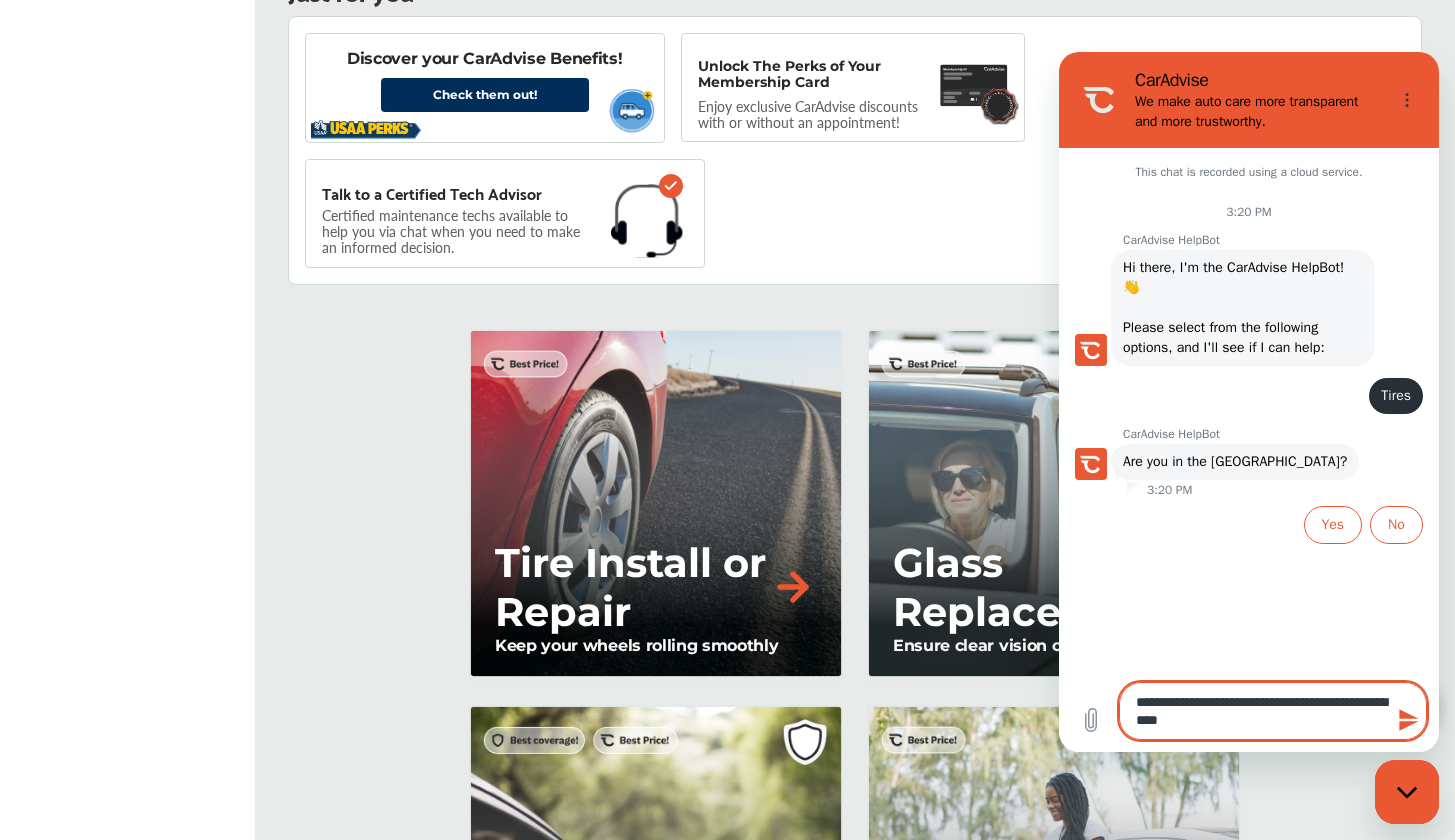 type on "**********" 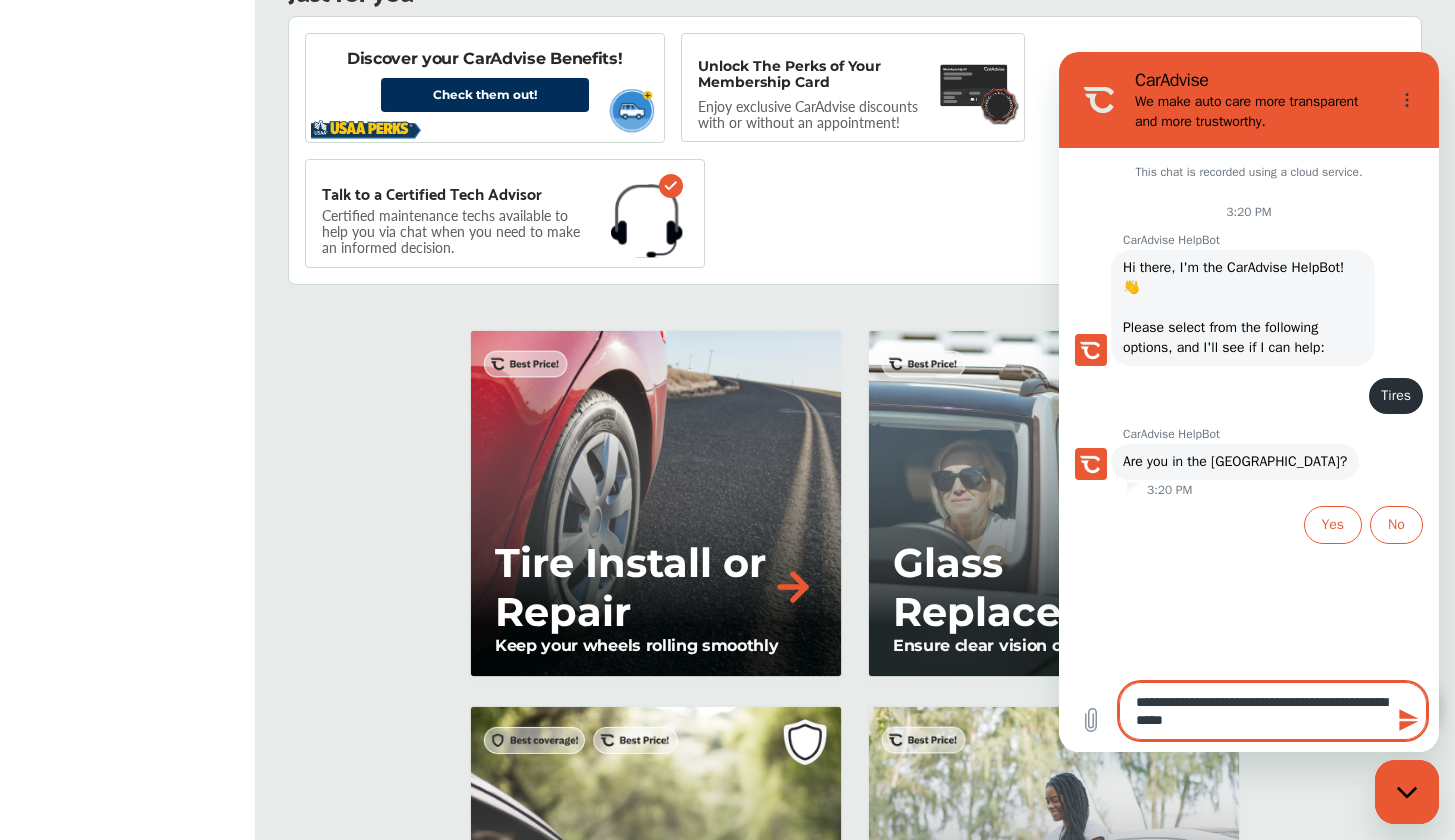 type on "**********" 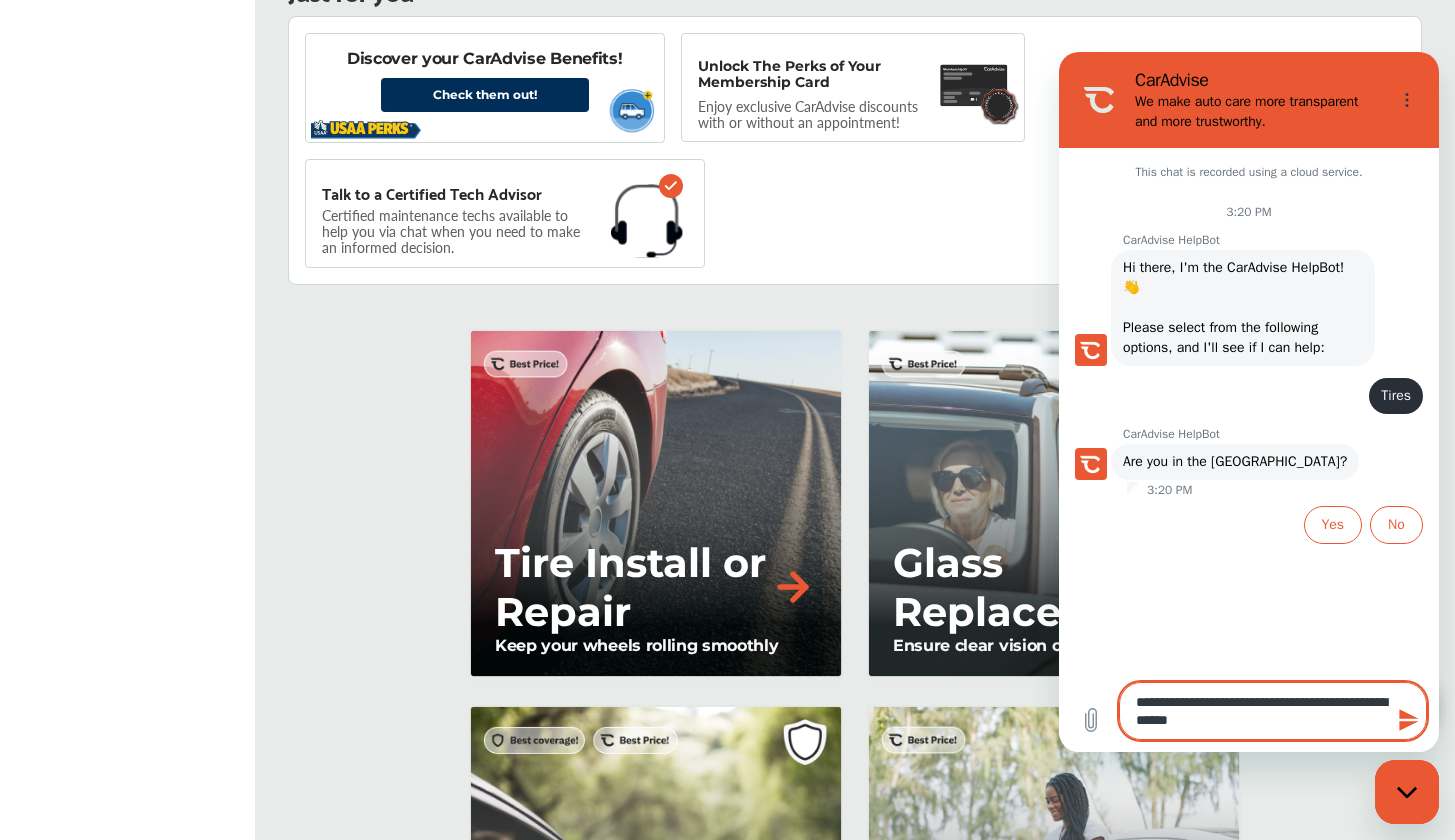 type on "**********" 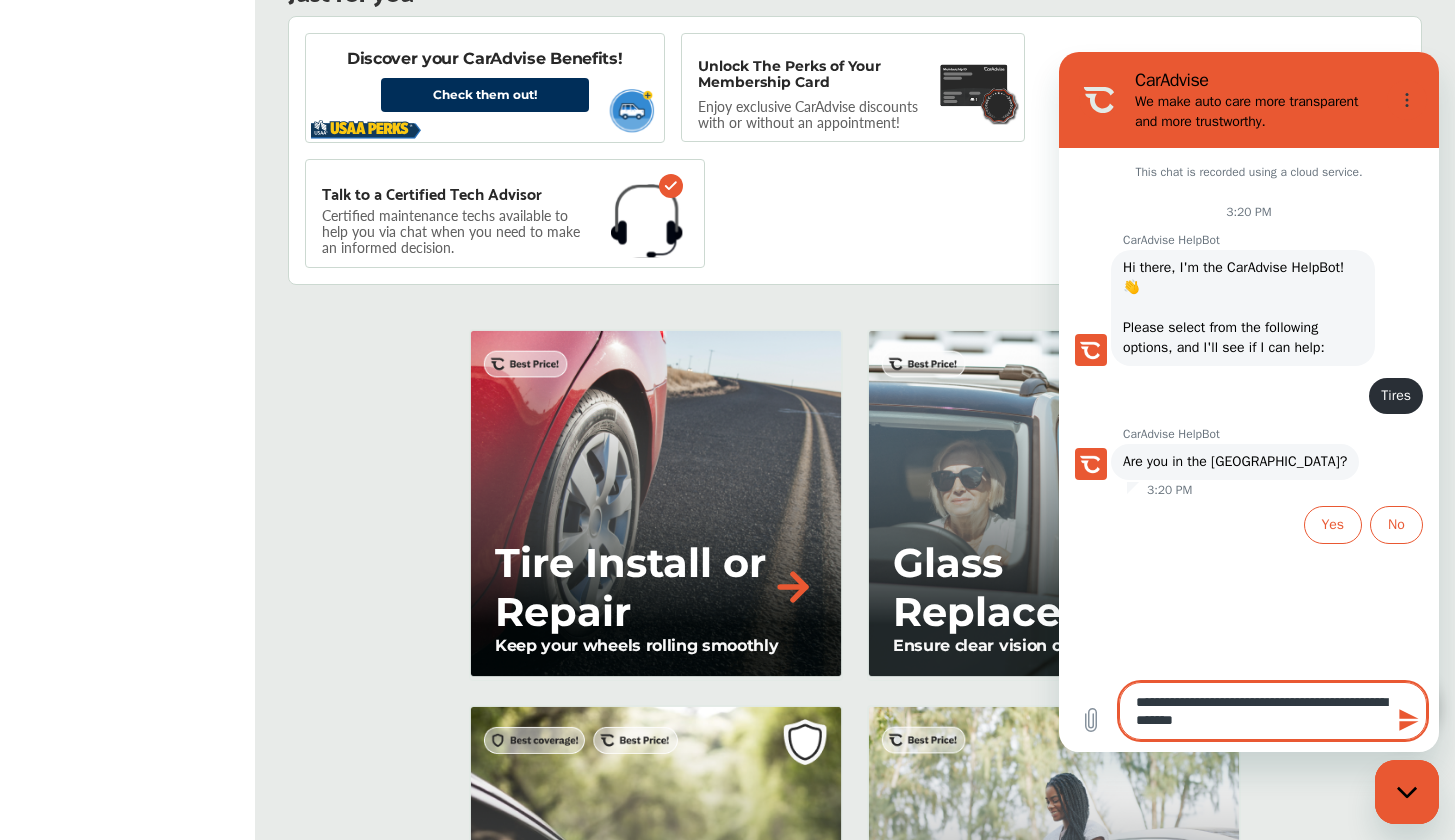 type on "**********" 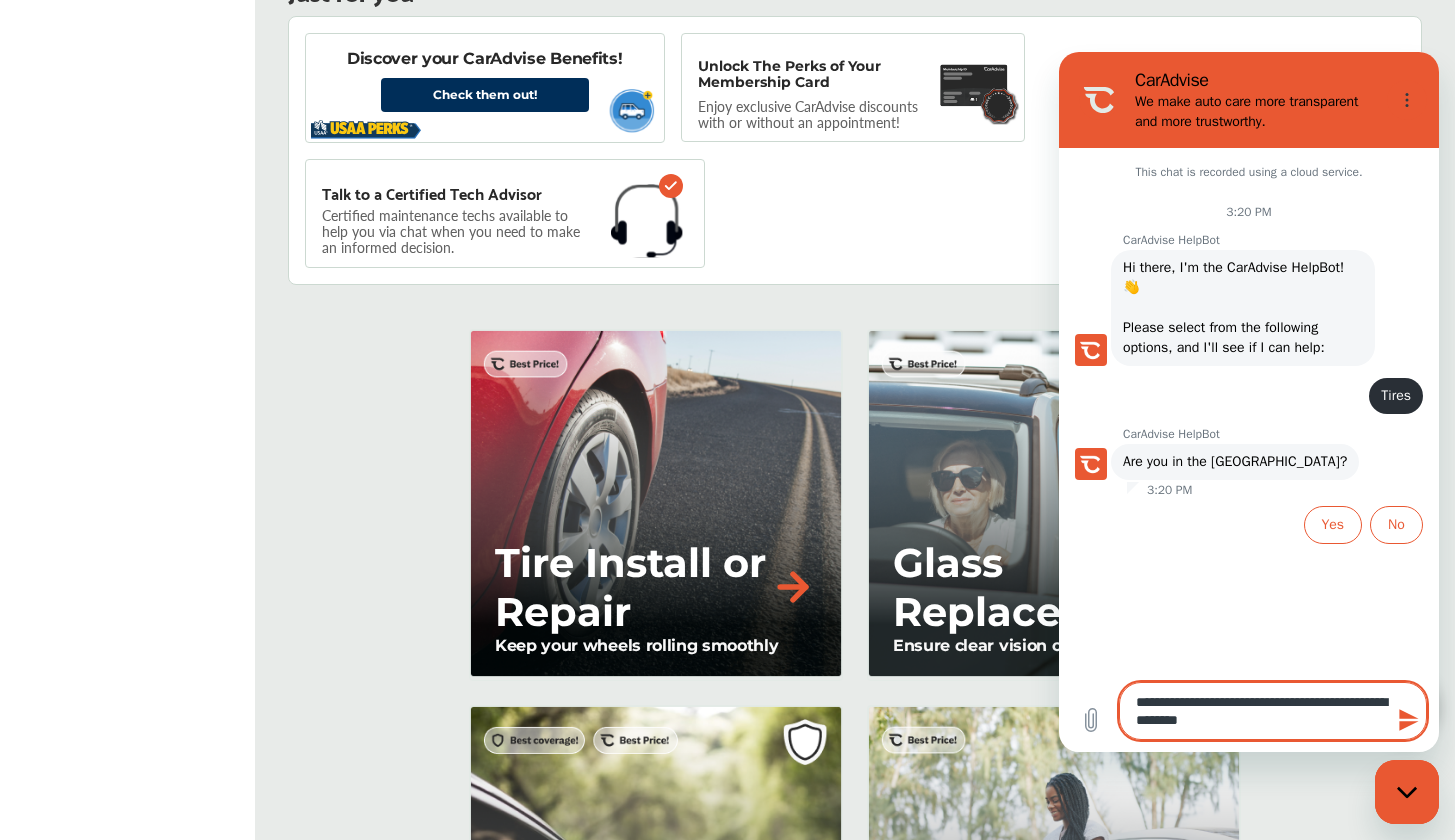 type on "**********" 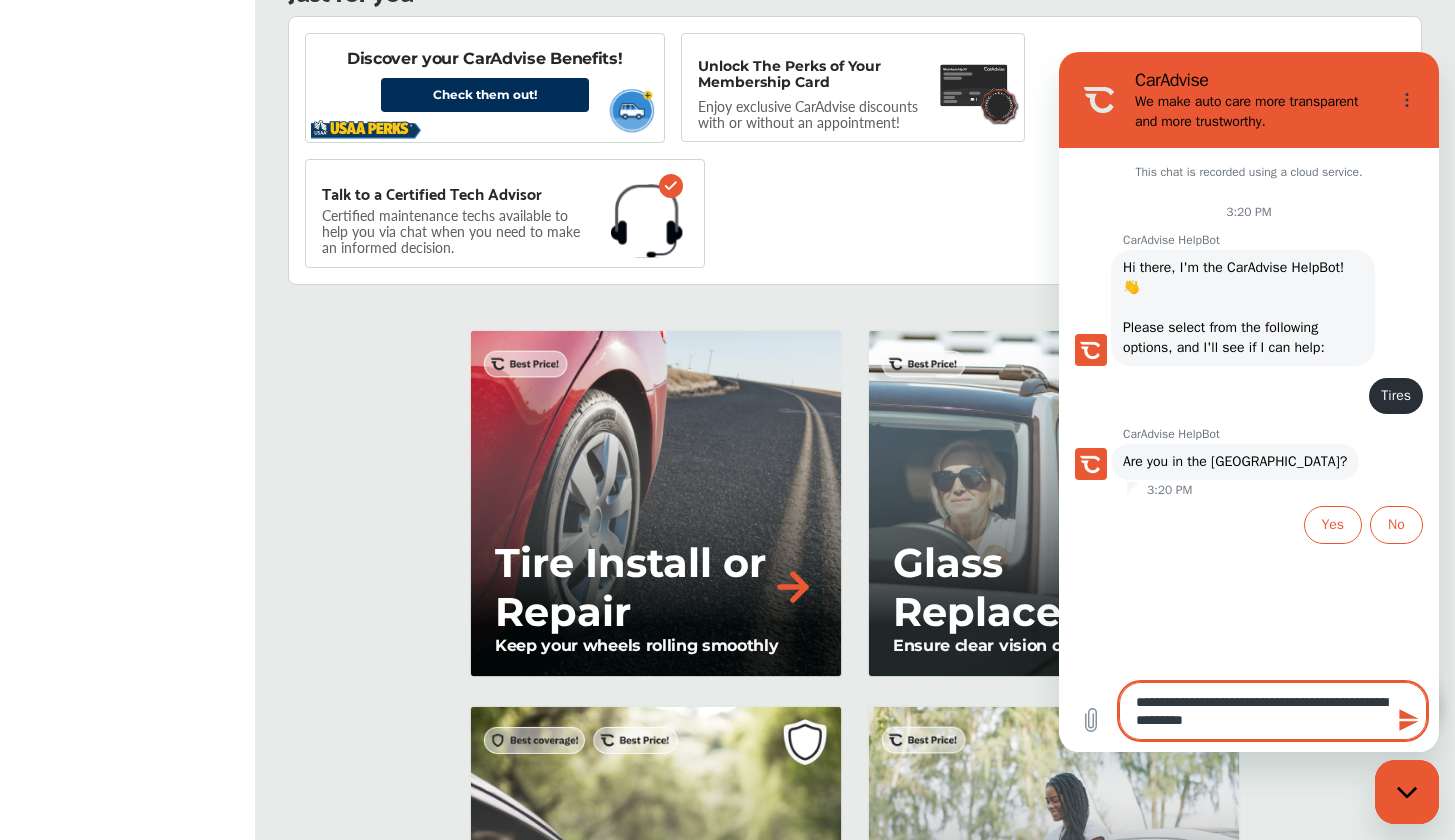 type on "**********" 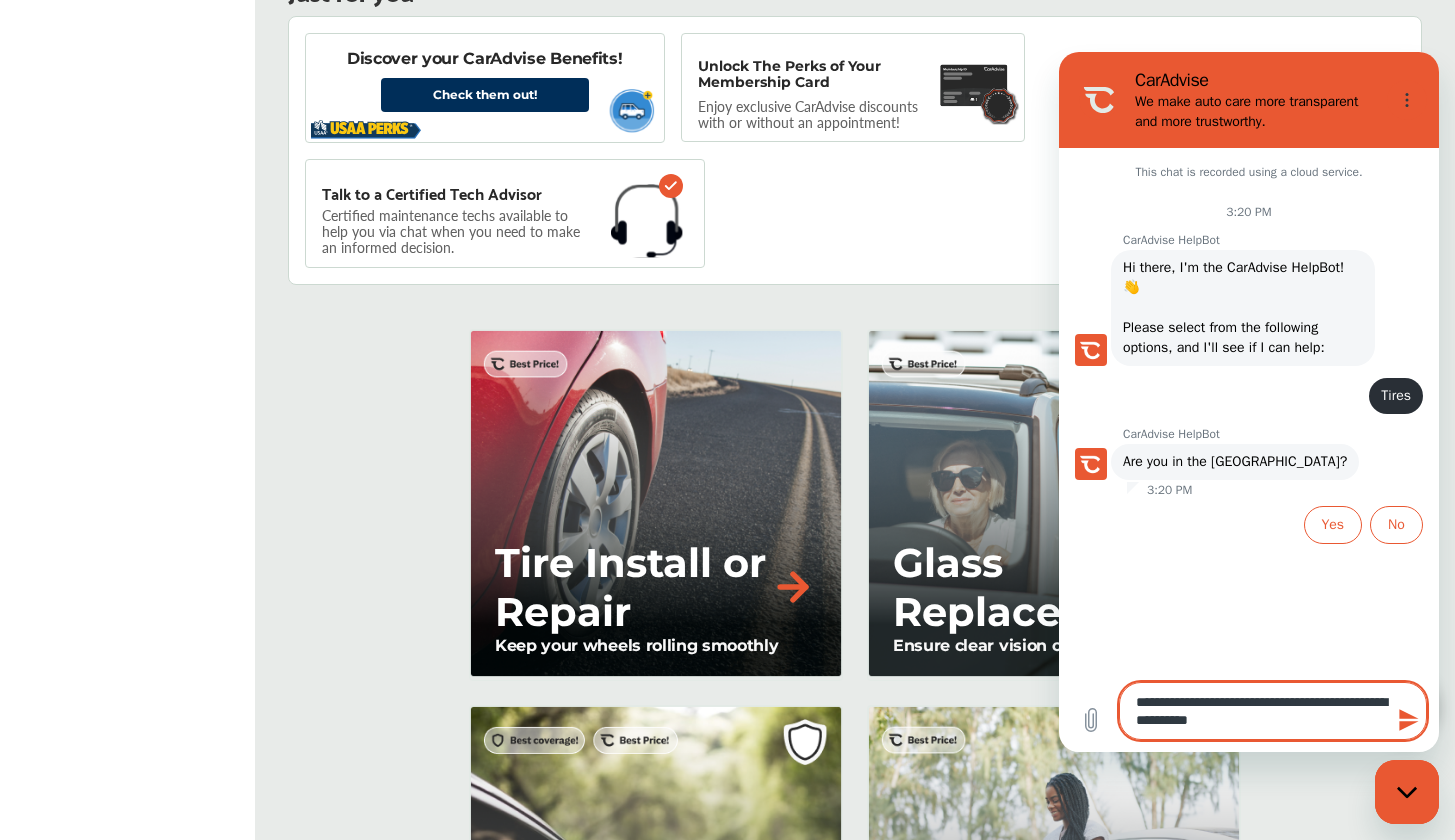 type on "**********" 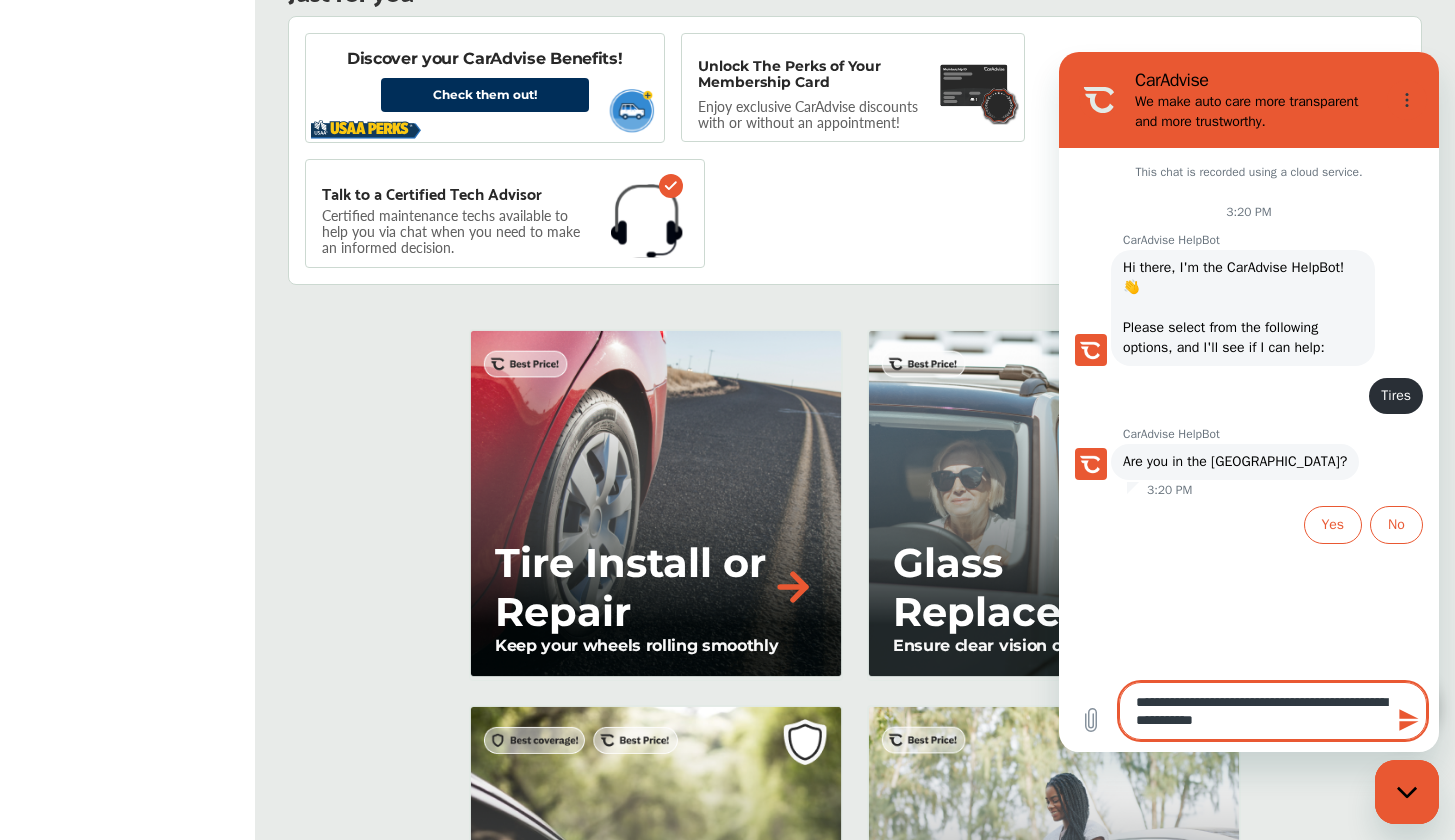 type on "**********" 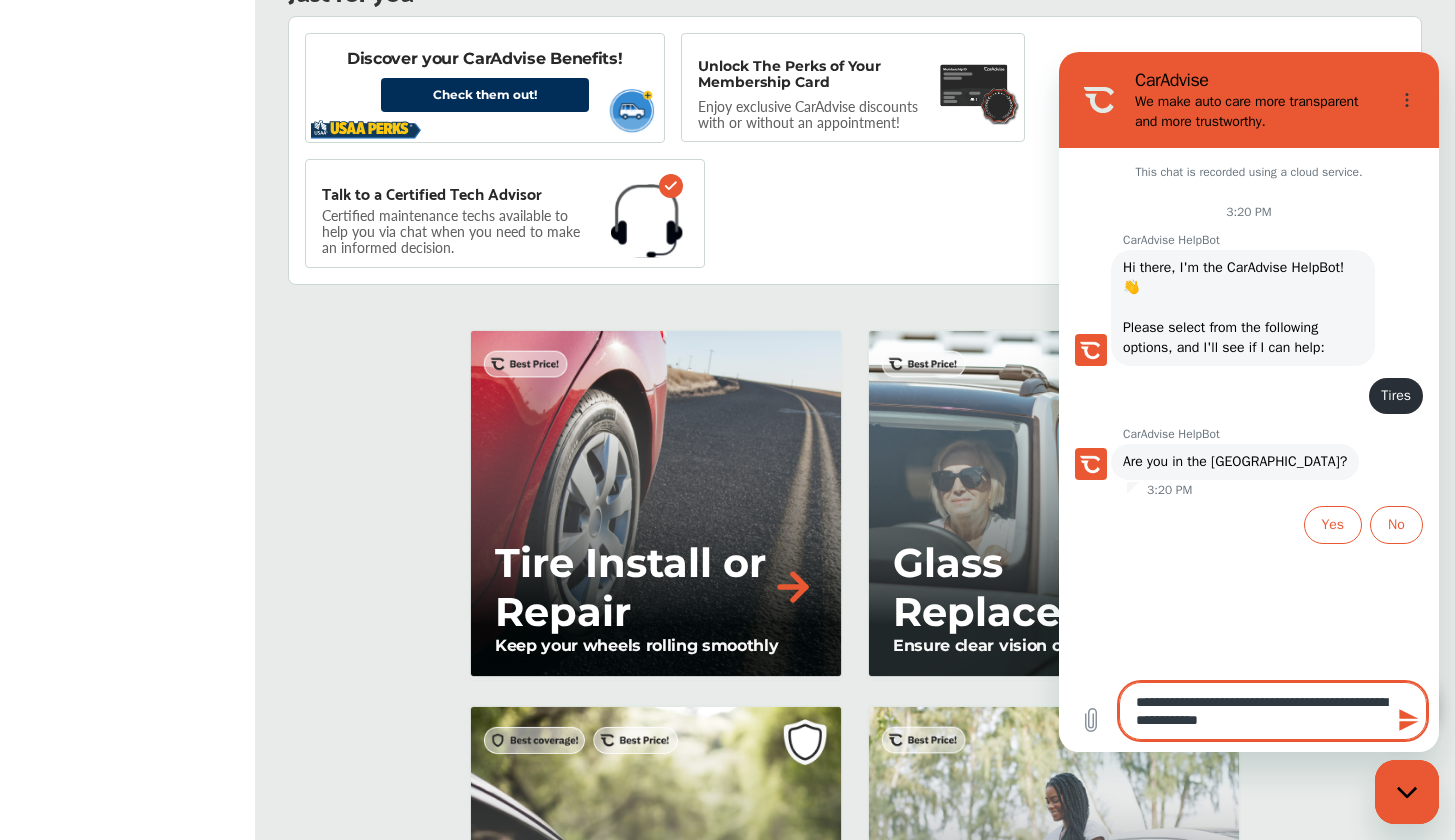 type on "**********" 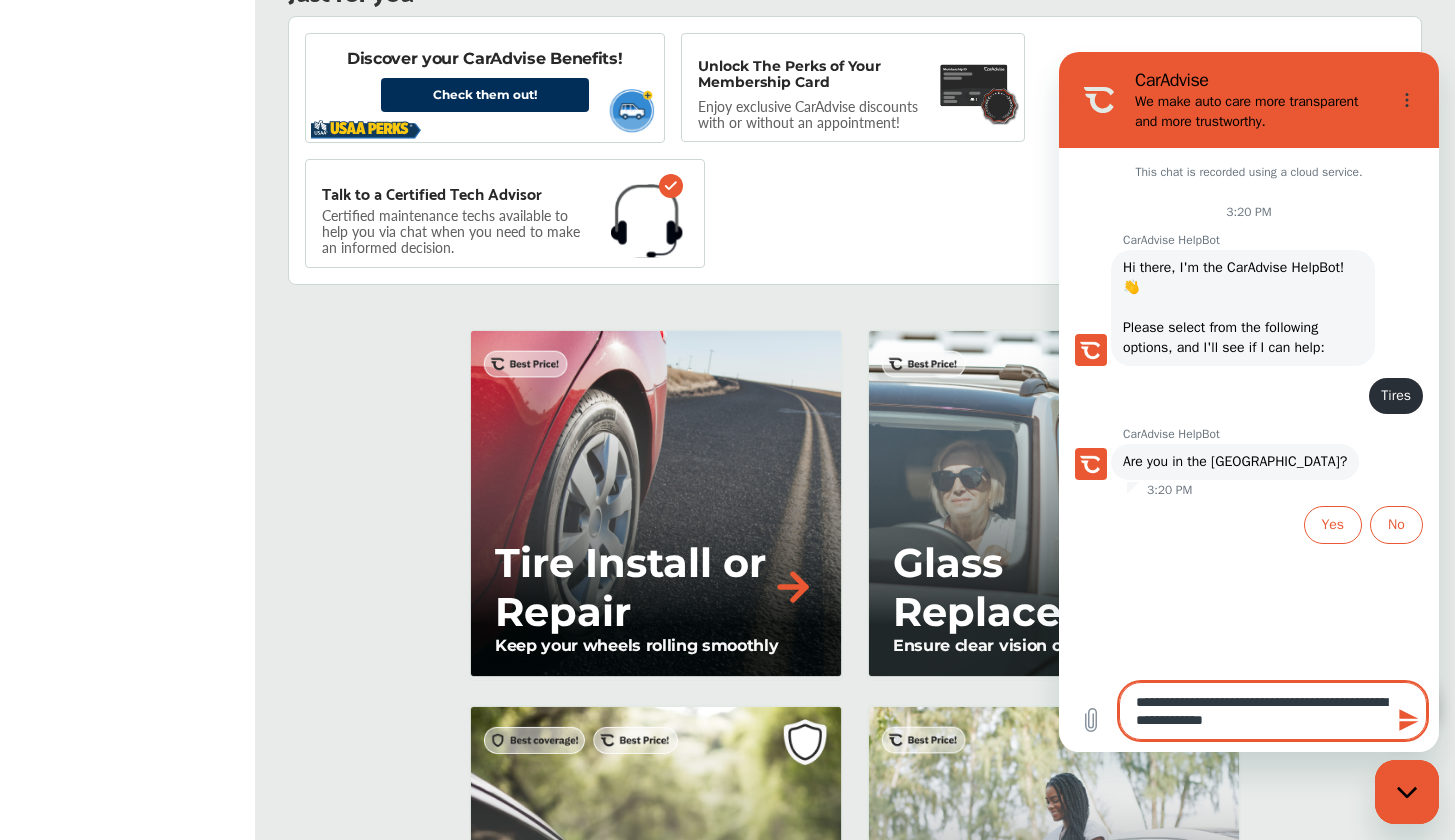 type on "**********" 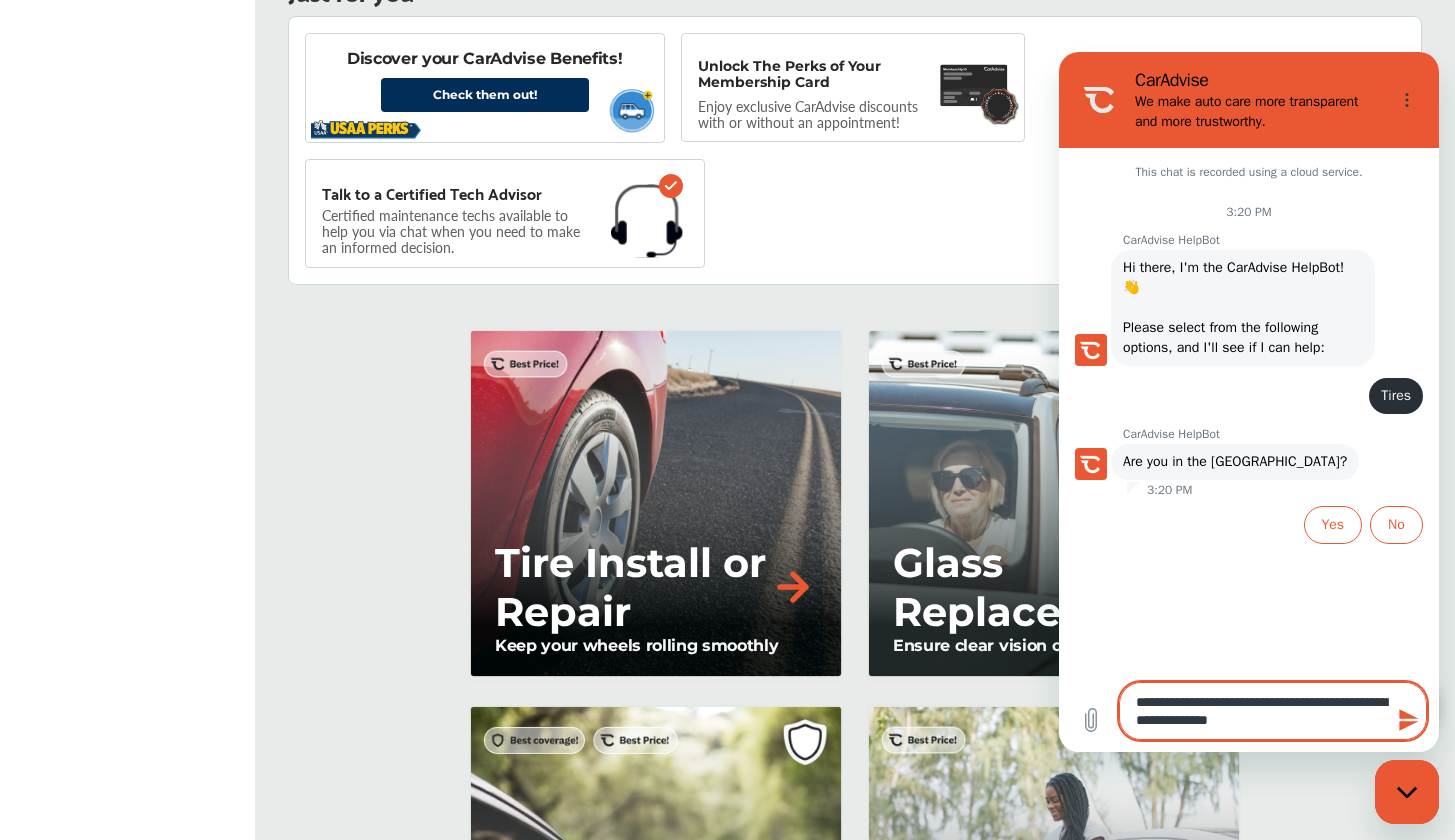 type on "**********" 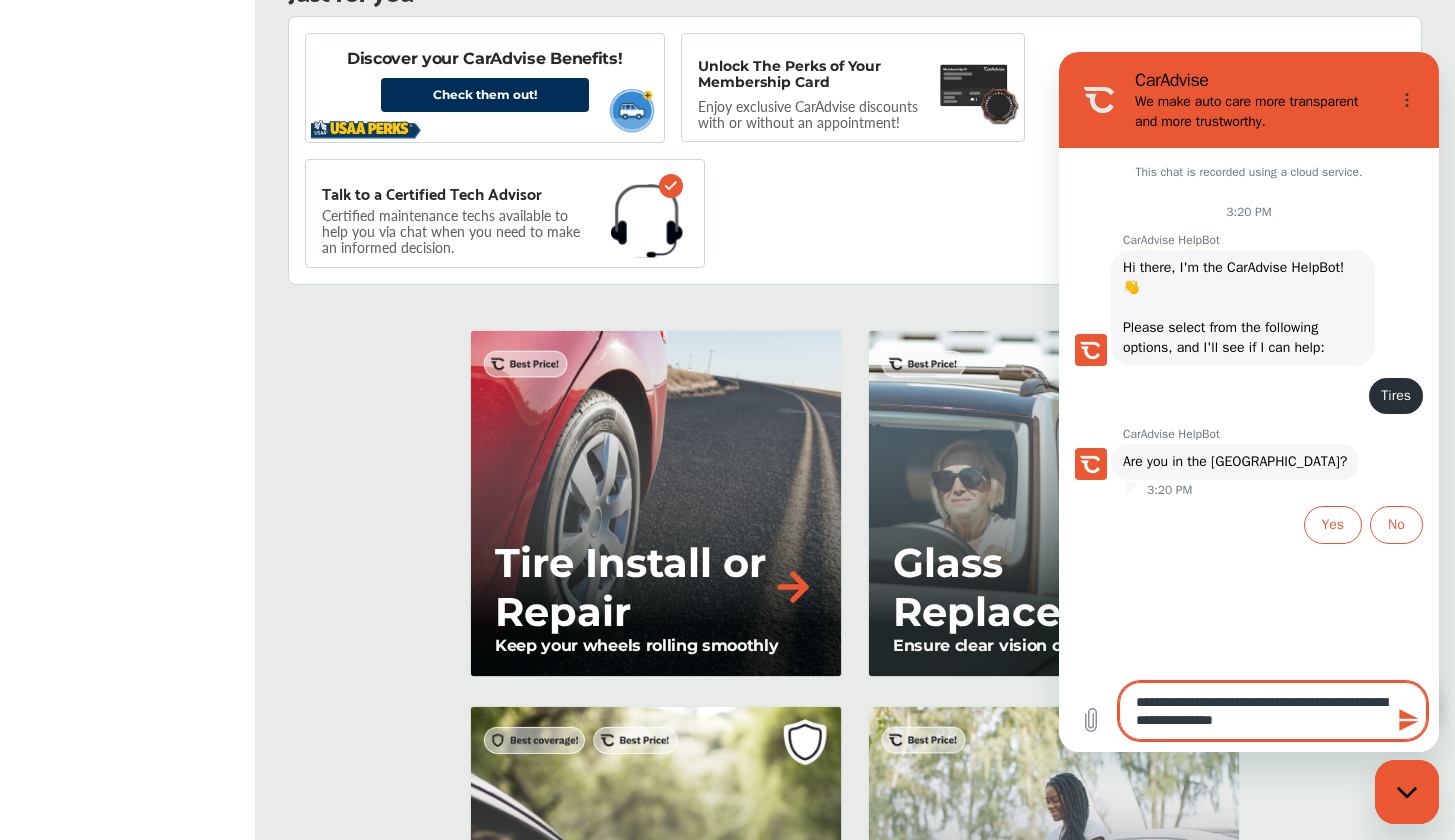 paste on "**********" 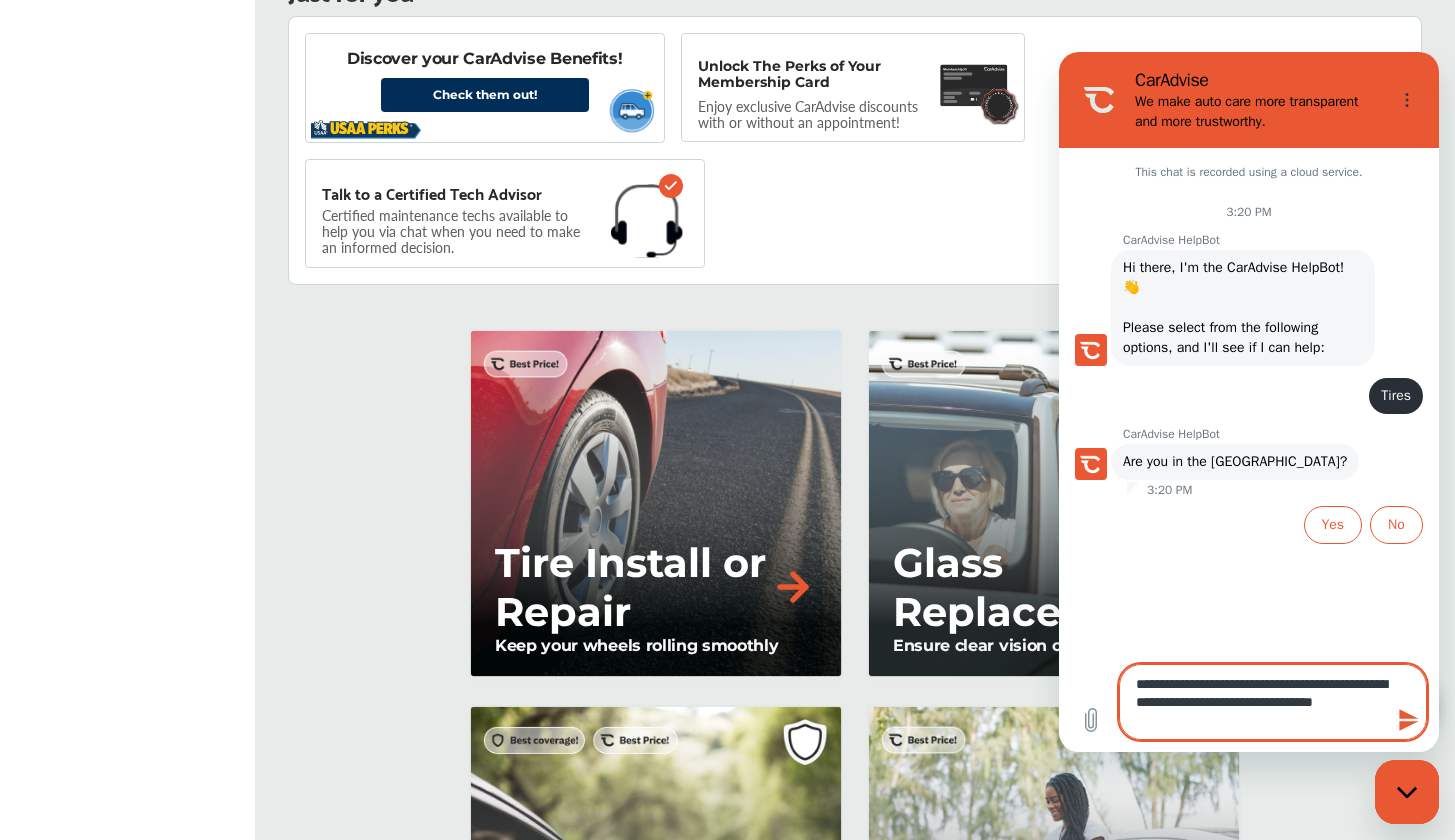 type on "**********" 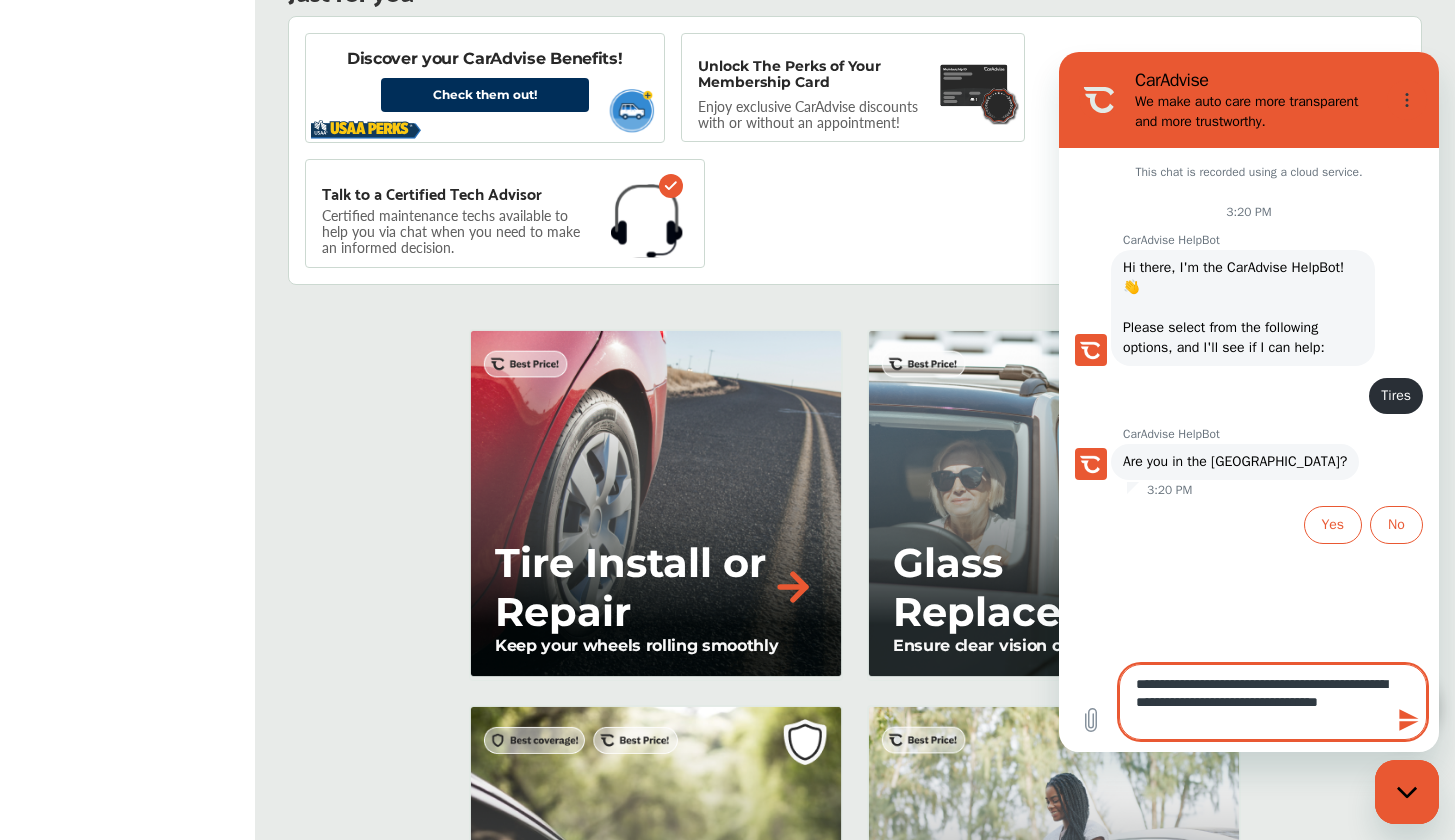 type on "**********" 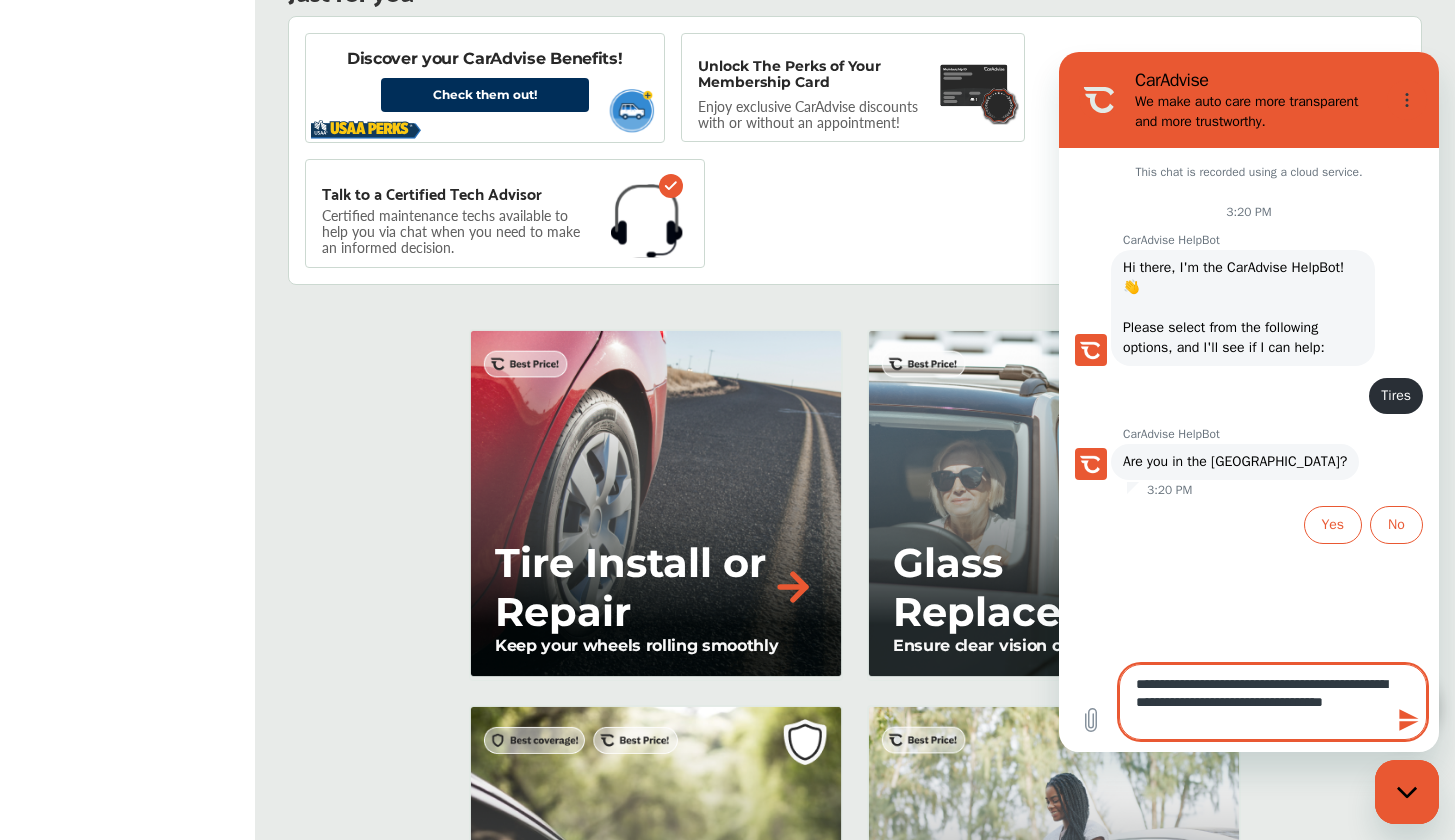 type on "**********" 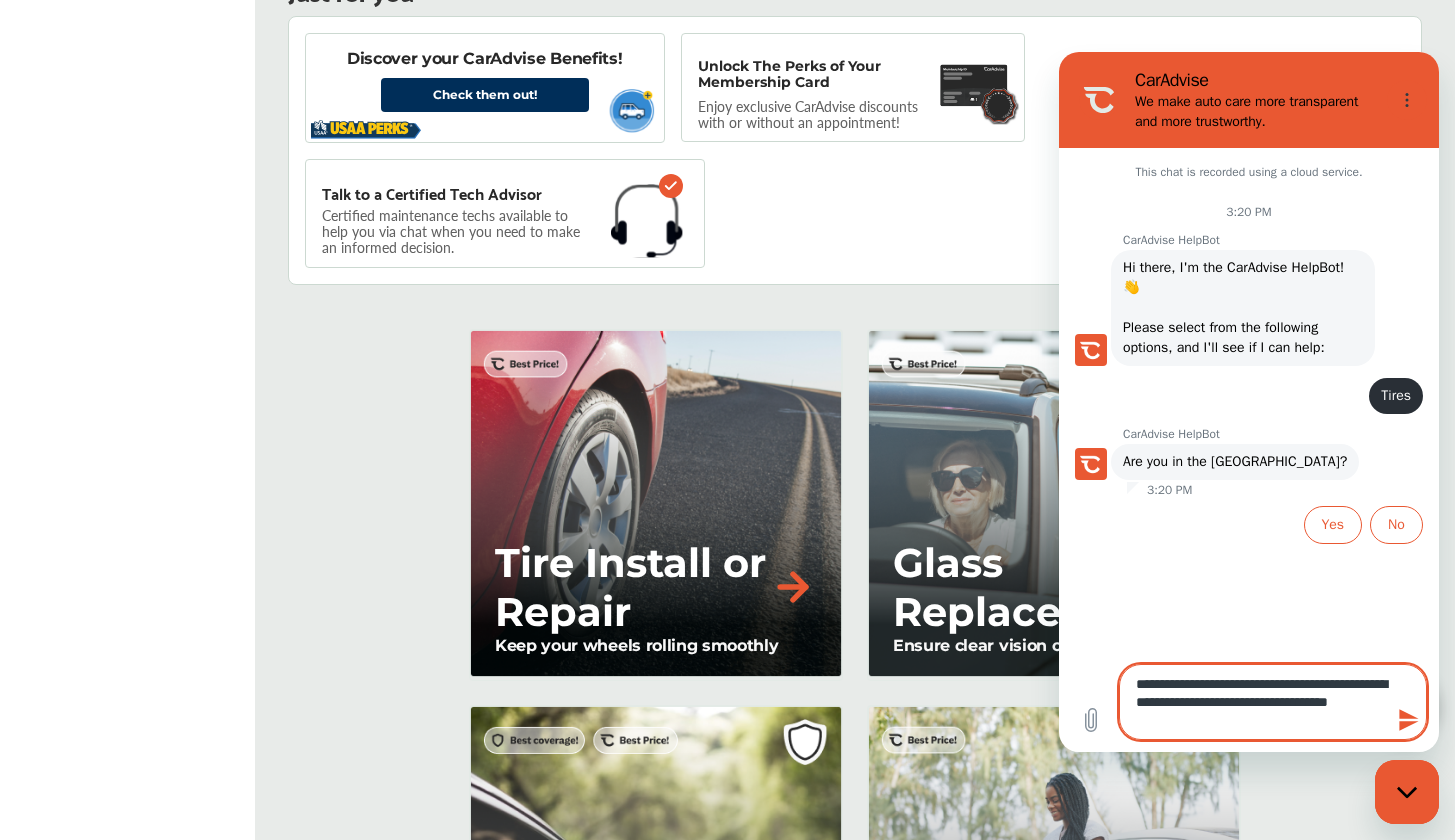 type on "**********" 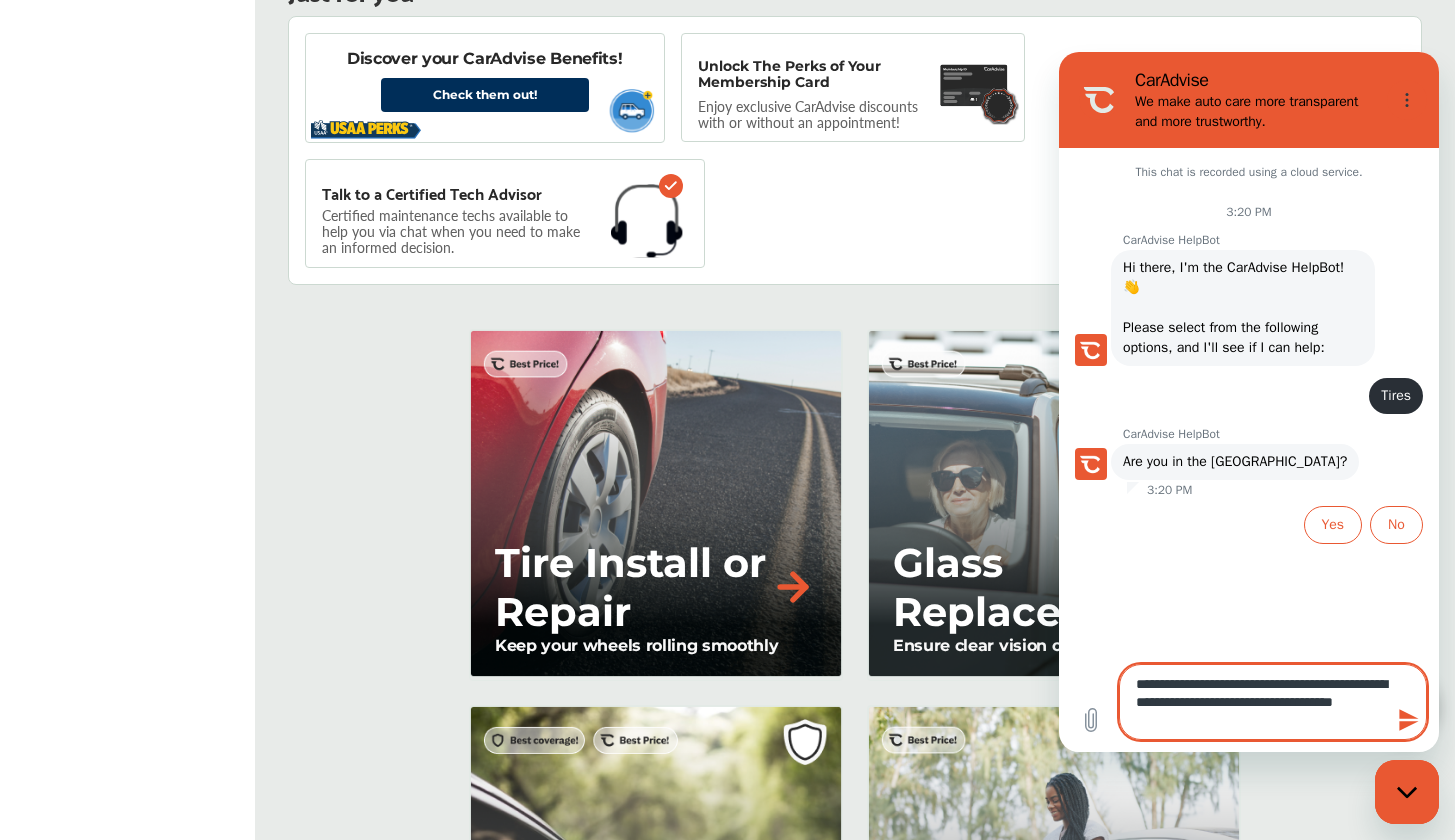 type on "**********" 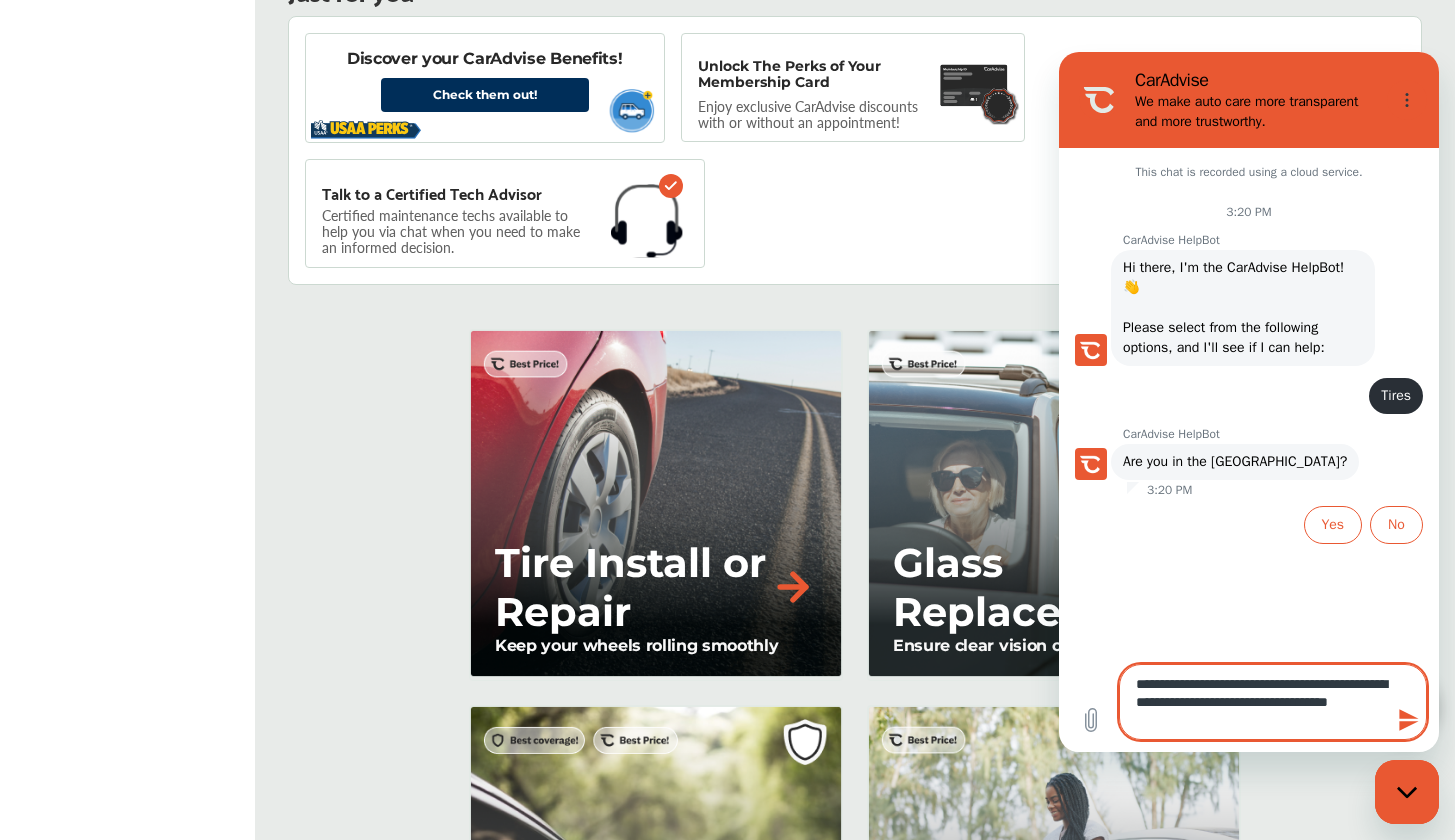 type on "**********" 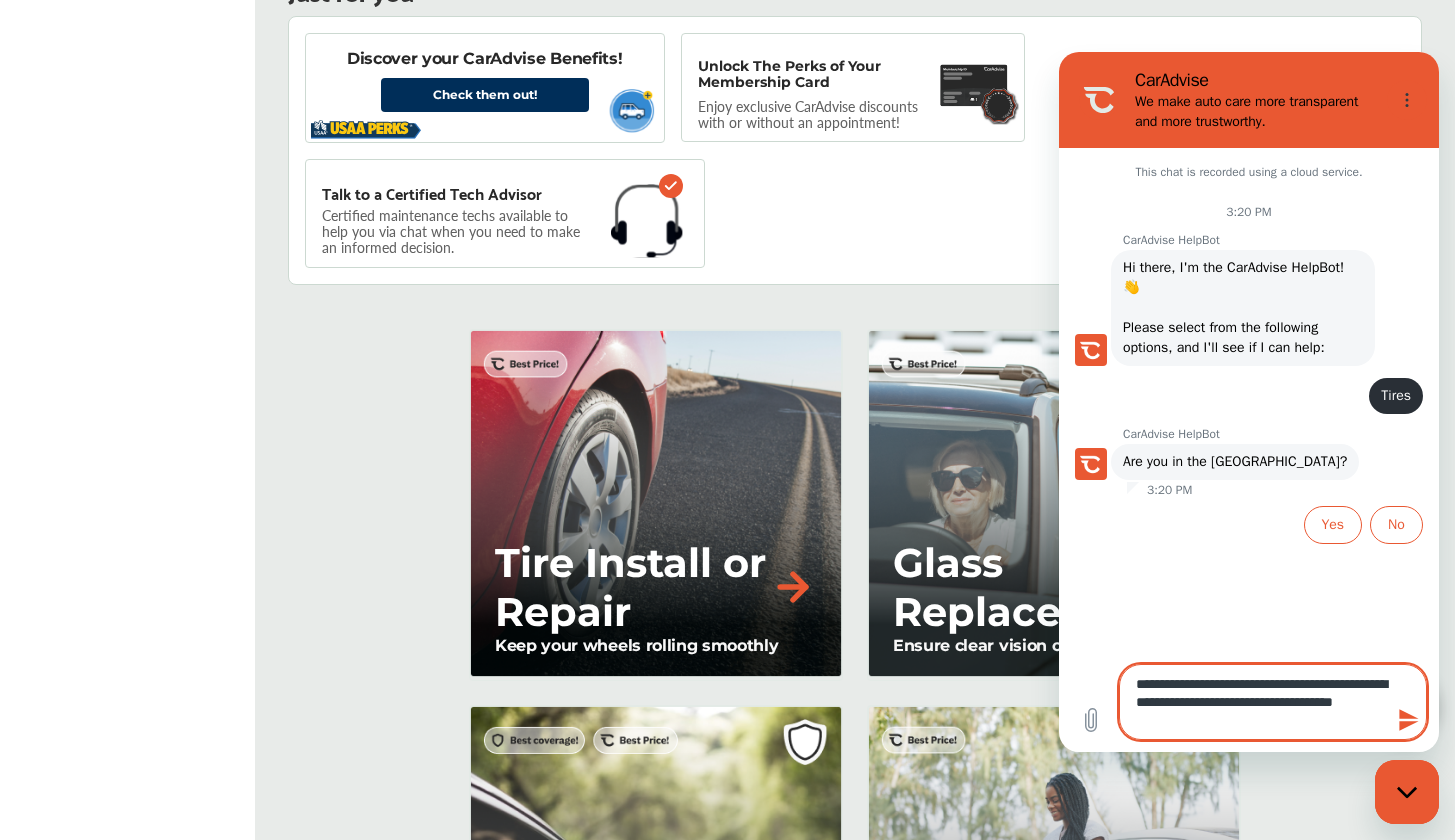 type on "**********" 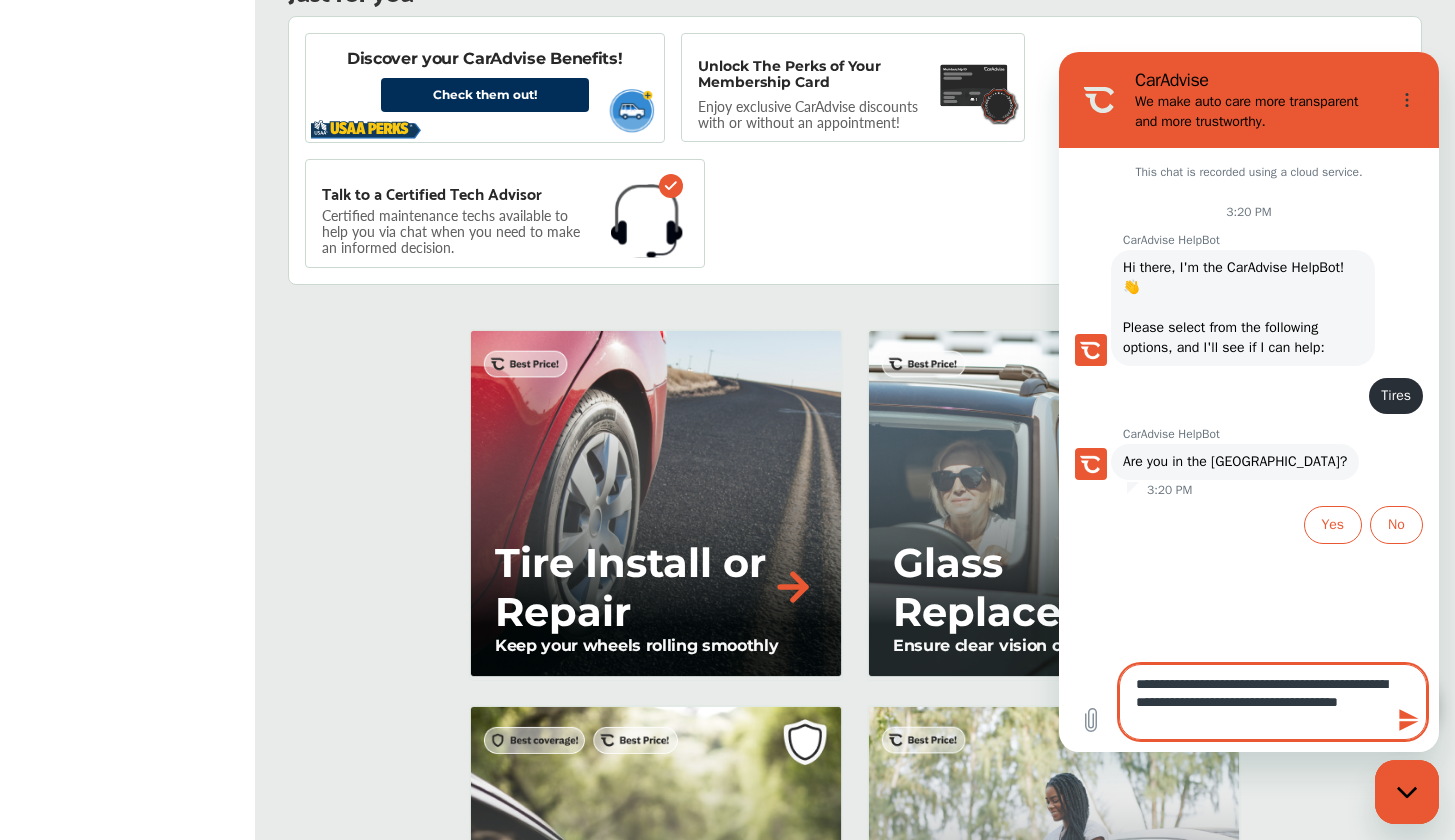 type on "**********" 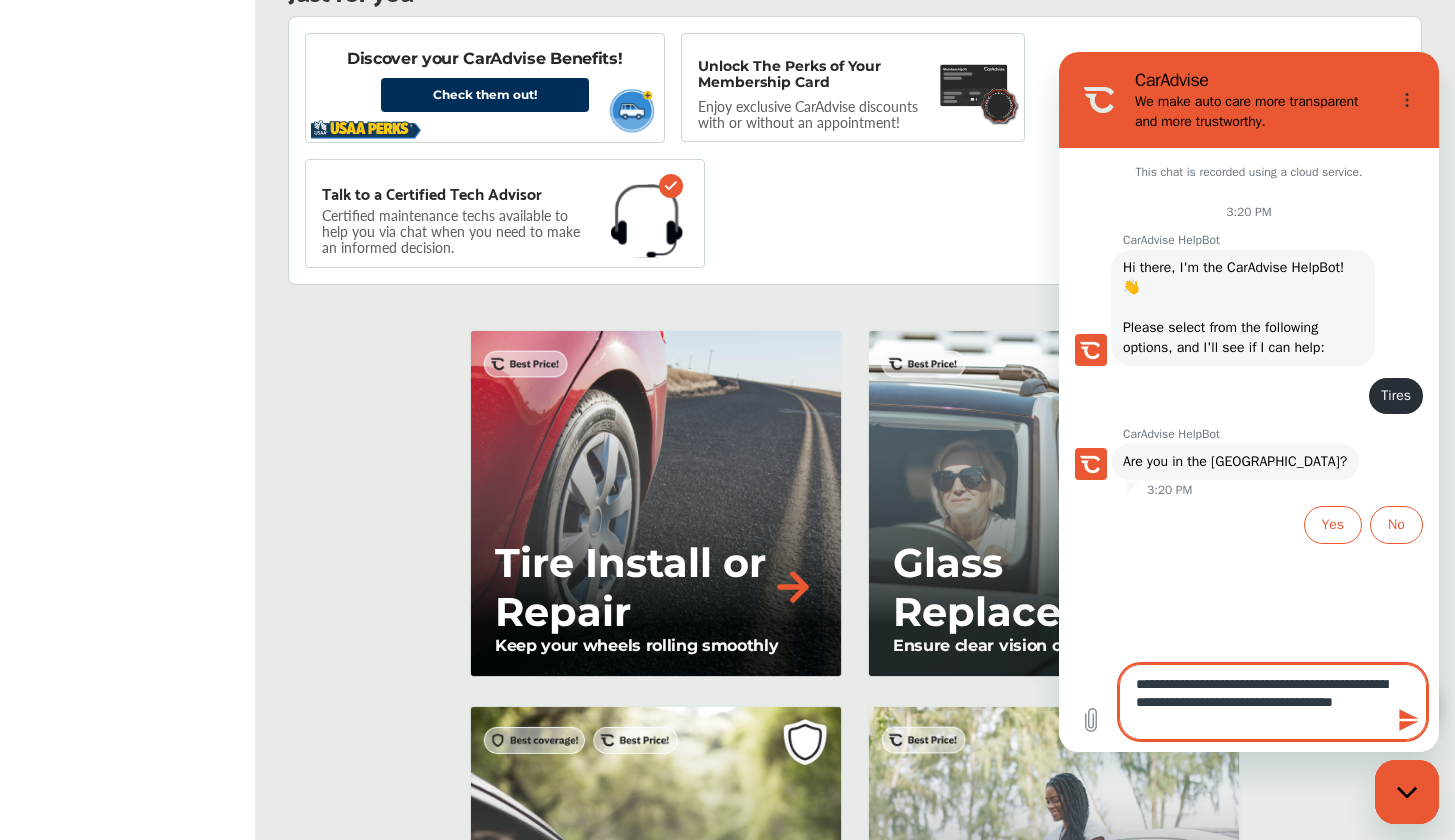 type on "**********" 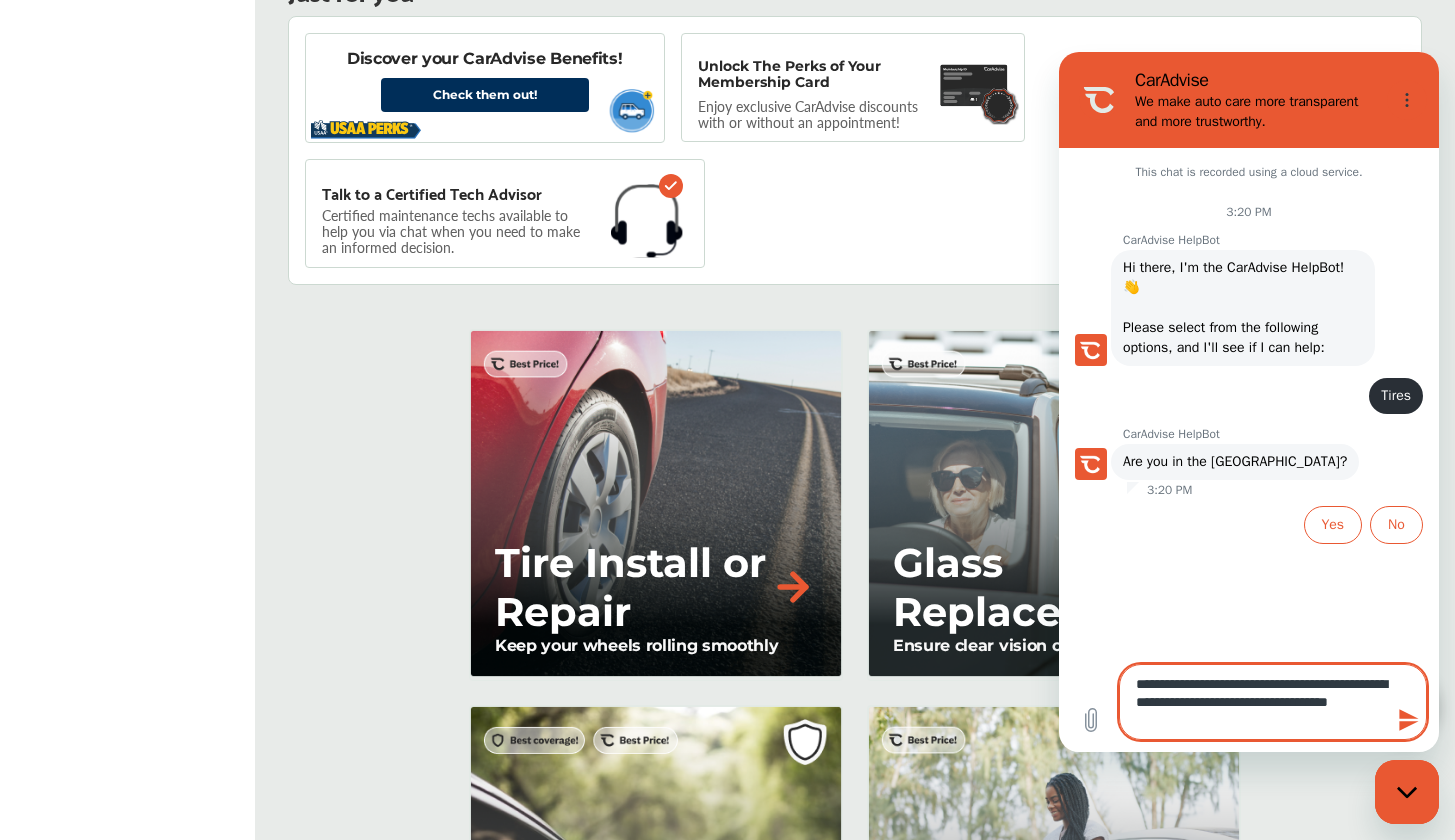 type on "**********" 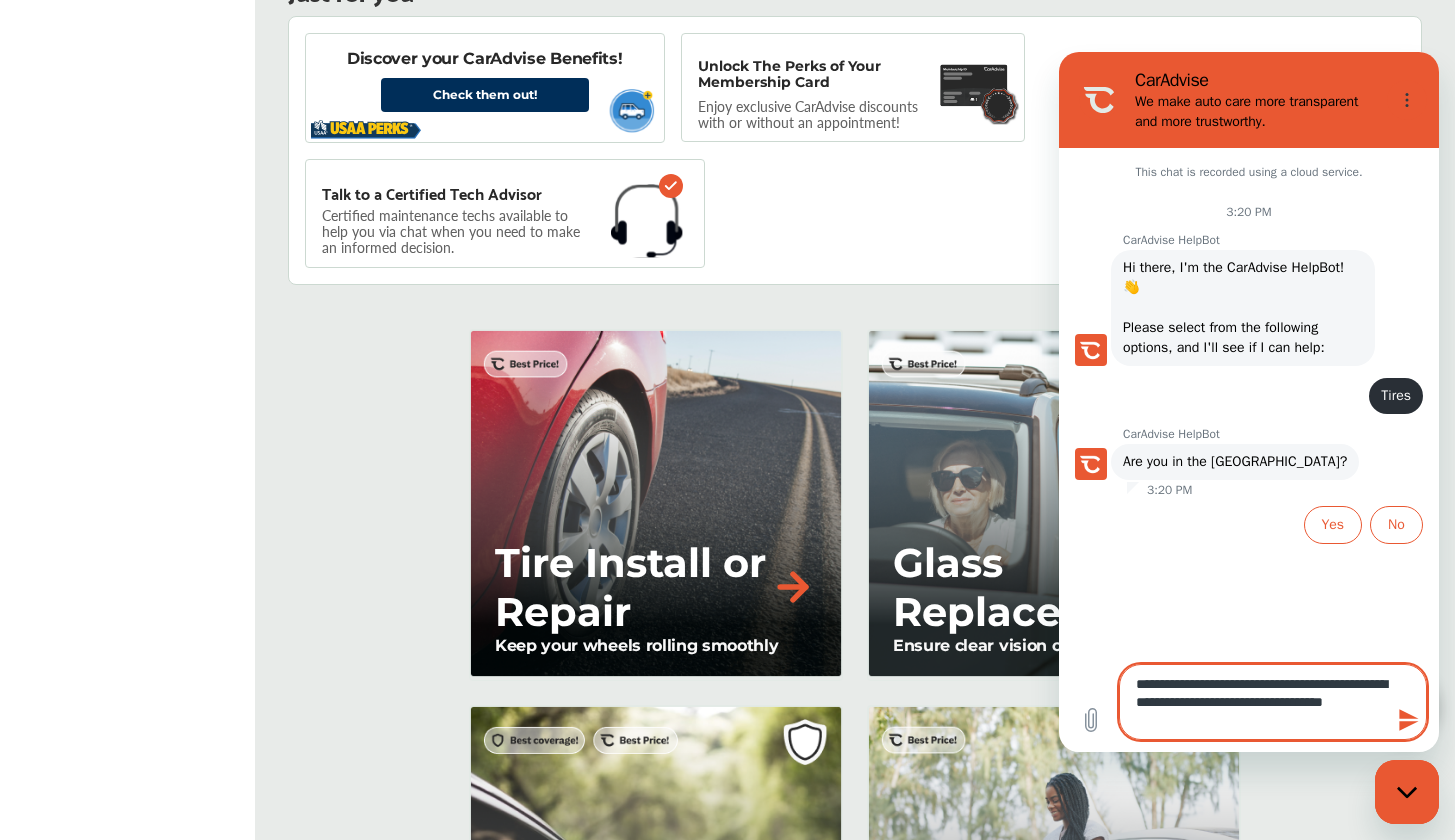 type on "**********" 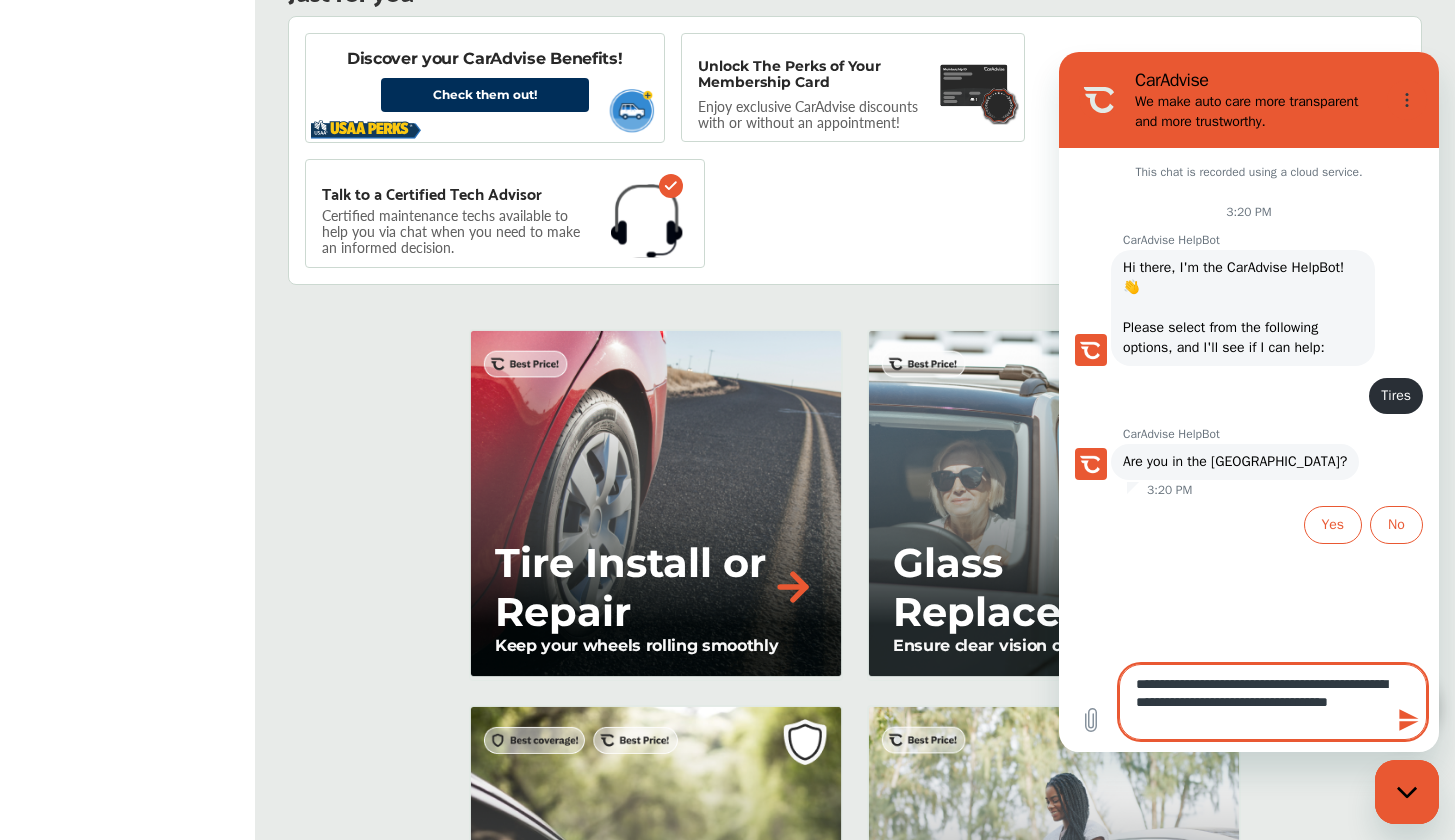 type on "**********" 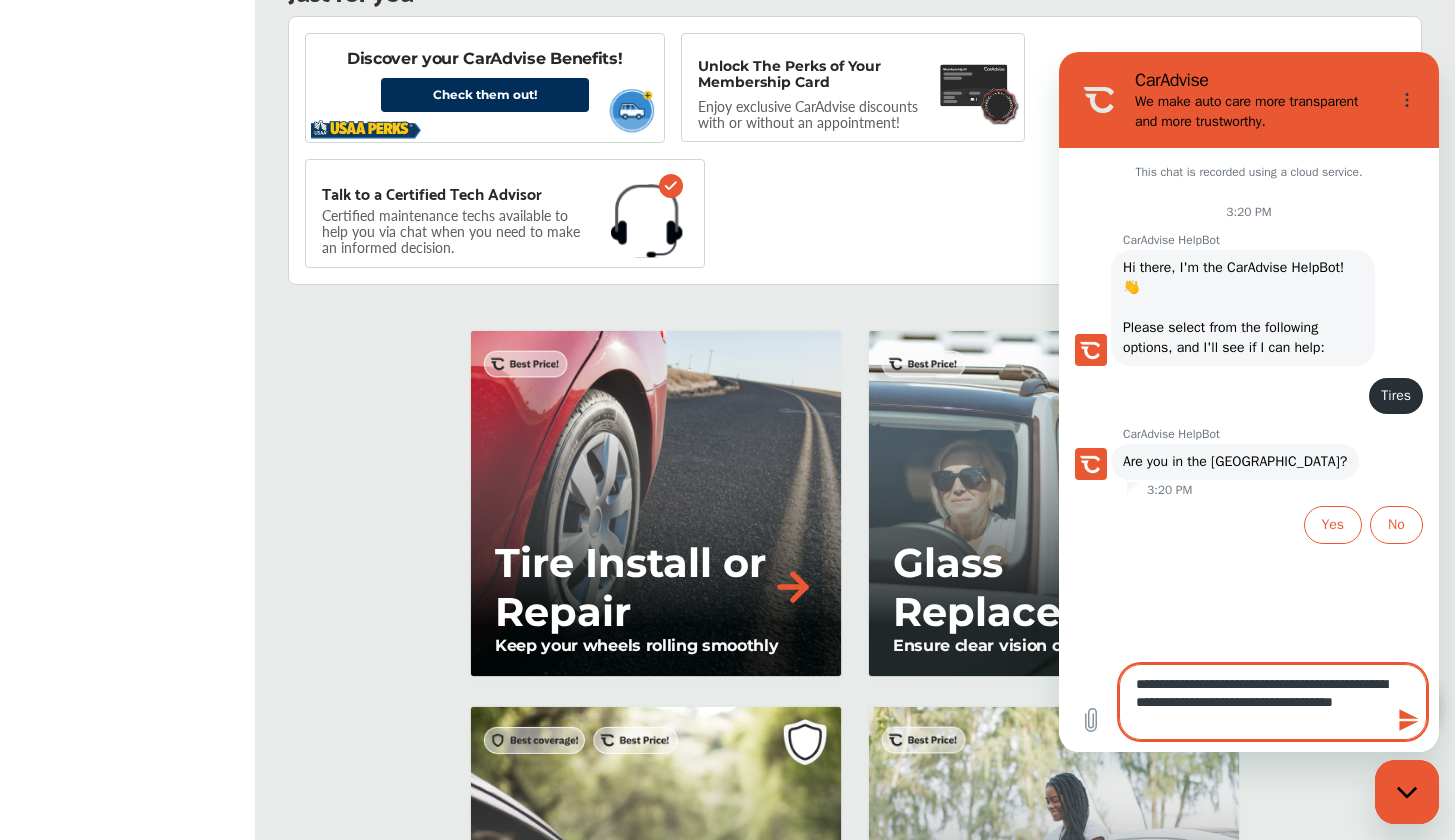 type on "**********" 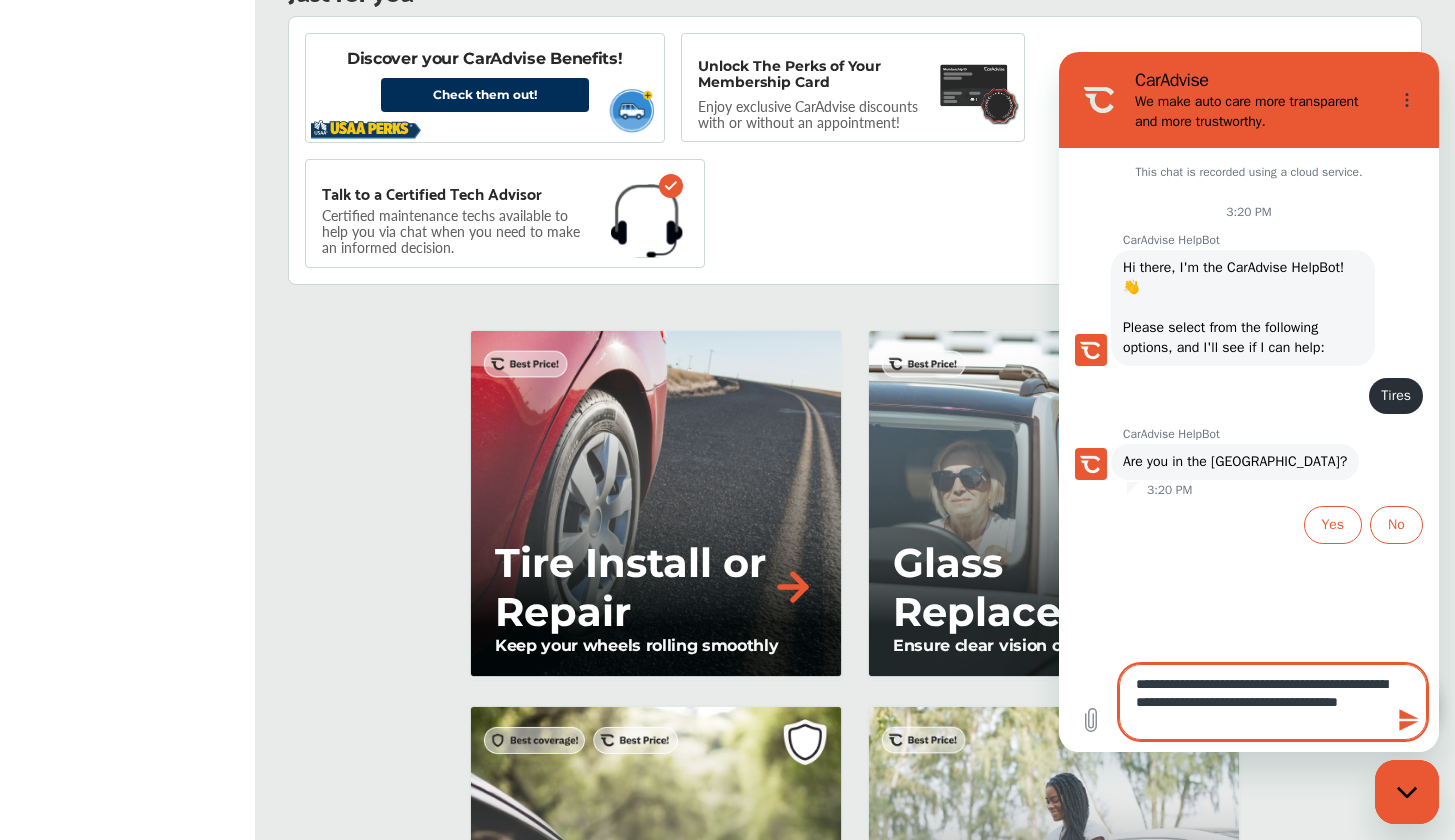 type on "**********" 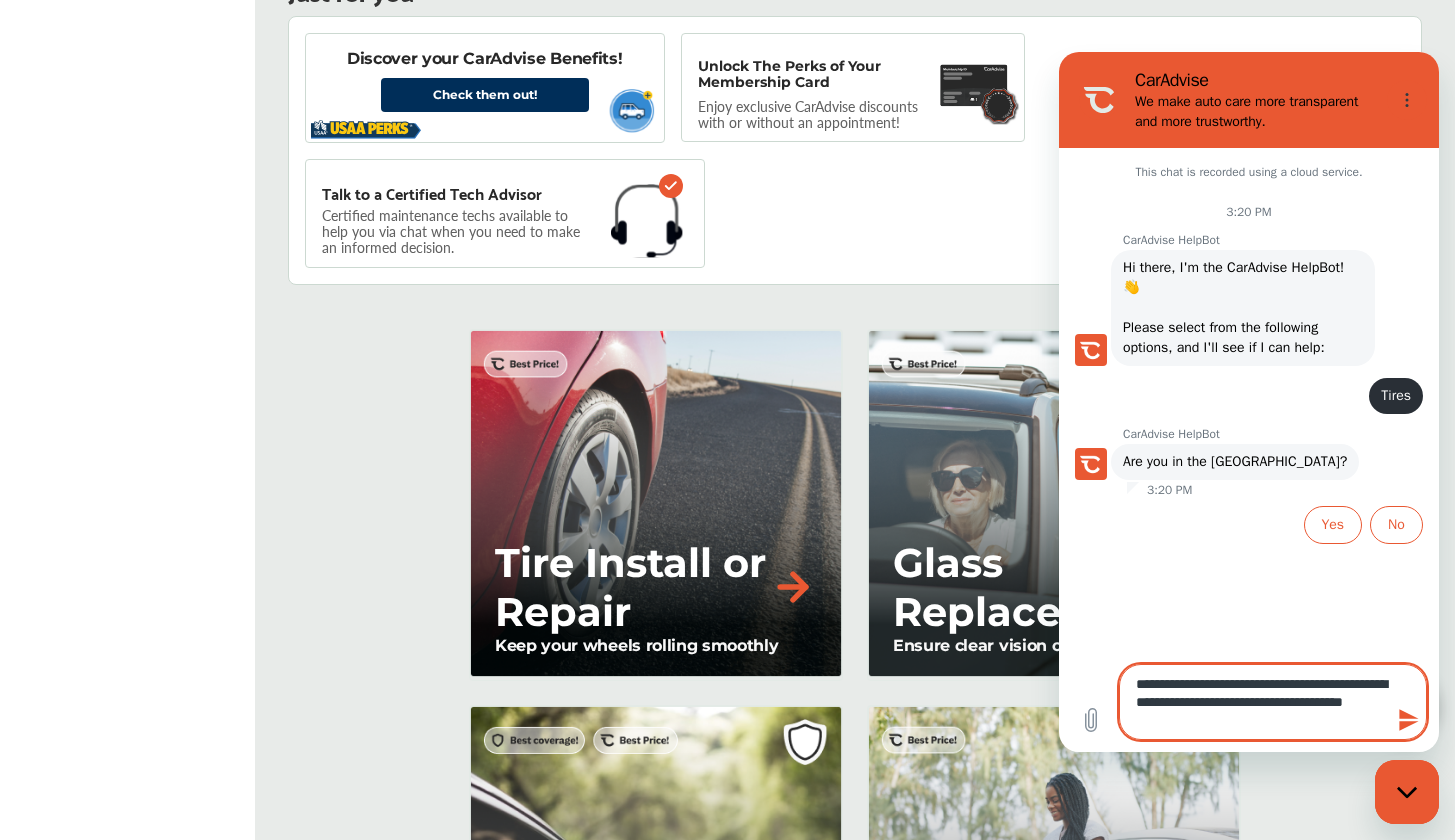 type on "**********" 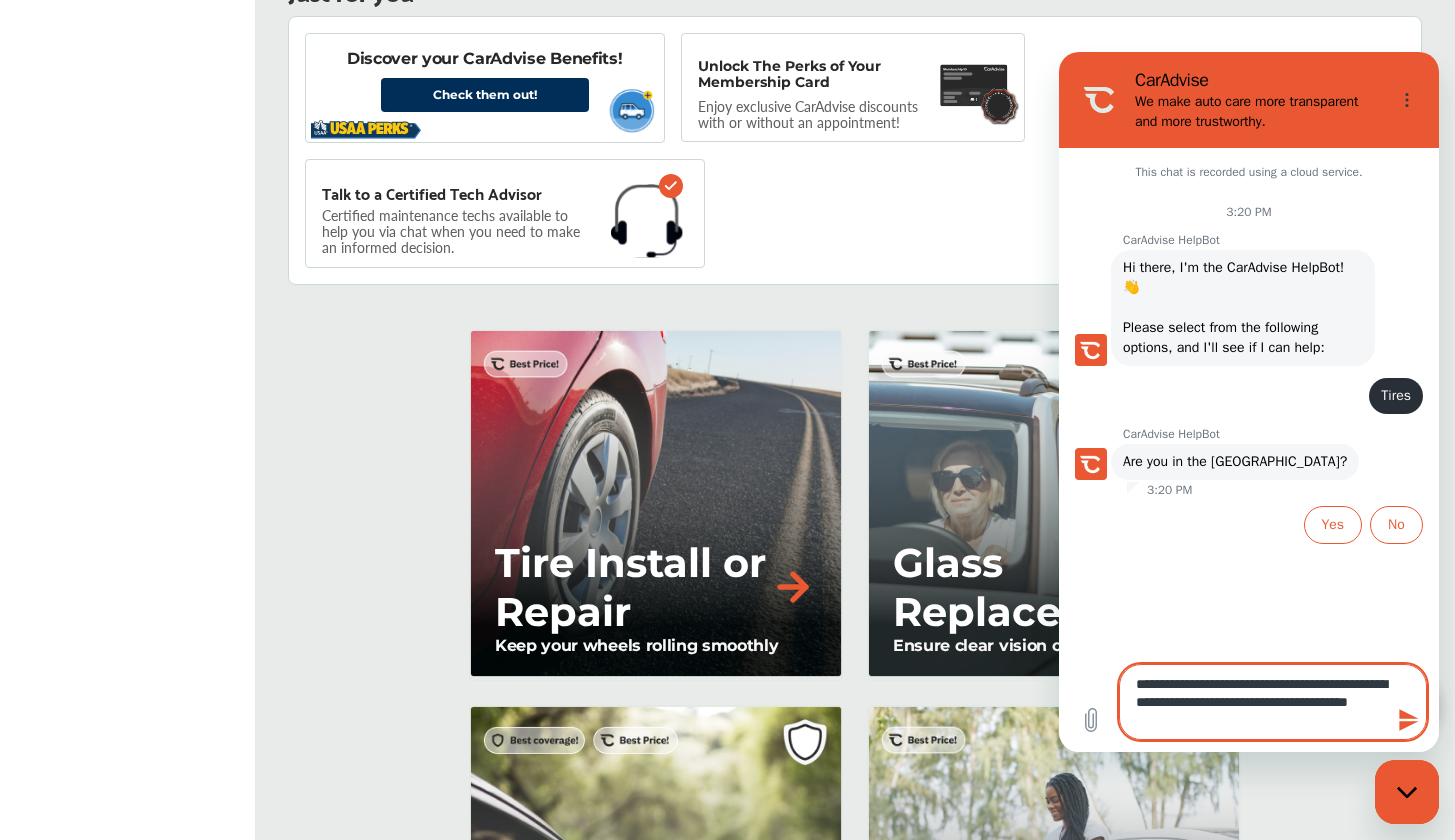 type on "**********" 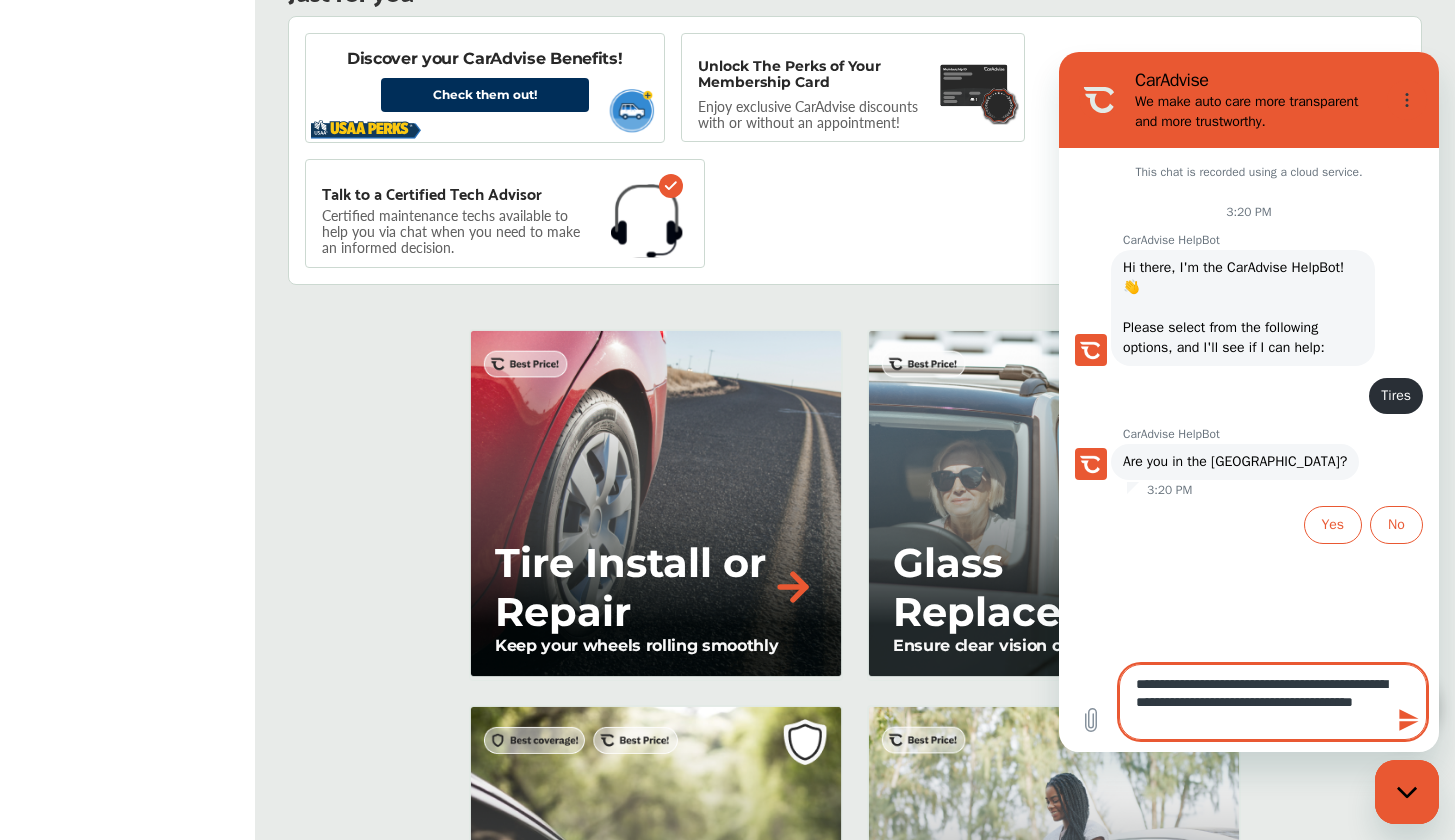 type on "**********" 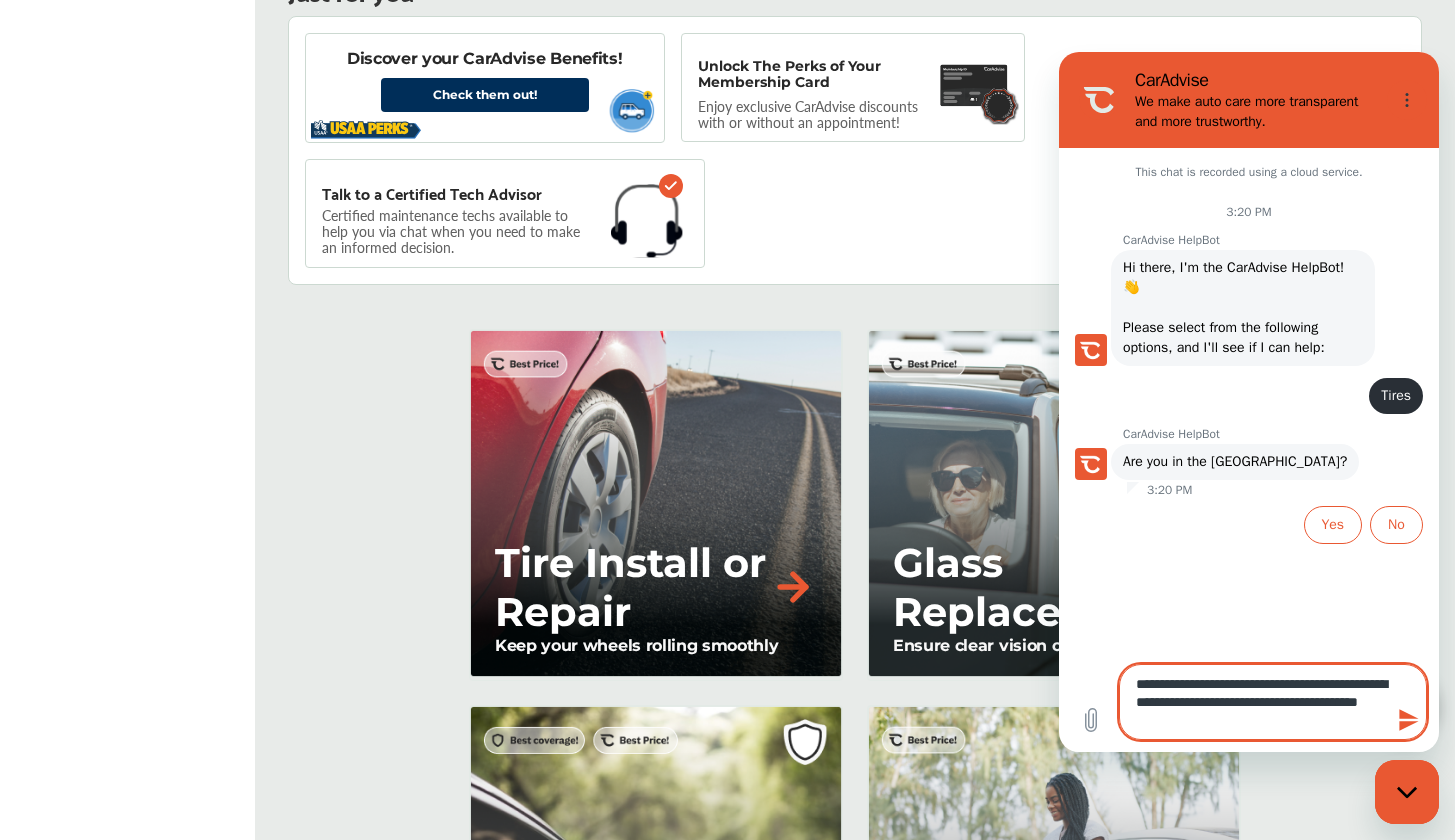 type on "**********" 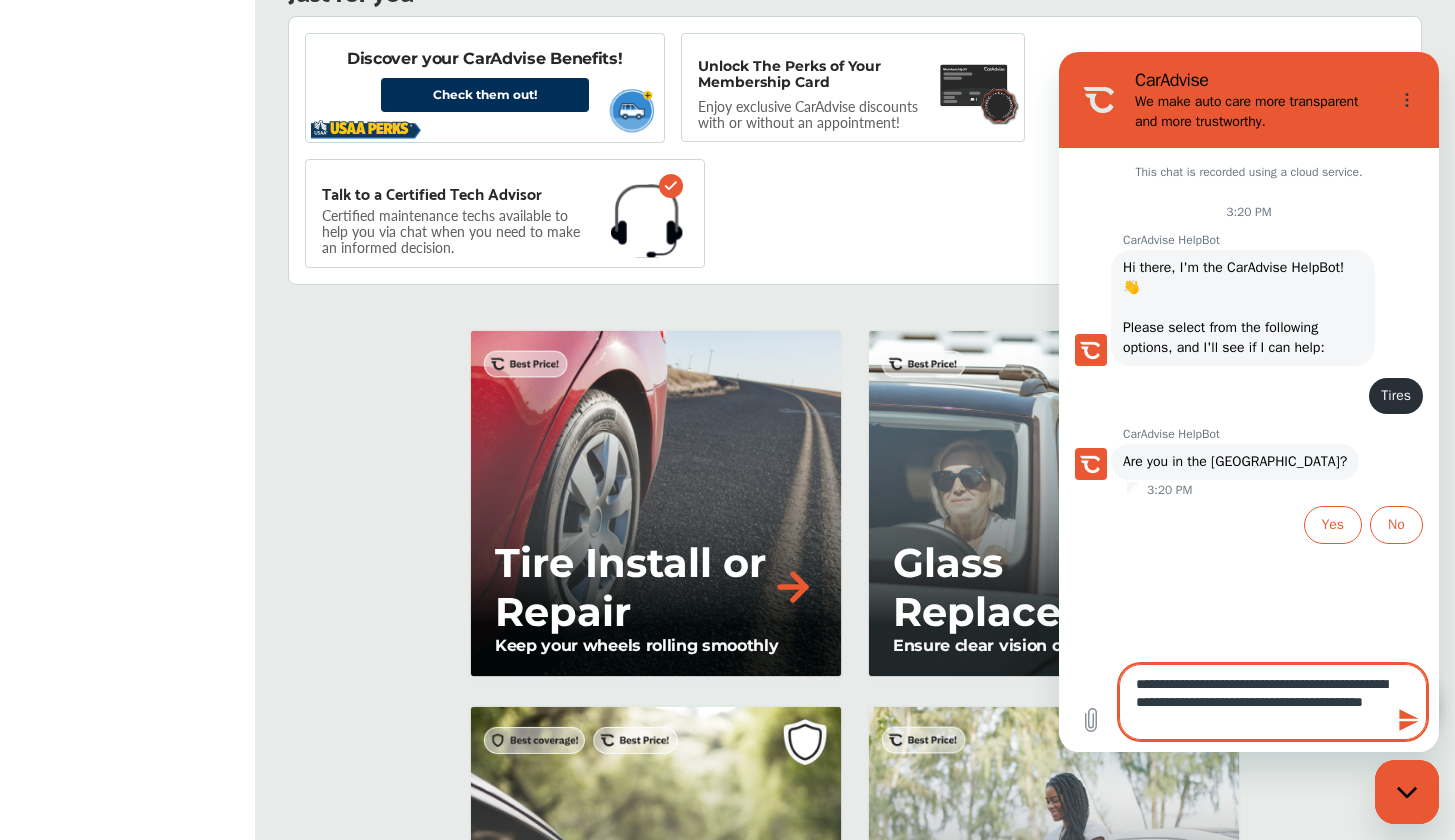 type on "**********" 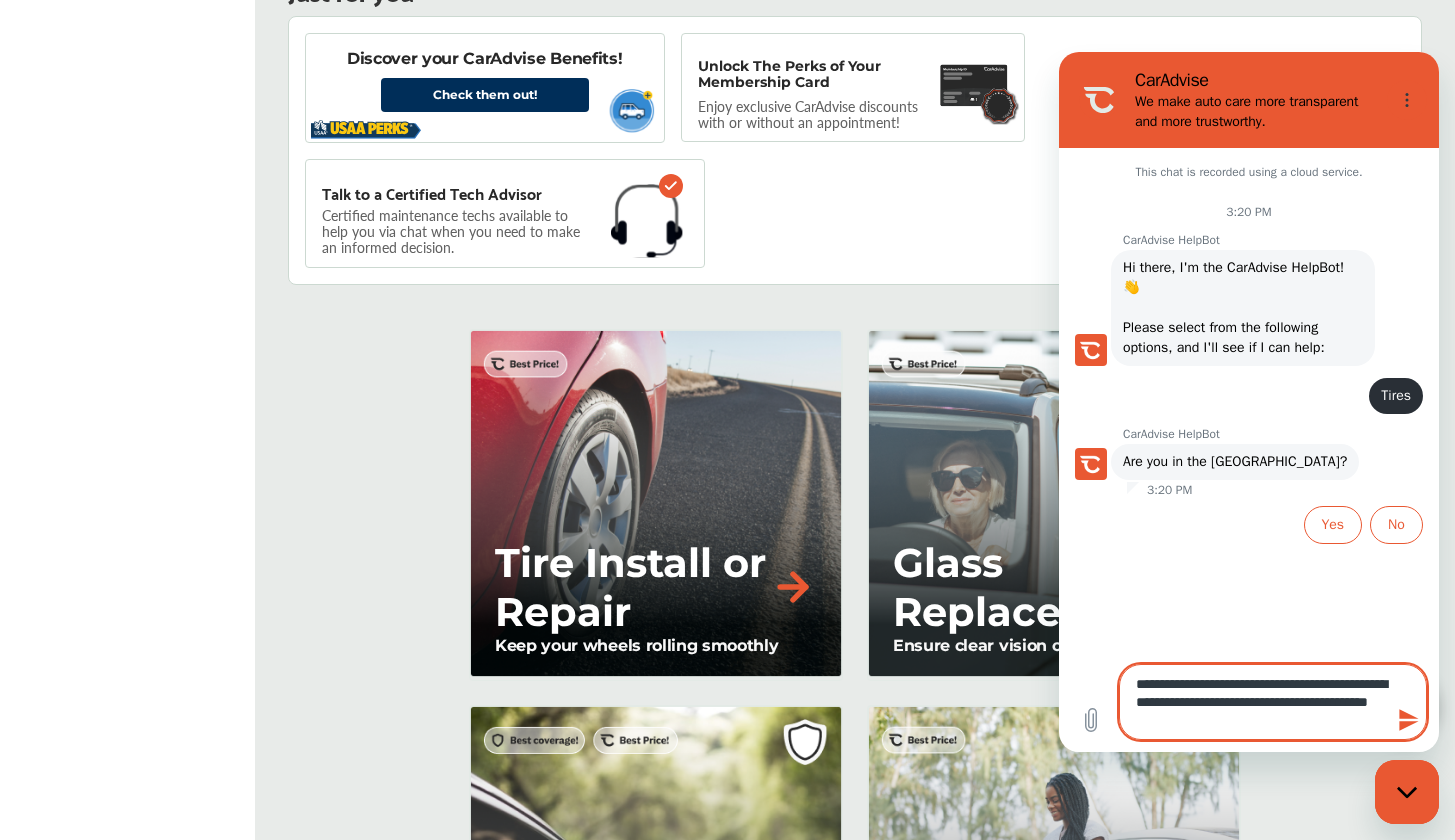 type on "**********" 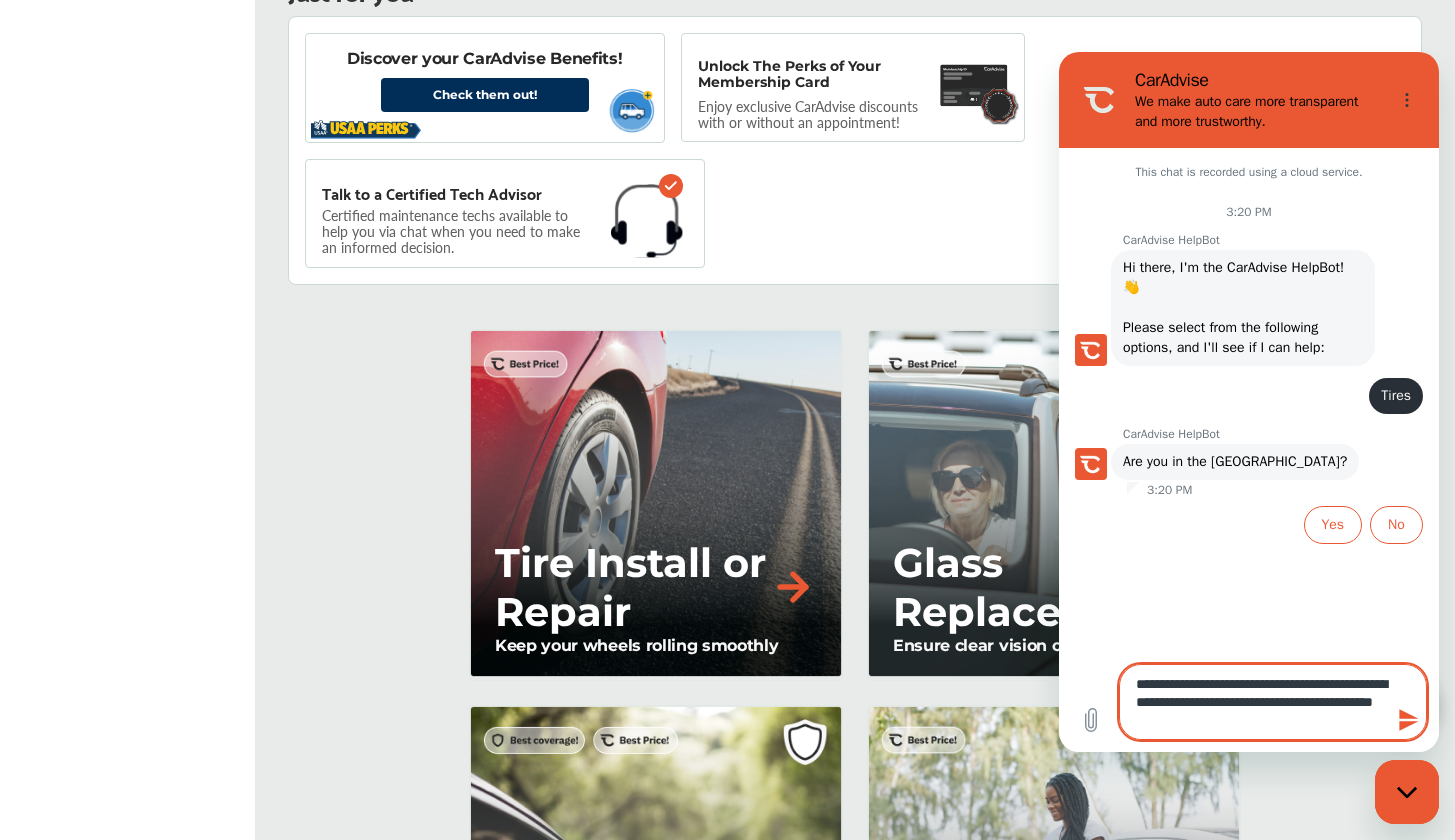 type on "**********" 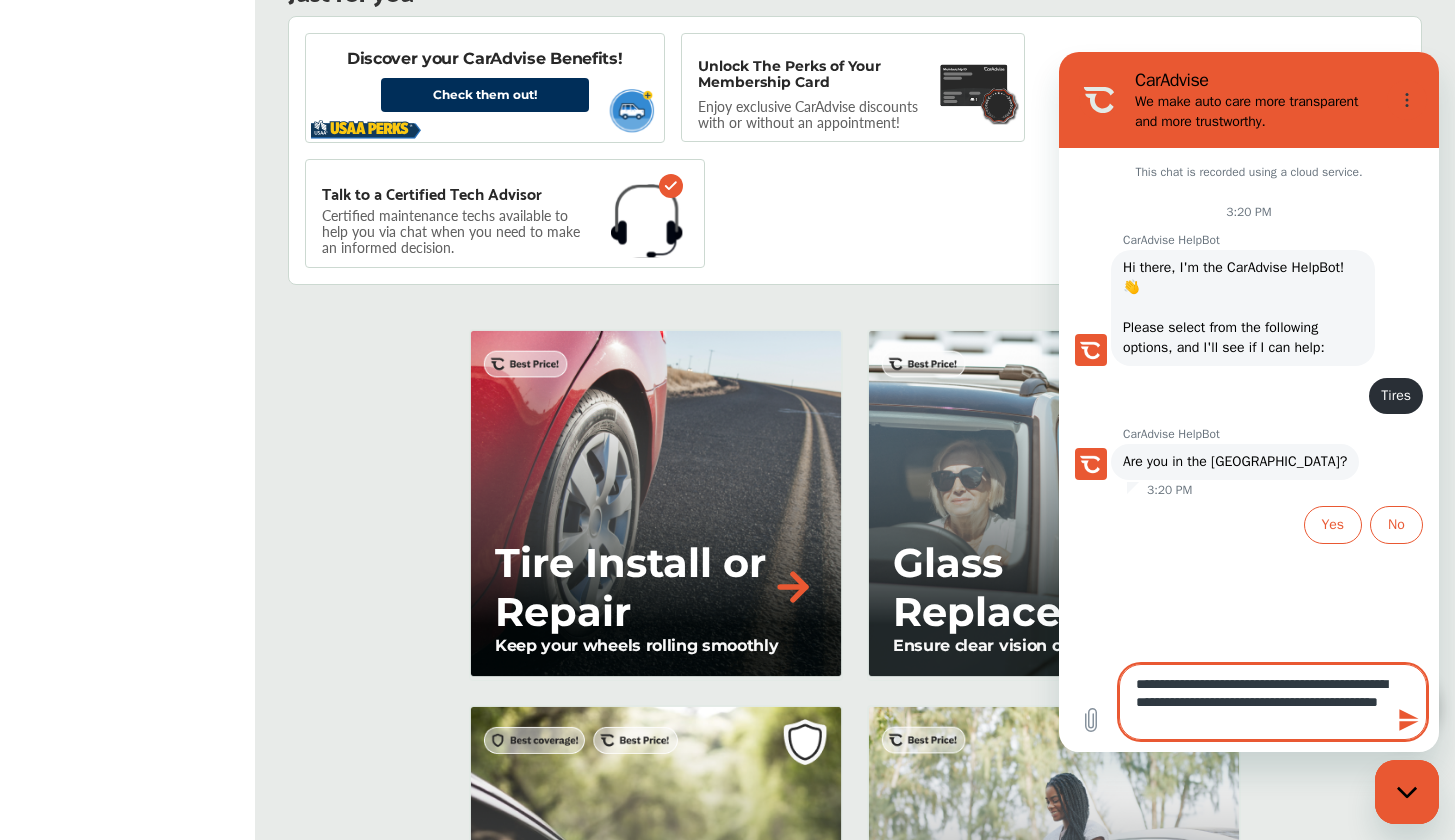 type on "**********" 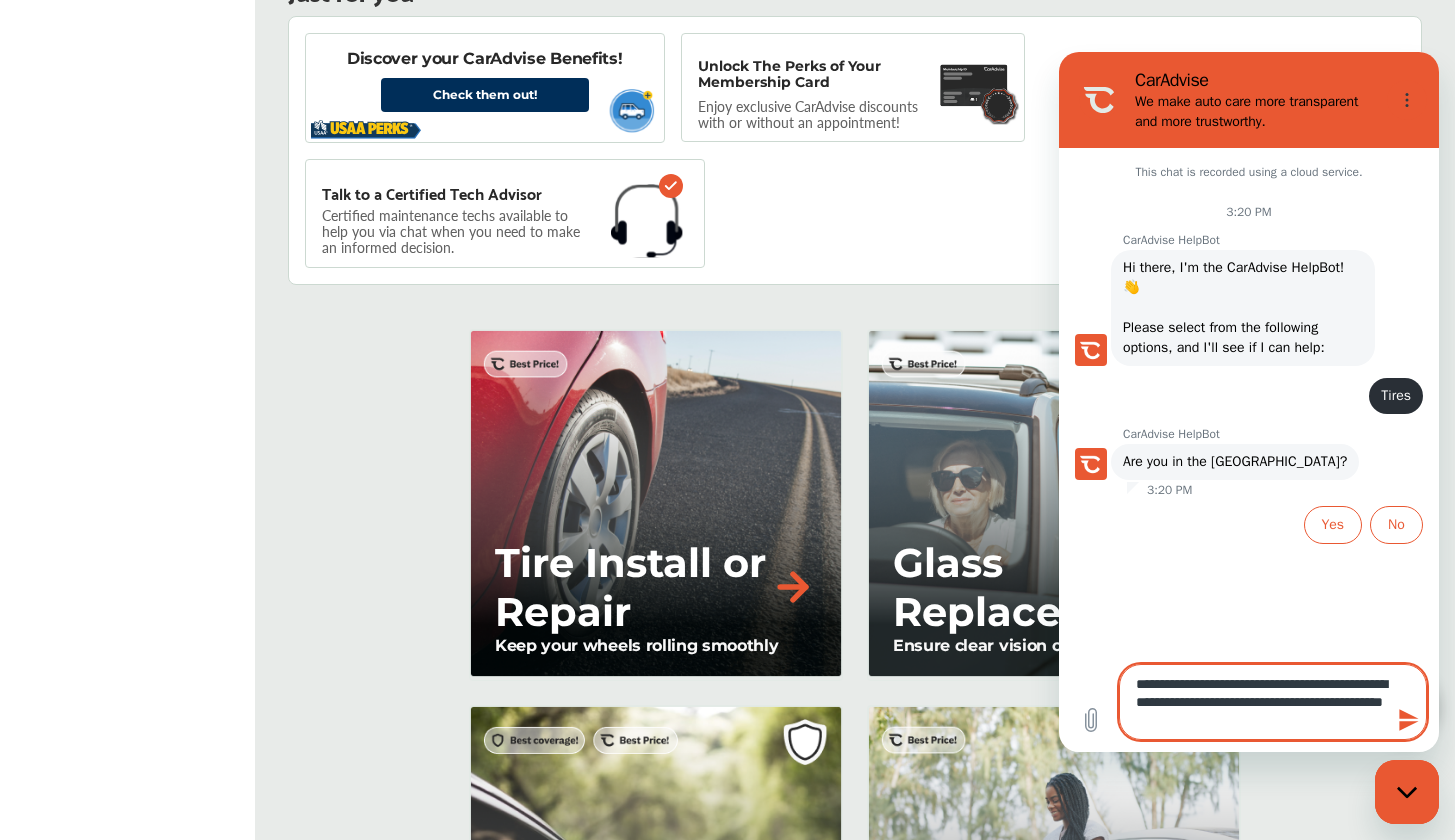 type on "**********" 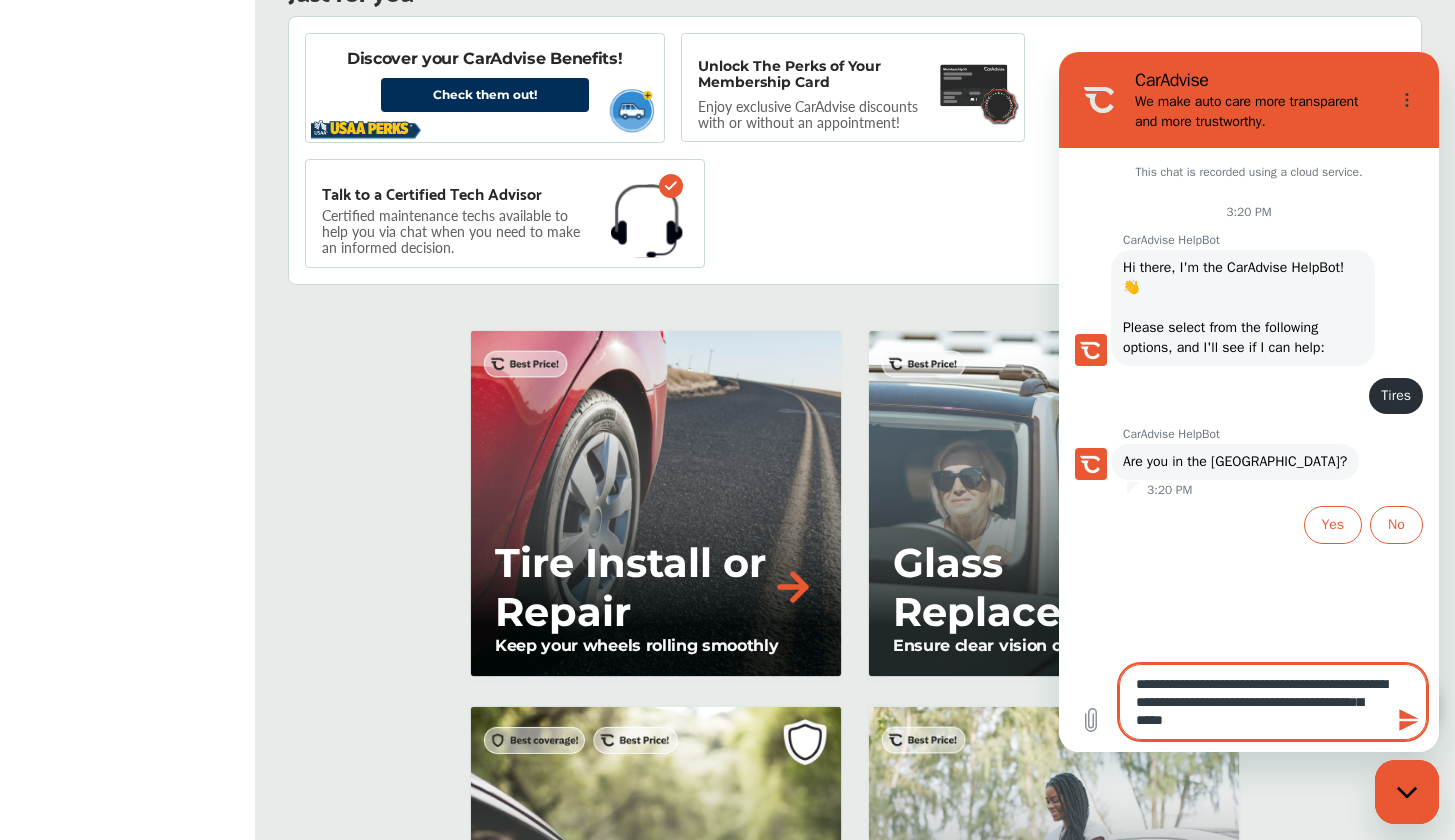 type on "**********" 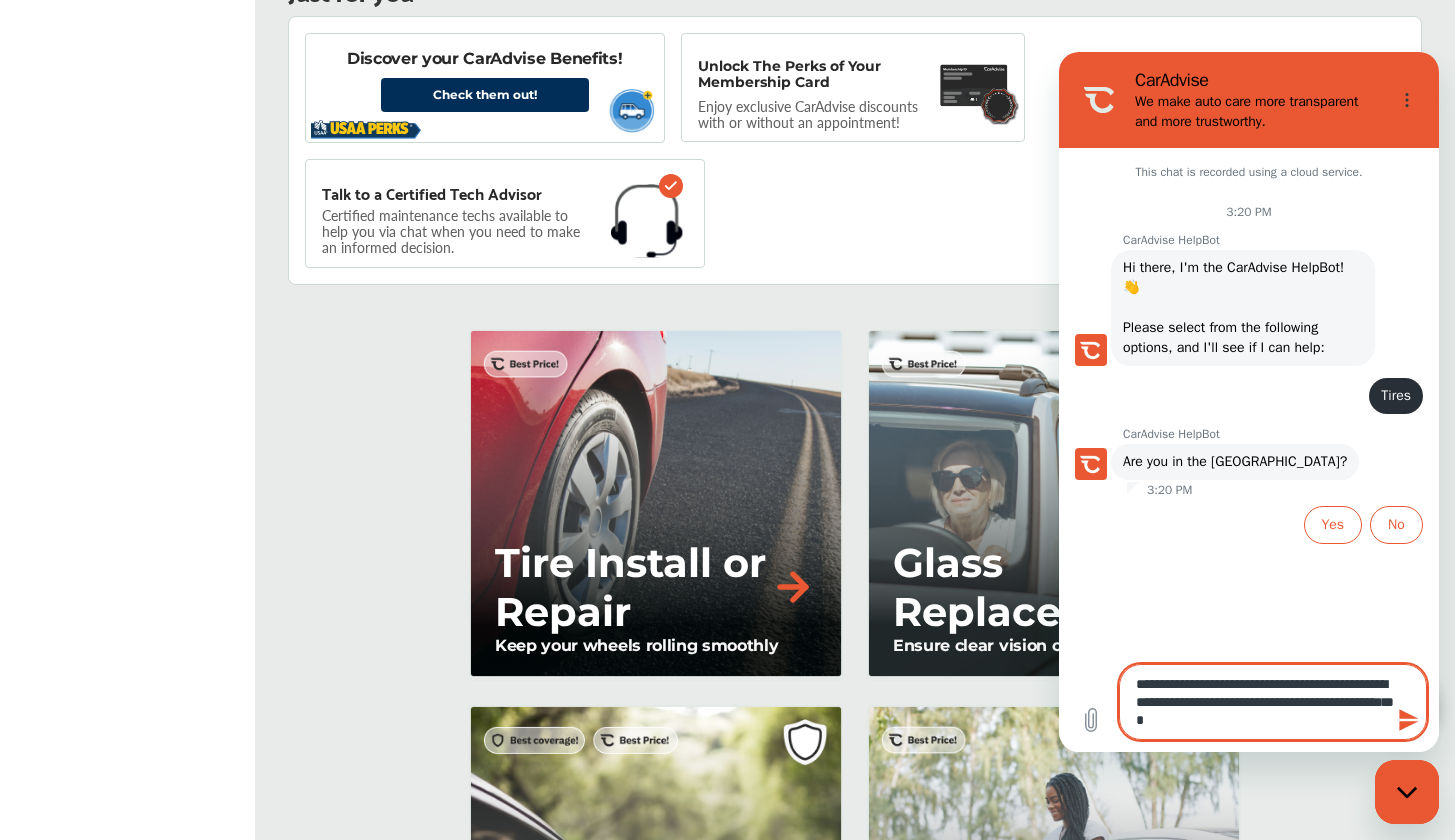 type on "**********" 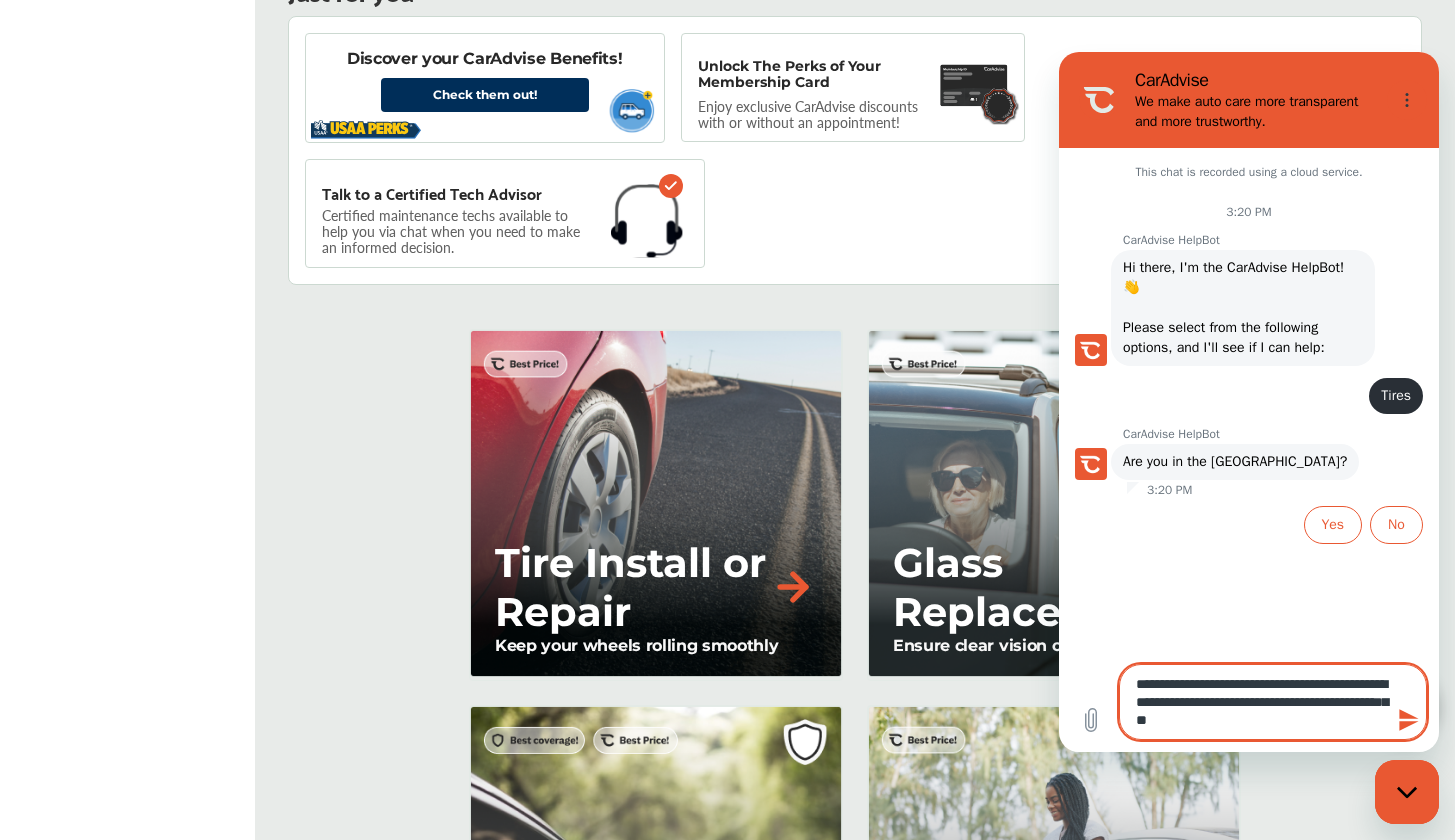 type on "**********" 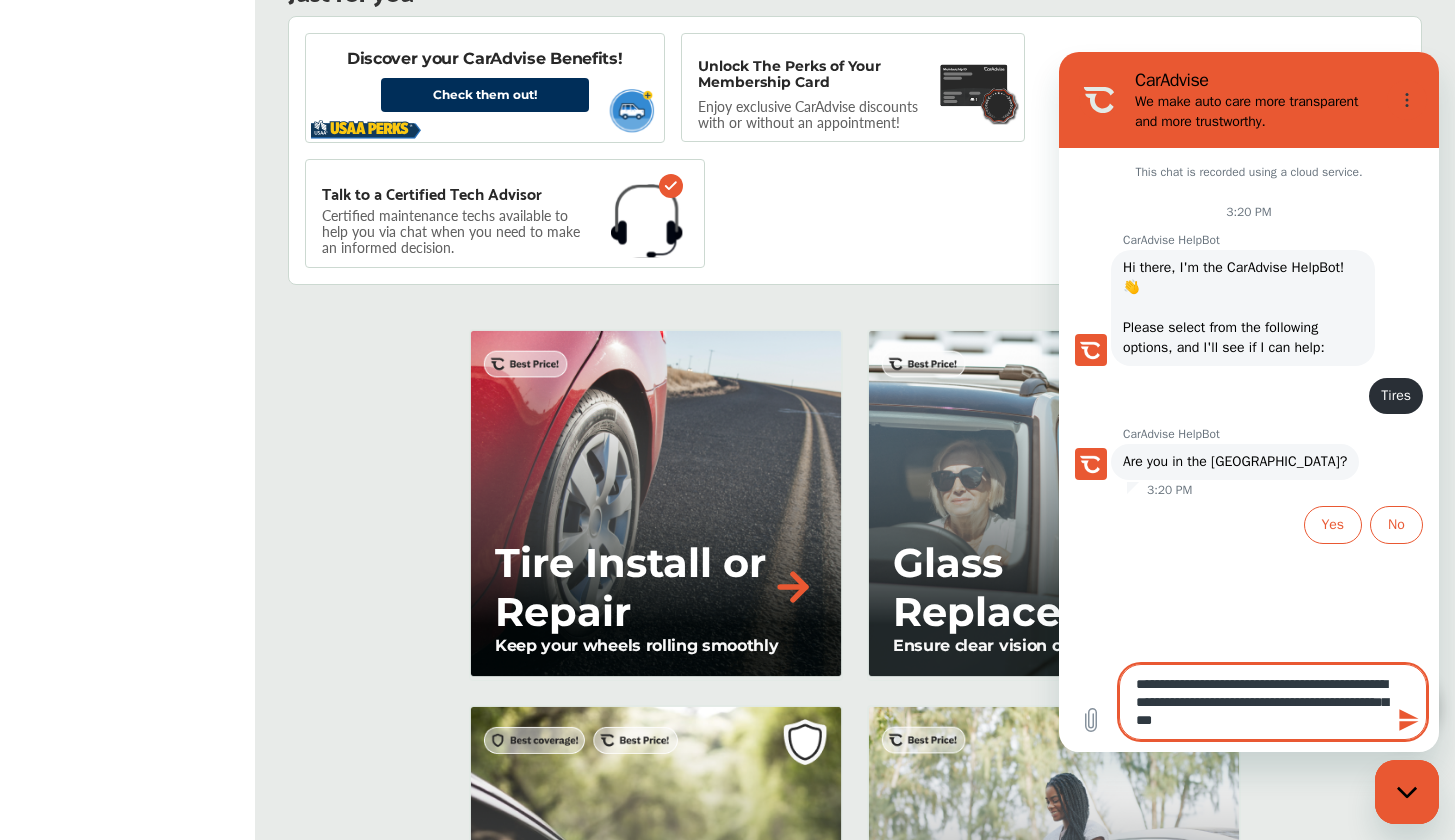 type on "**********" 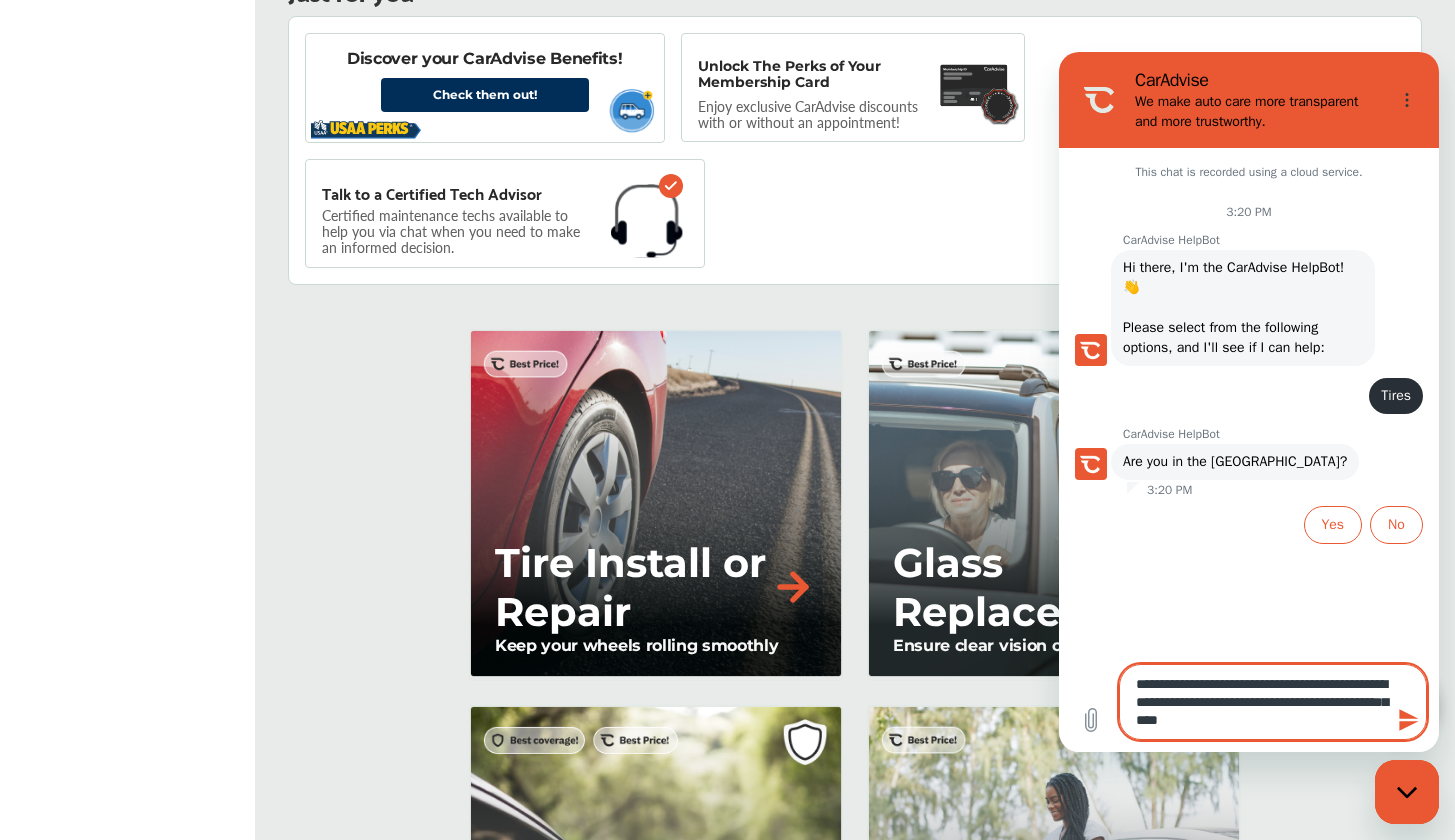 type on "**********" 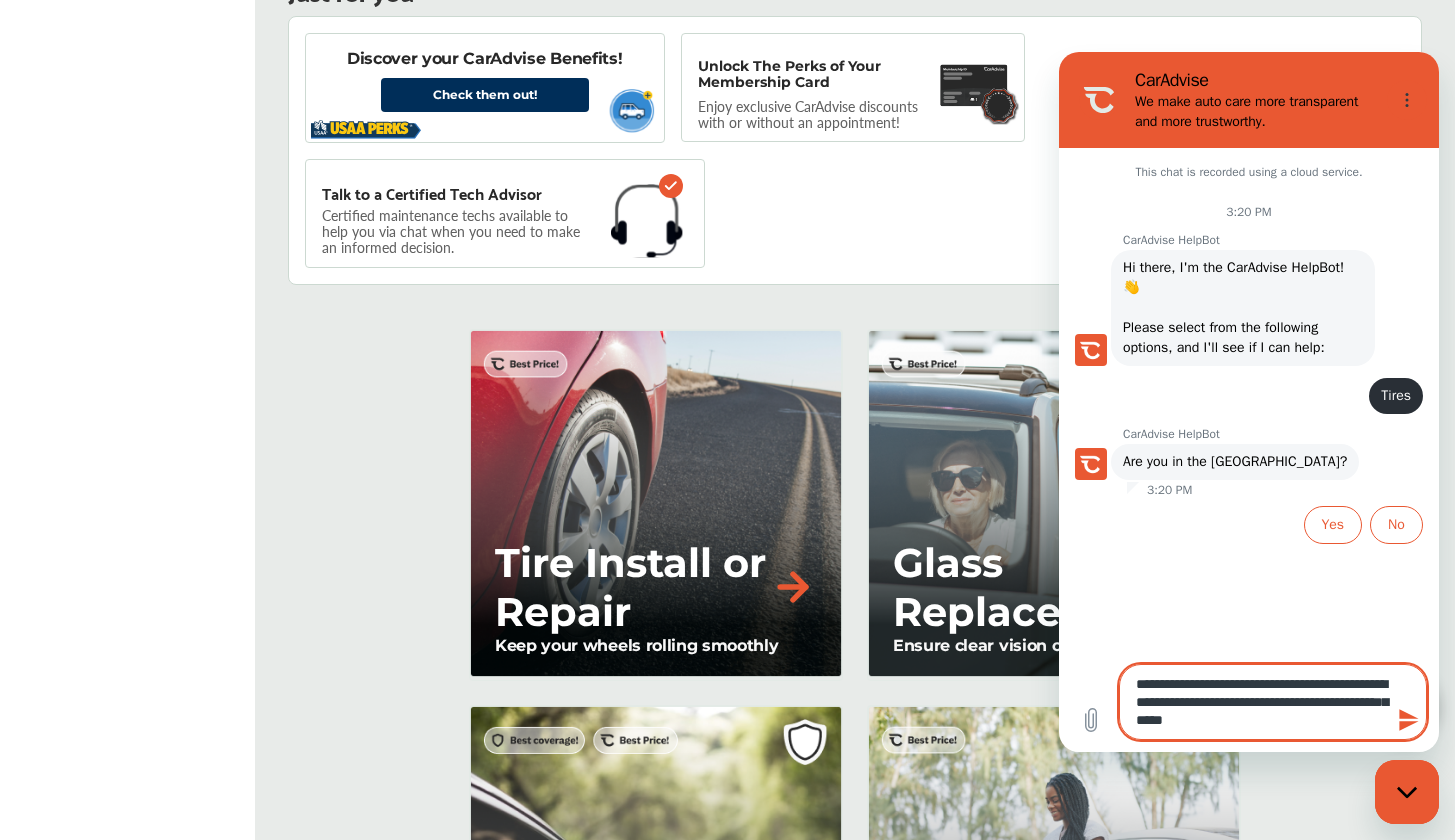 type on "**********" 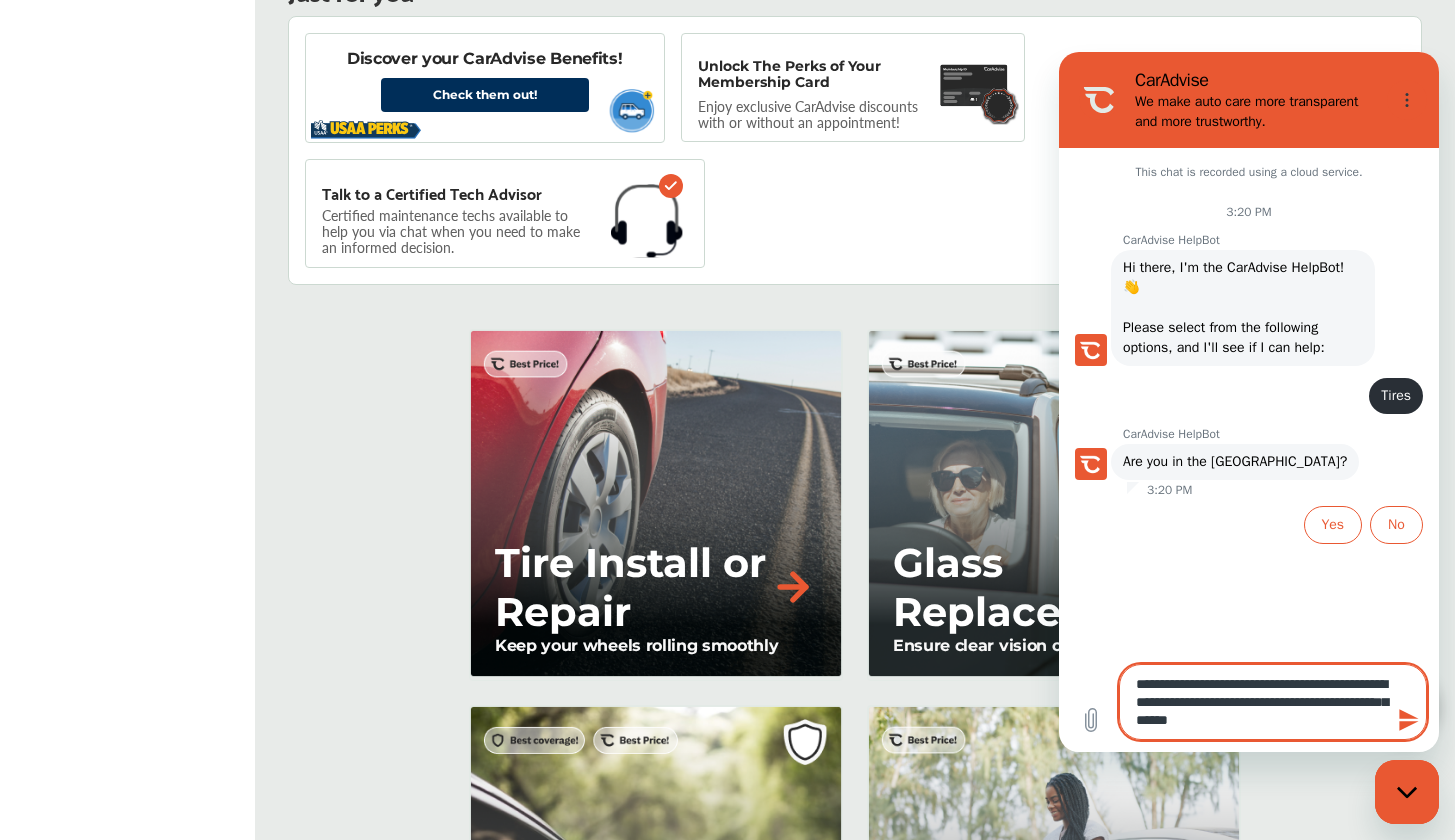 type on "**********" 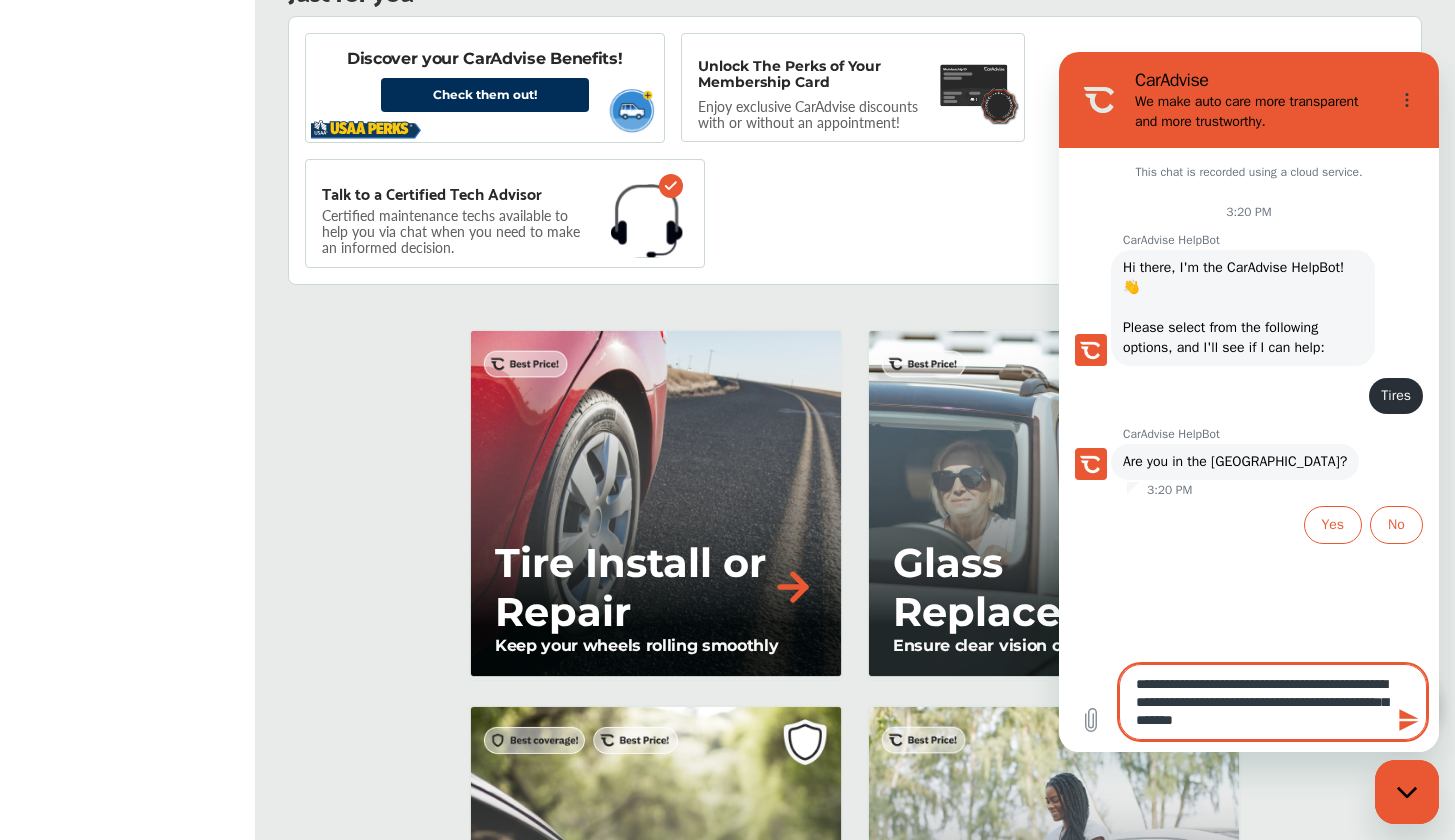 type on "**********" 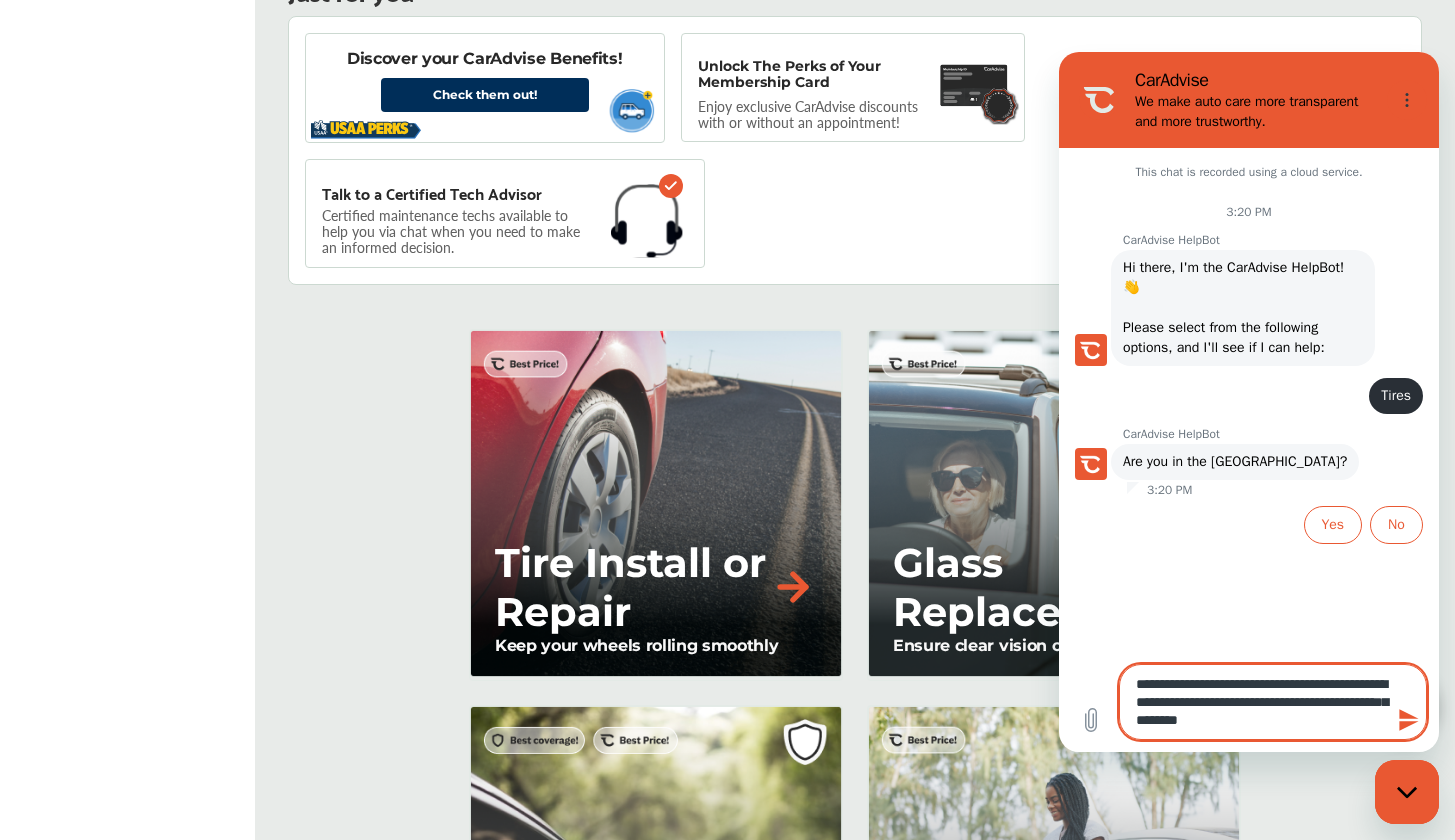 type on "**********" 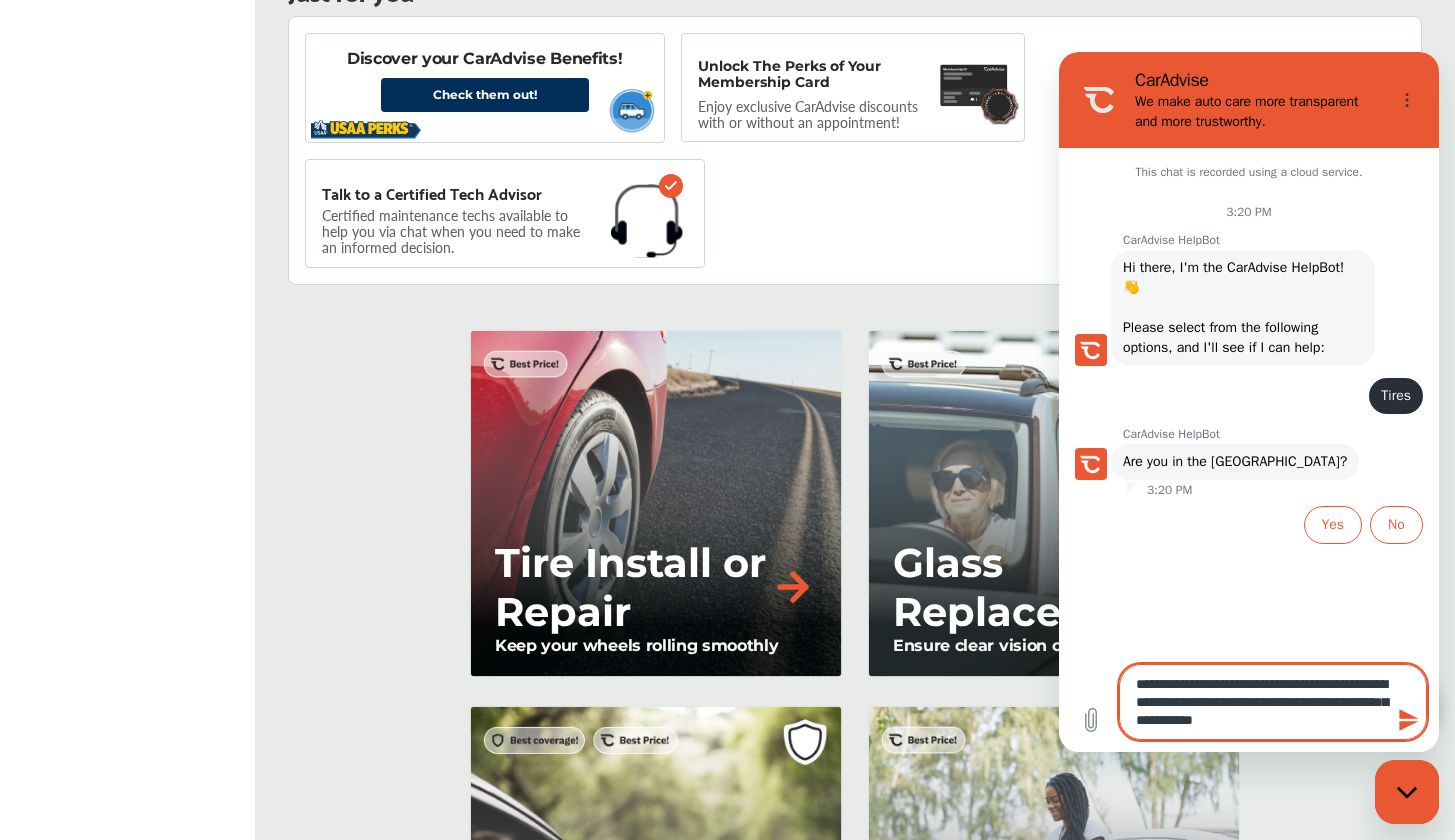 scroll, scrollTop: 0, scrollLeft: 0, axis: both 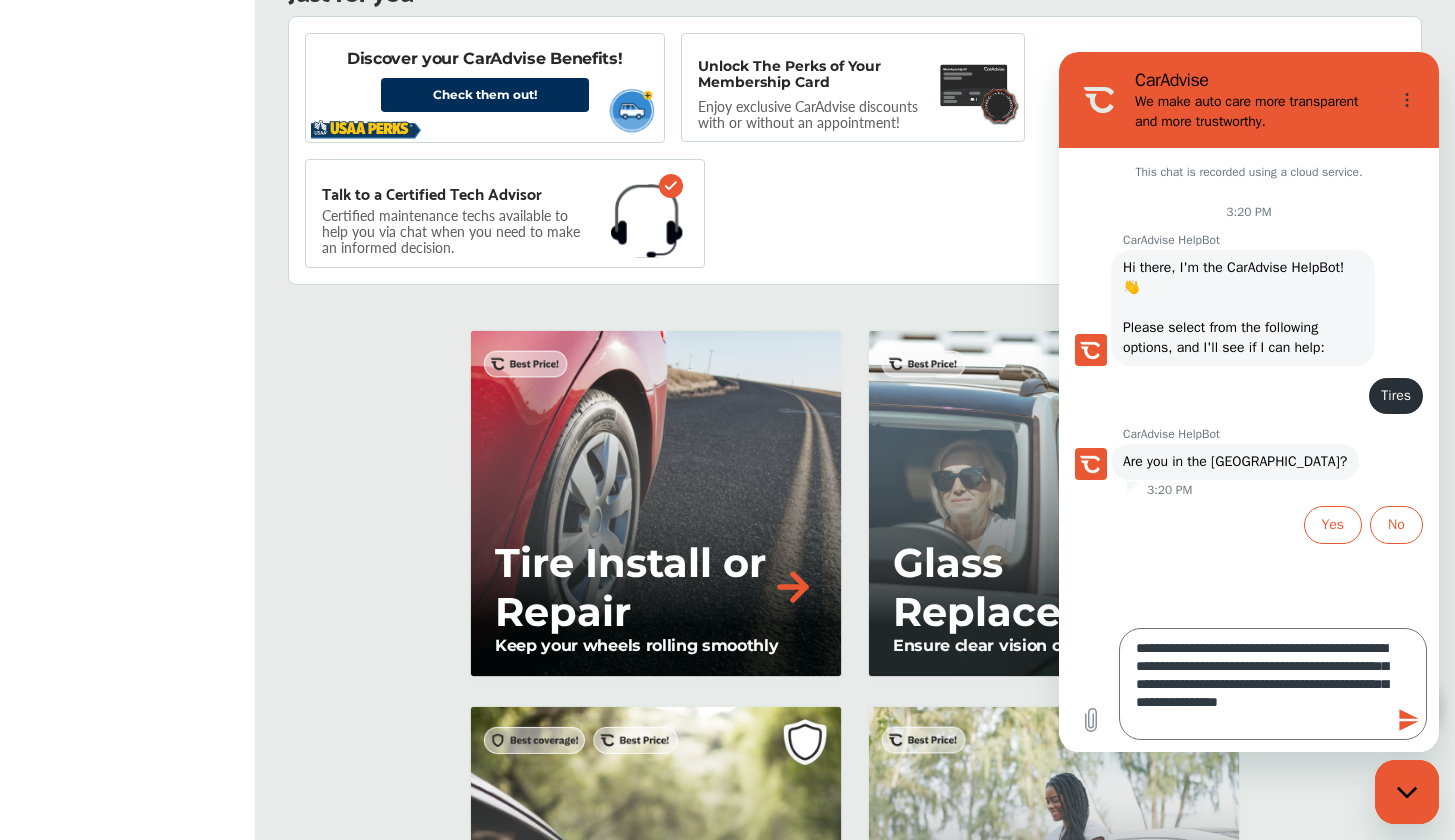 click 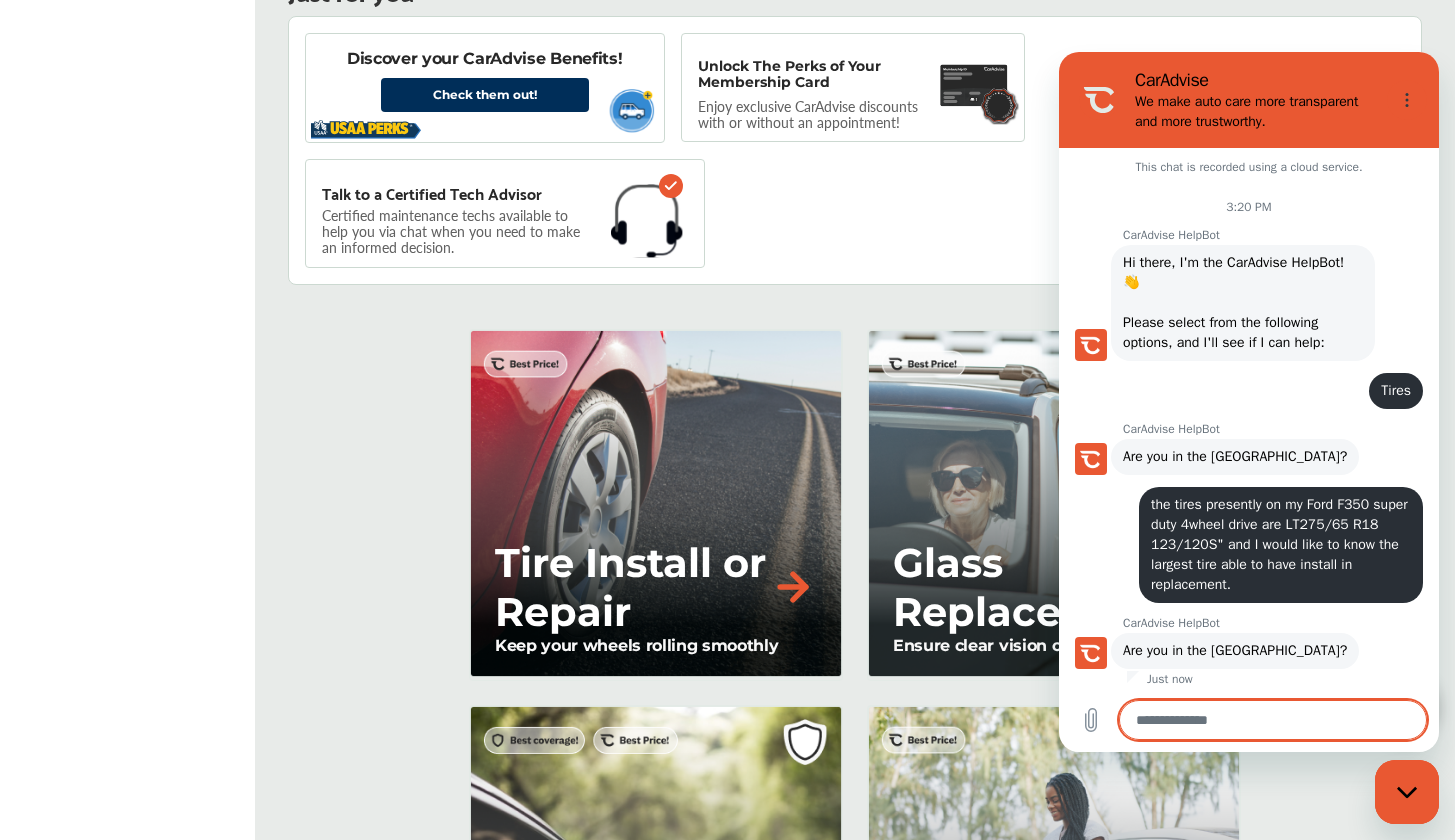 scroll, scrollTop: 55, scrollLeft: 0, axis: vertical 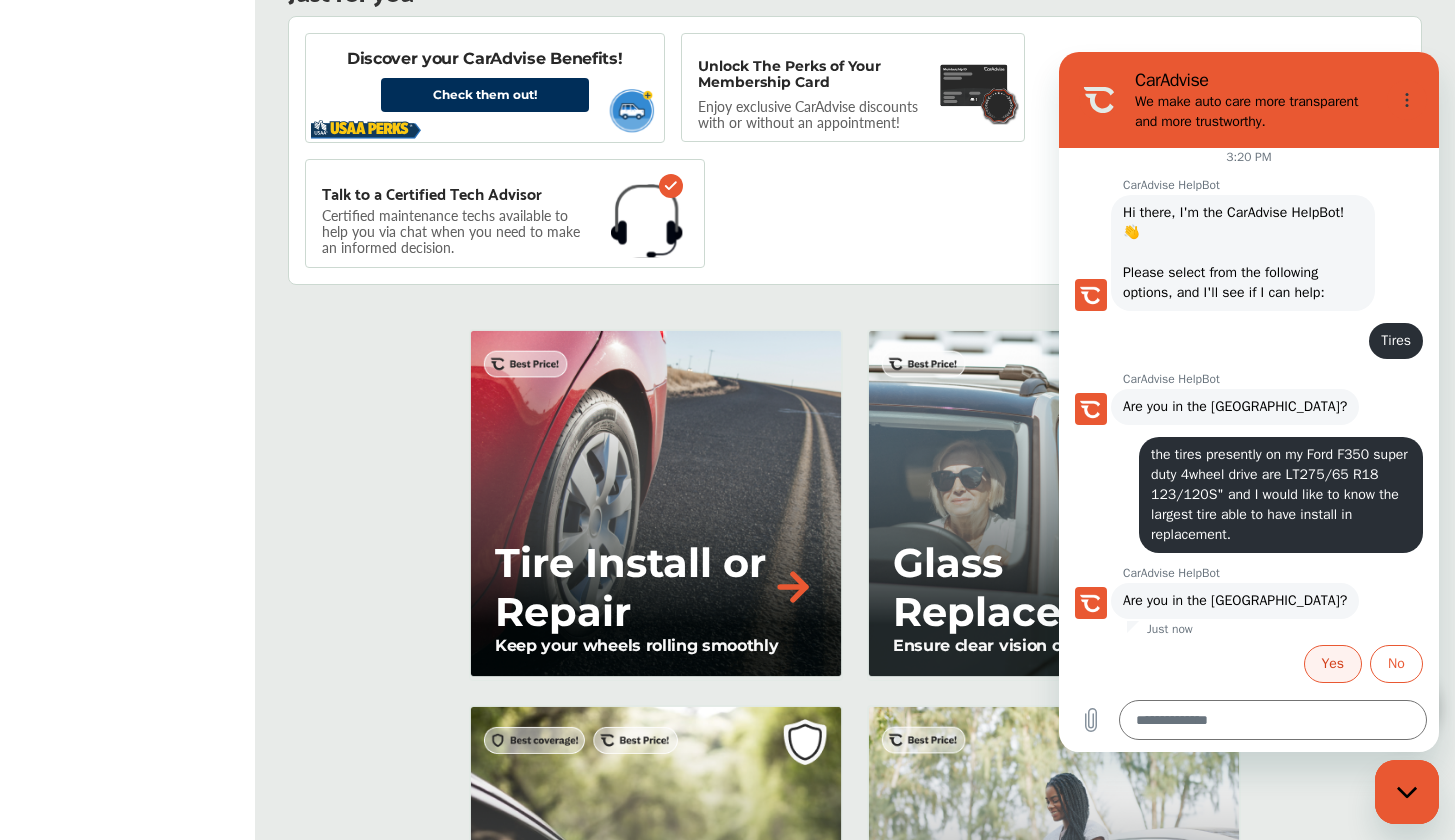 click on "Yes" at bounding box center [1333, 664] 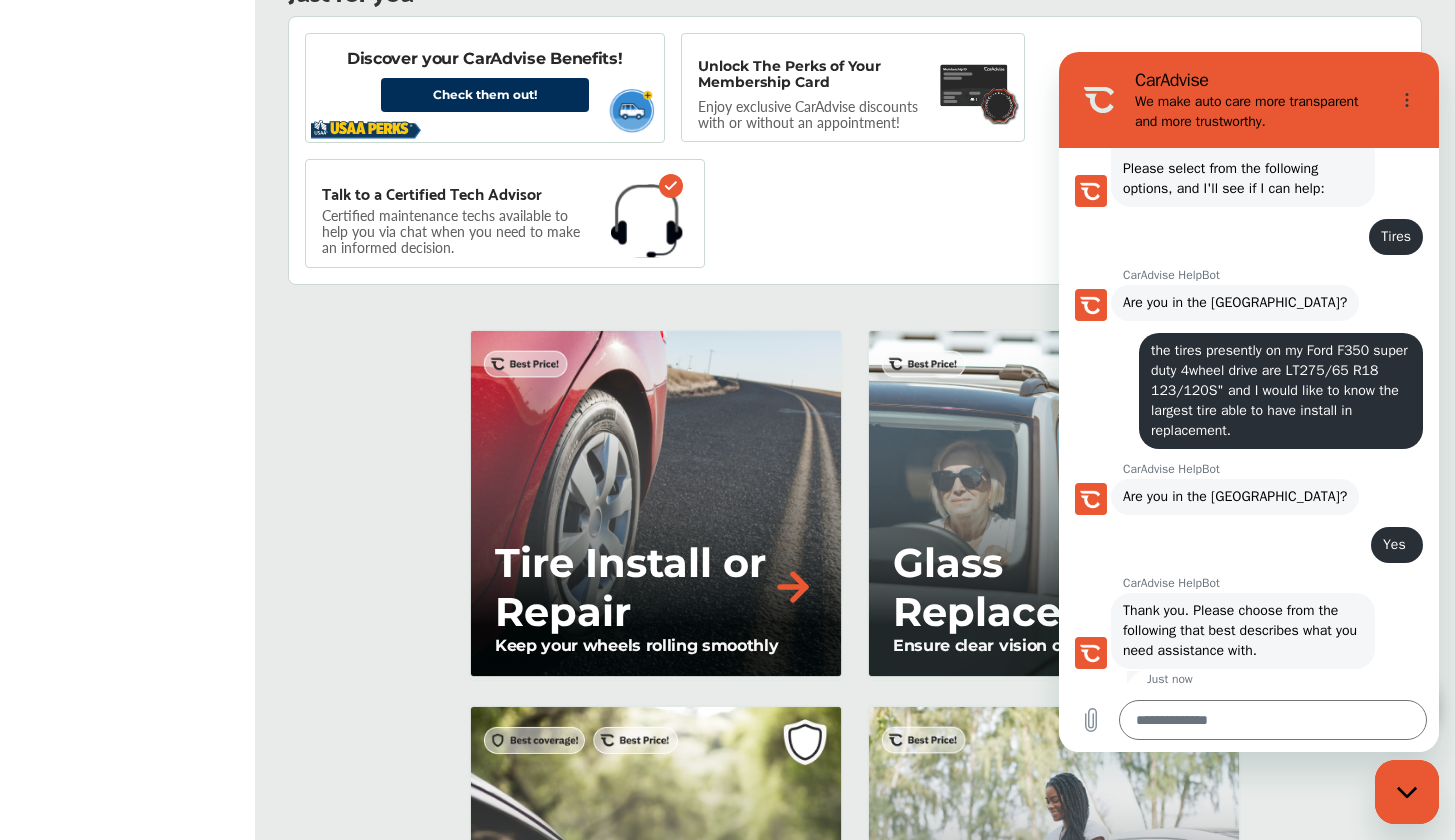 scroll, scrollTop: 321, scrollLeft: 0, axis: vertical 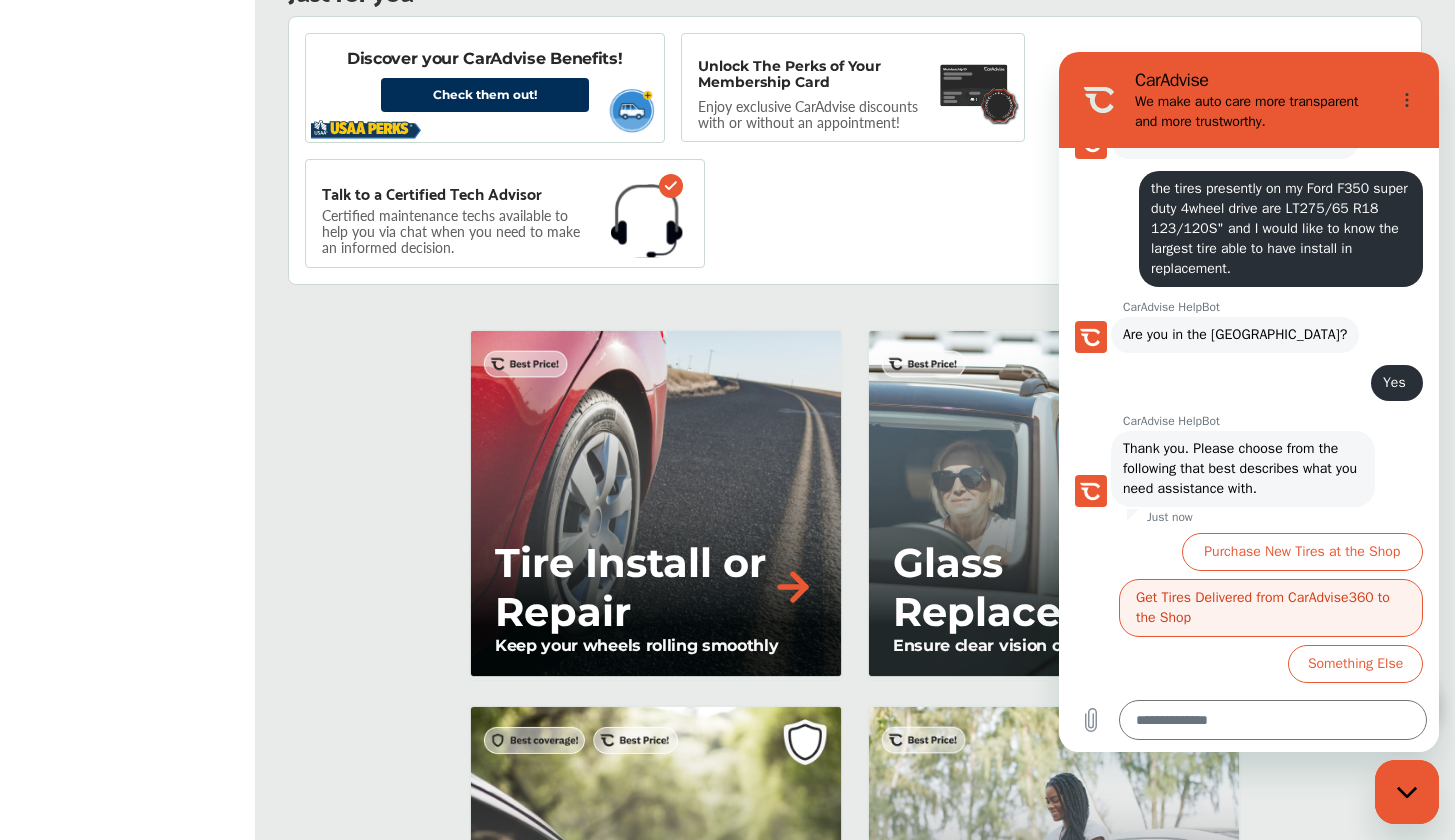 click on "Get Tires Delivered from CarAdvise360 to the Shop" at bounding box center (1271, 608) 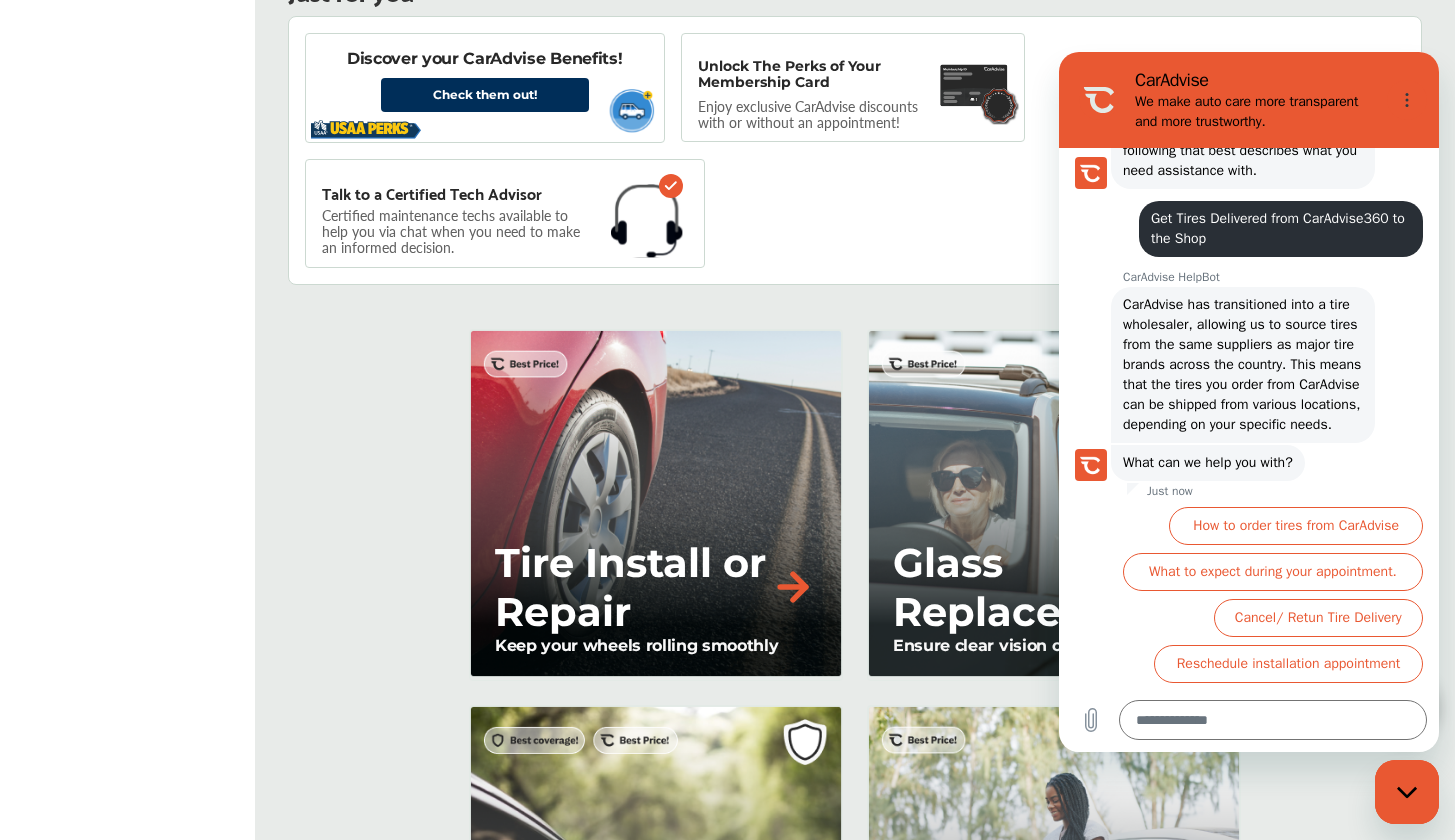 scroll, scrollTop: 679, scrollLeft: 0, axis: vertical 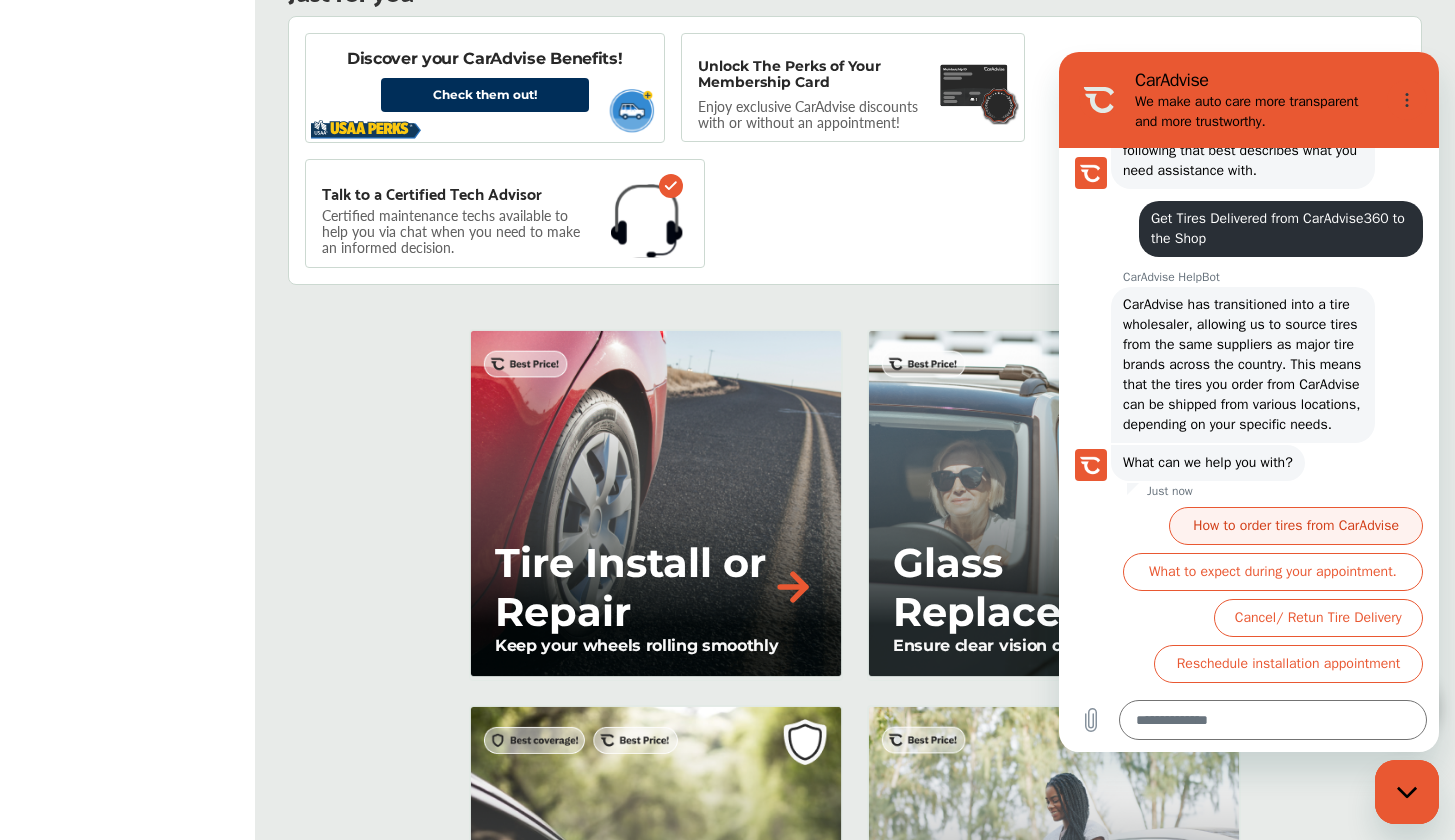 click on "How to order tires from CarAdvise" at bounding box center [1296, 526] 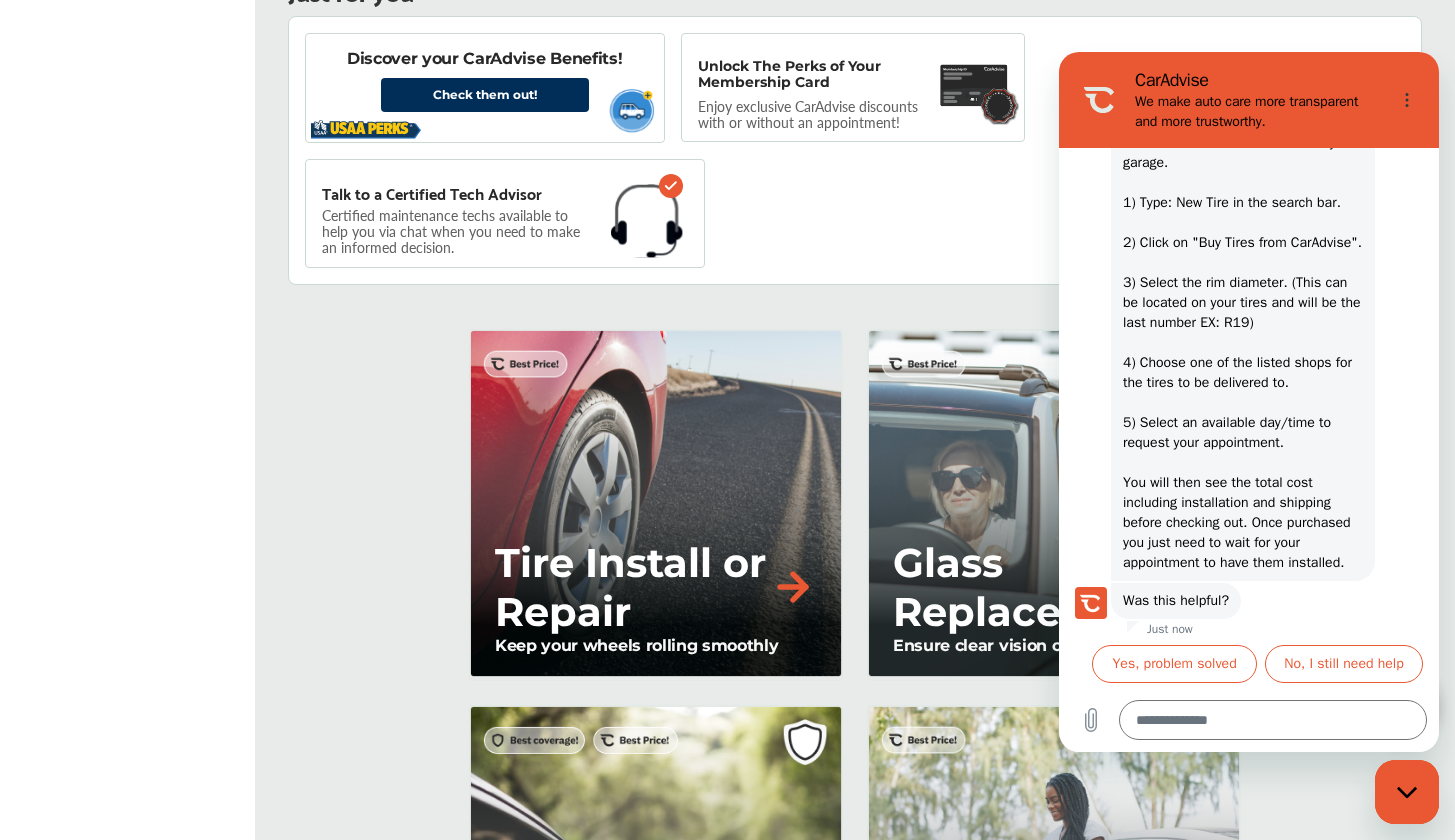 scroll, scrollTop: 922, scrollLeft: 0, axis: vertical 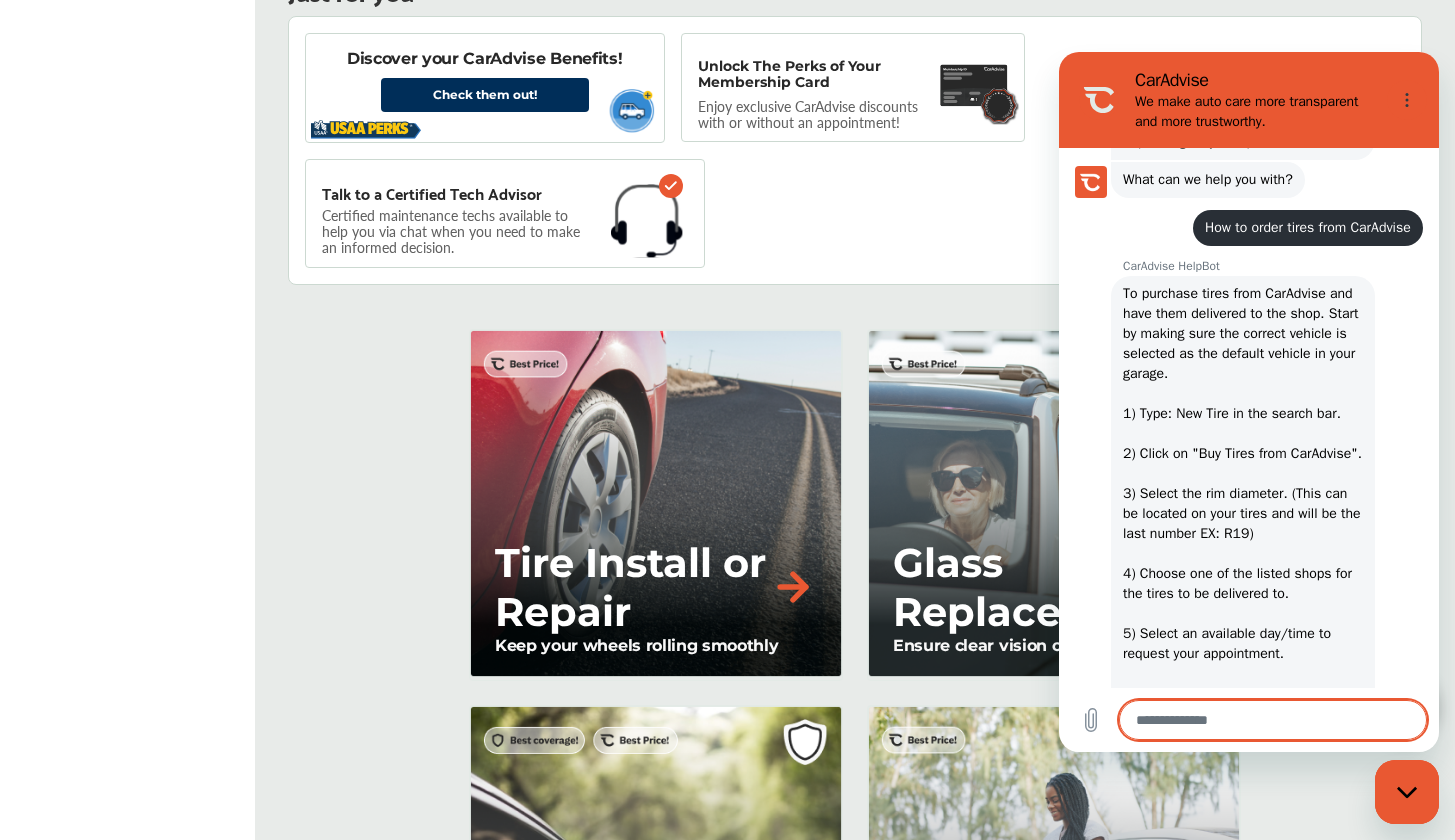 click at bounding box center [1273, 720] 